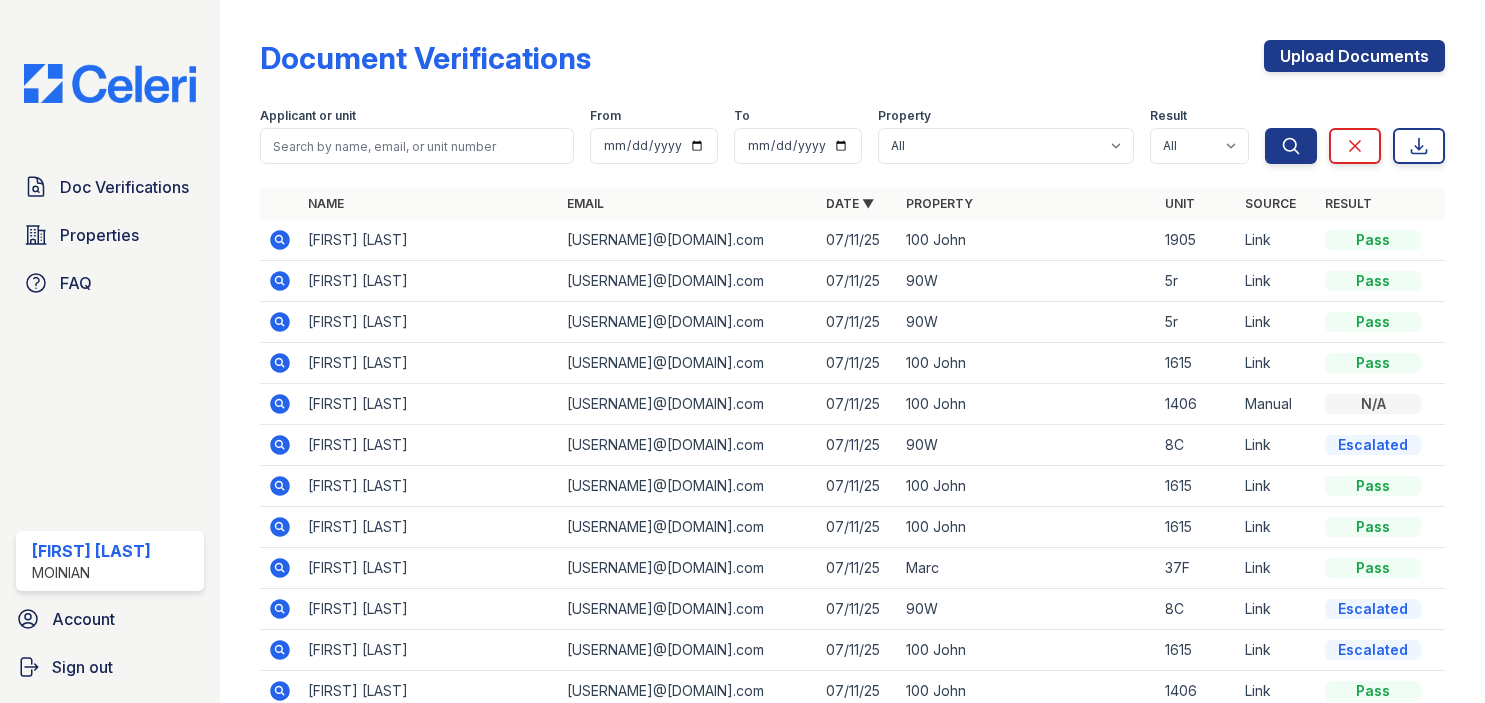 scroll, scrollTop: 0, scrollLeft: 0, axis: both 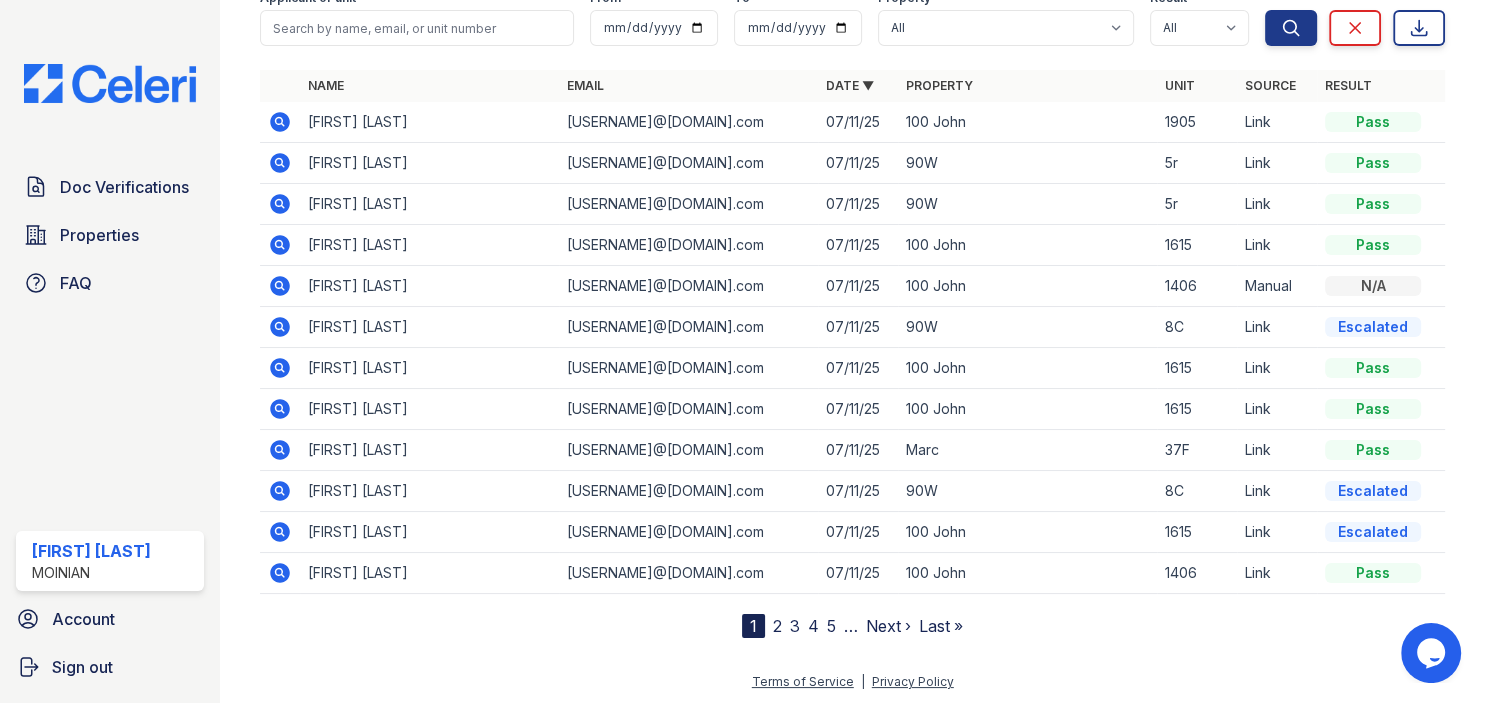 click on "2" at bounding box center [777, 626] 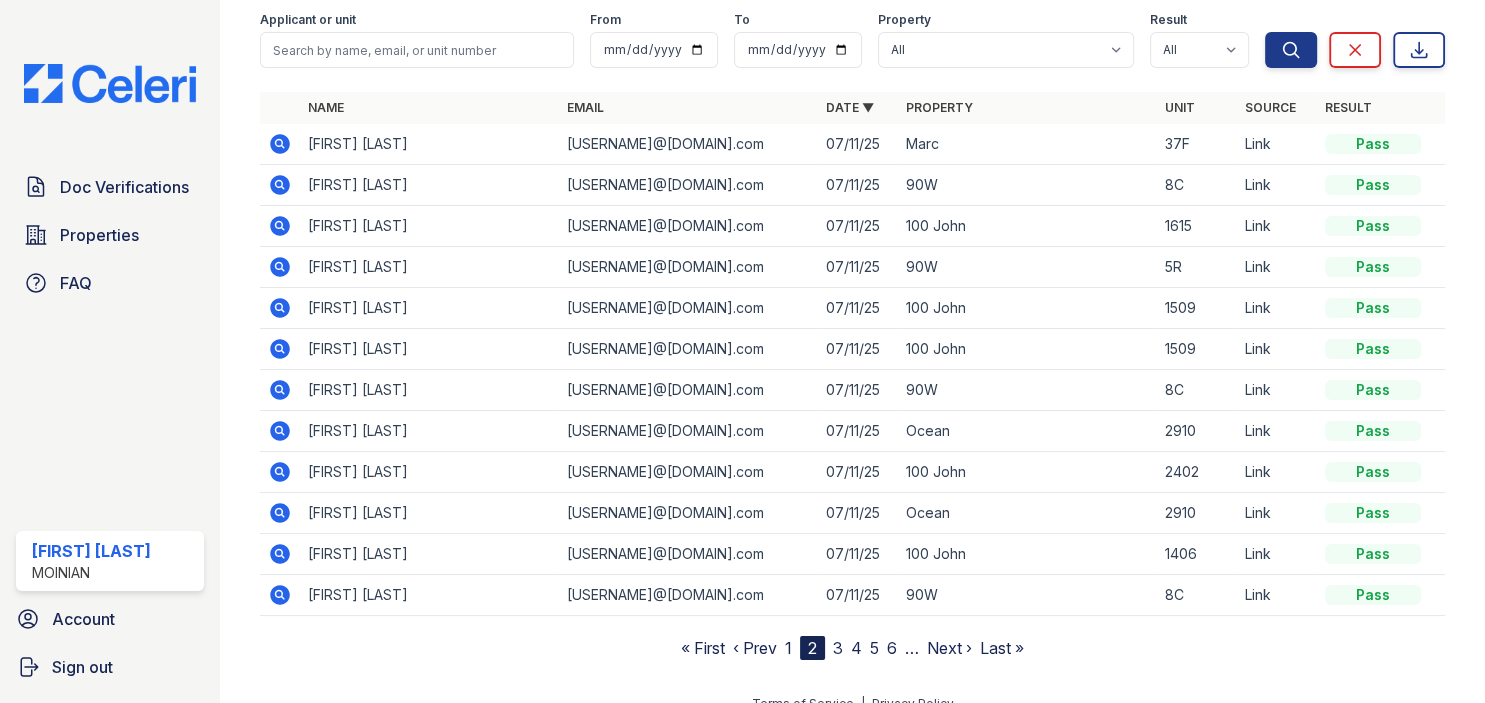 scroll, scrollTop: 0, scrollLeft: 0, axis: both 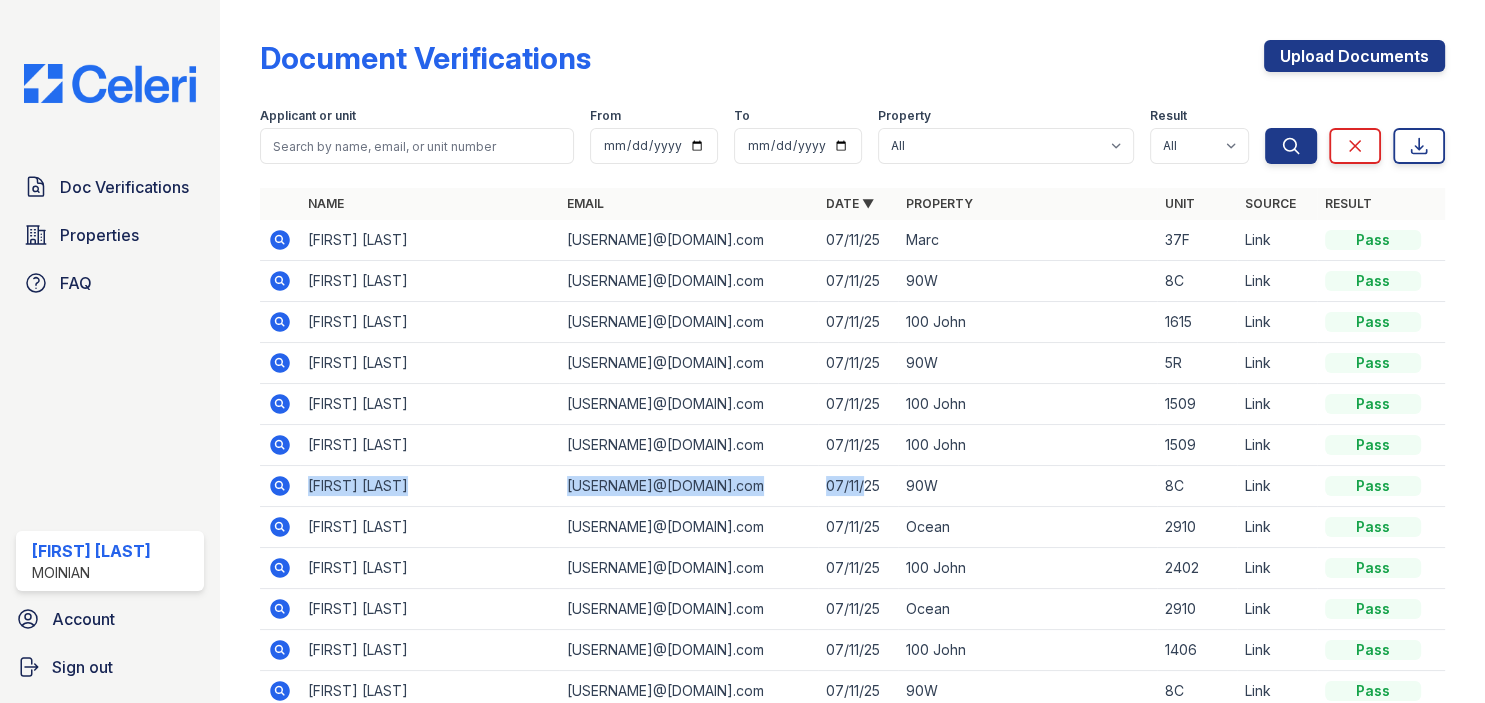 drag, startPoint x: 606, startPoint y: 443, endPoint x: 889, endPoint y: 489, distance: 286.71414 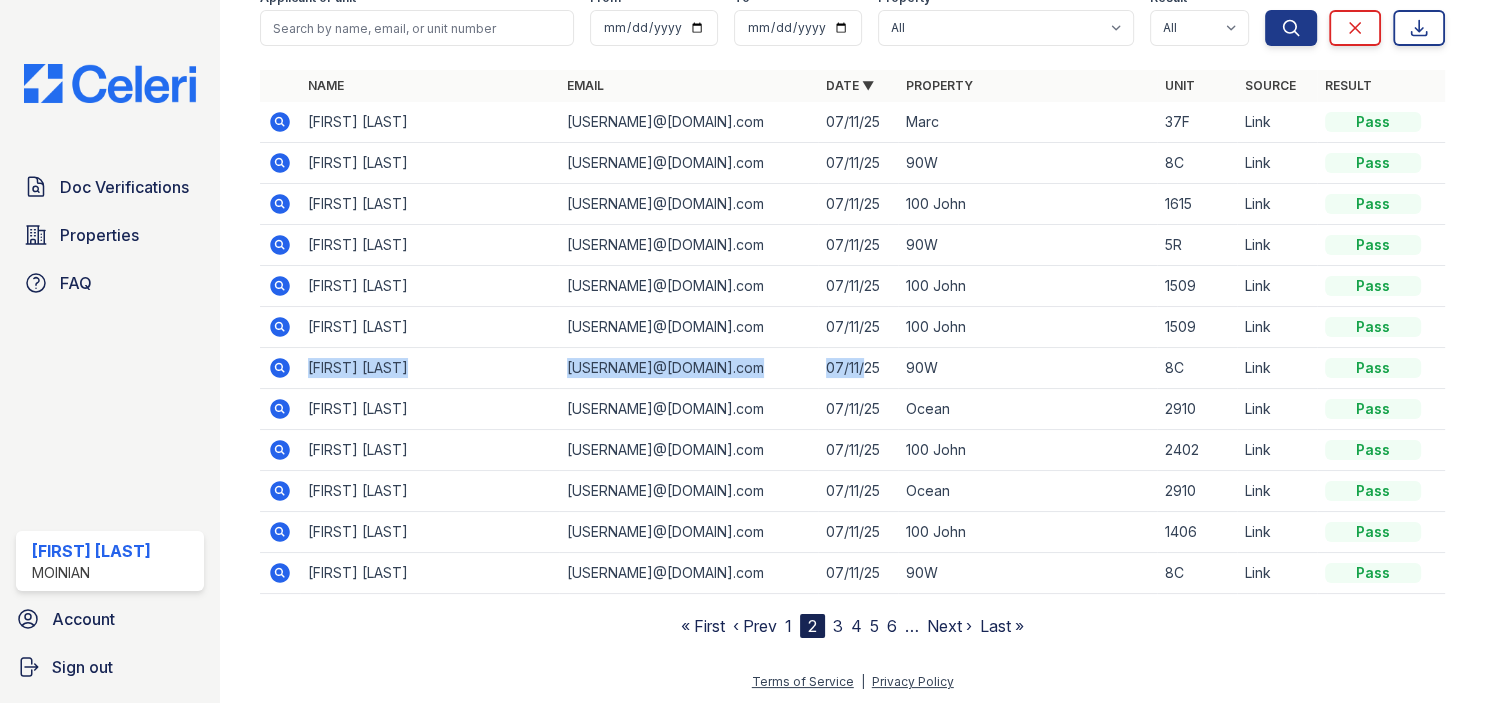 scroll, scrollTop: 0, scrollLeft: 0, axis: both 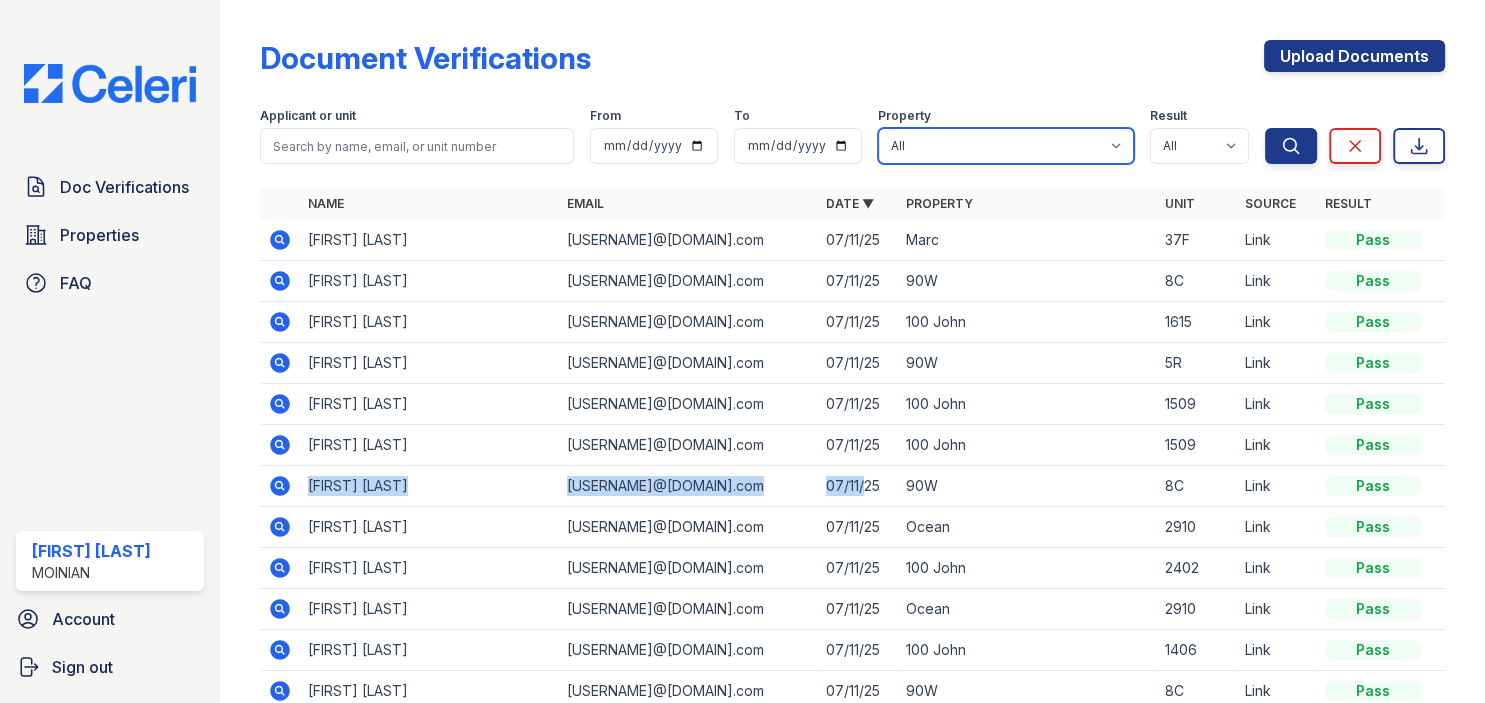 select on "129" 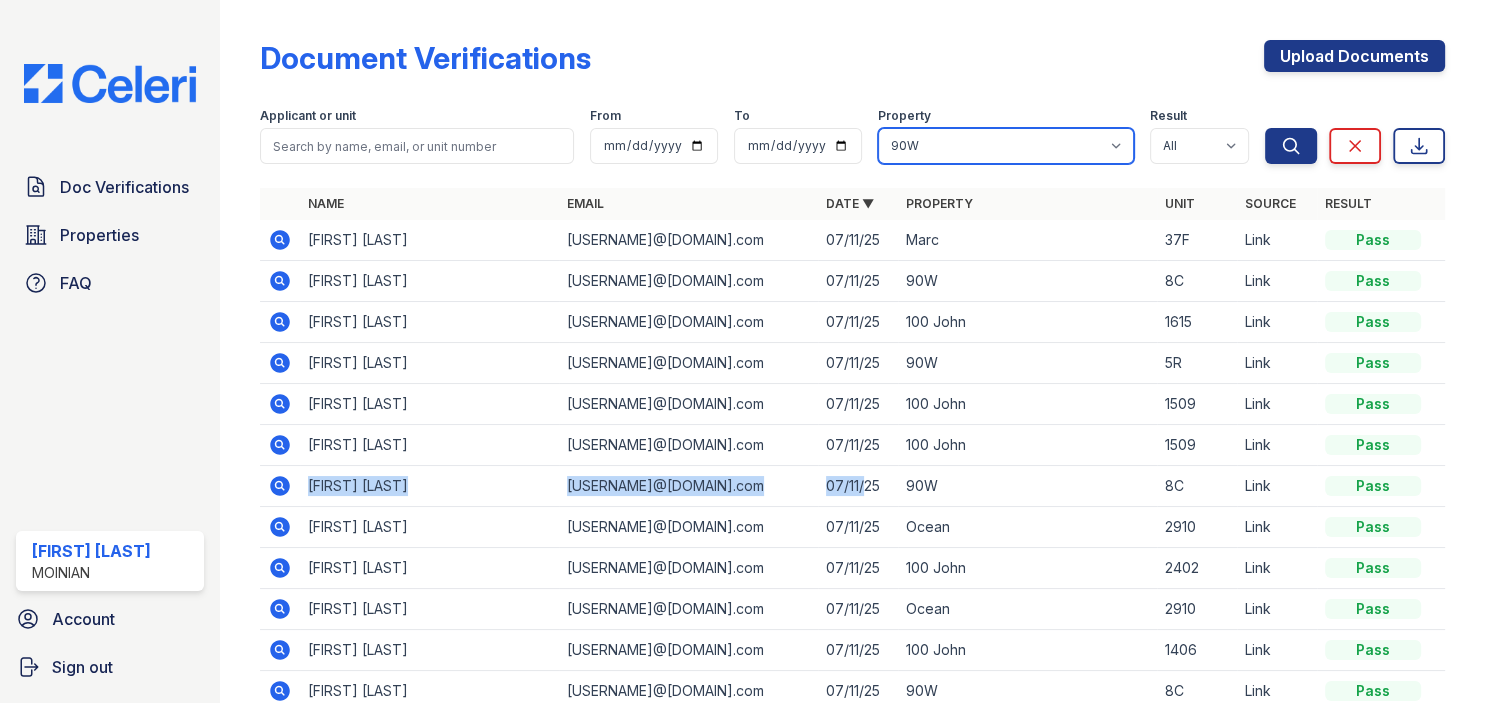 click on "90W" at bounding box center [0, 0] 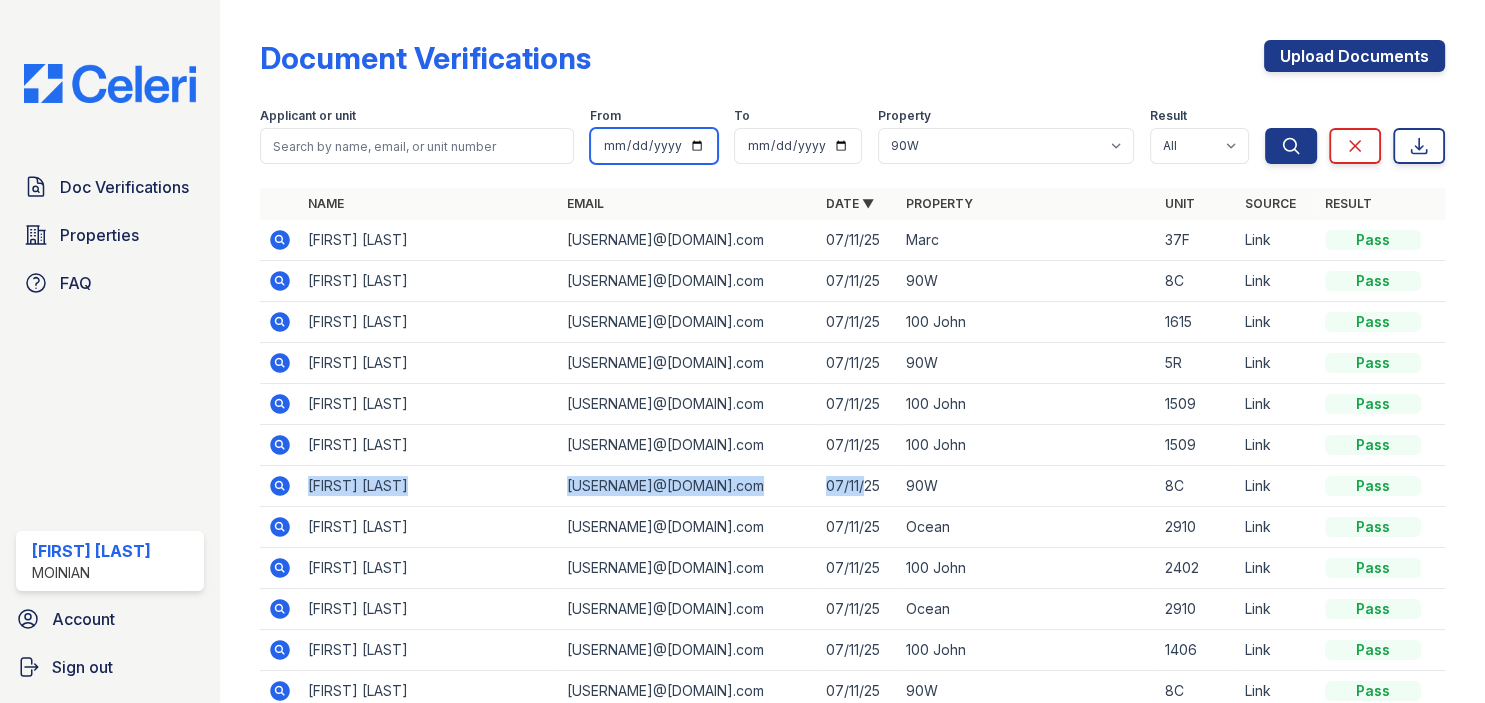 click at bounding box center (654, 146) 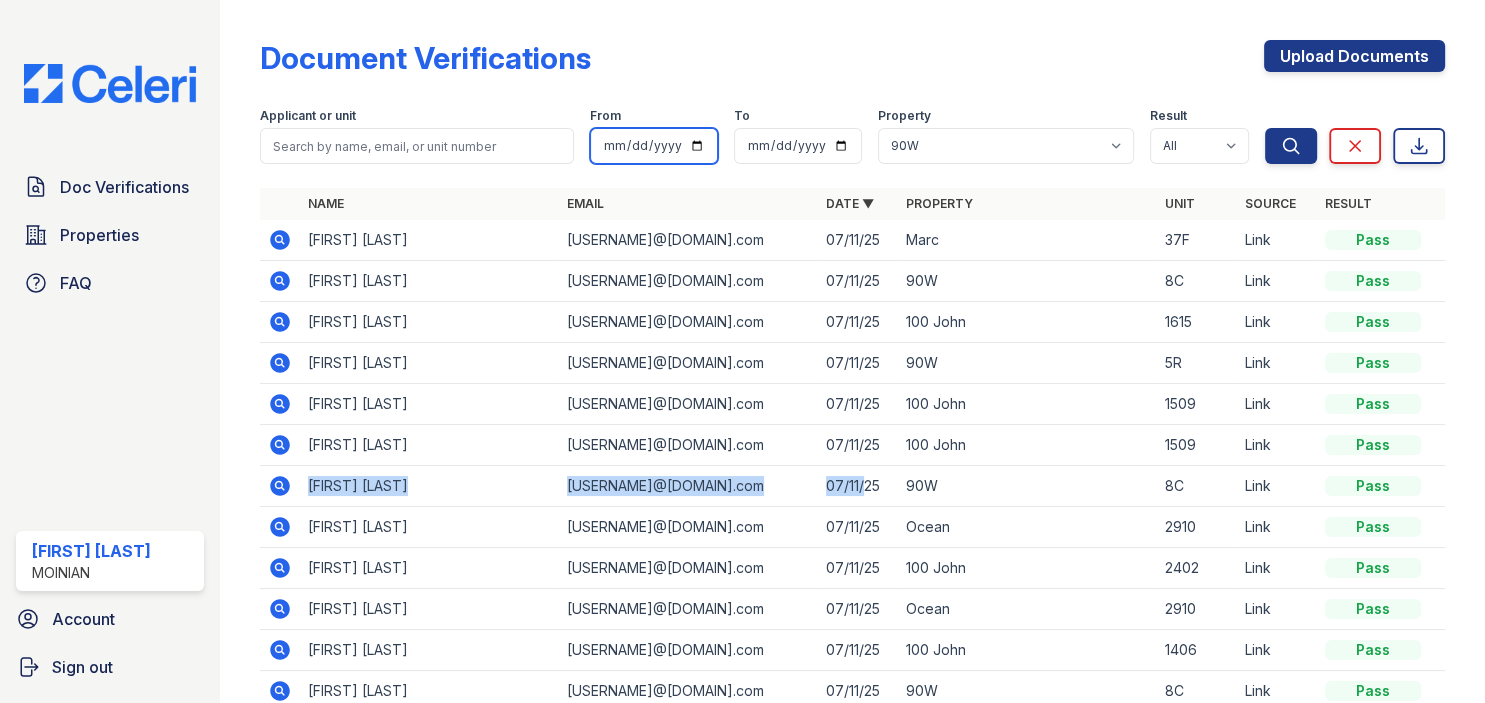 type on "2025-07-10" 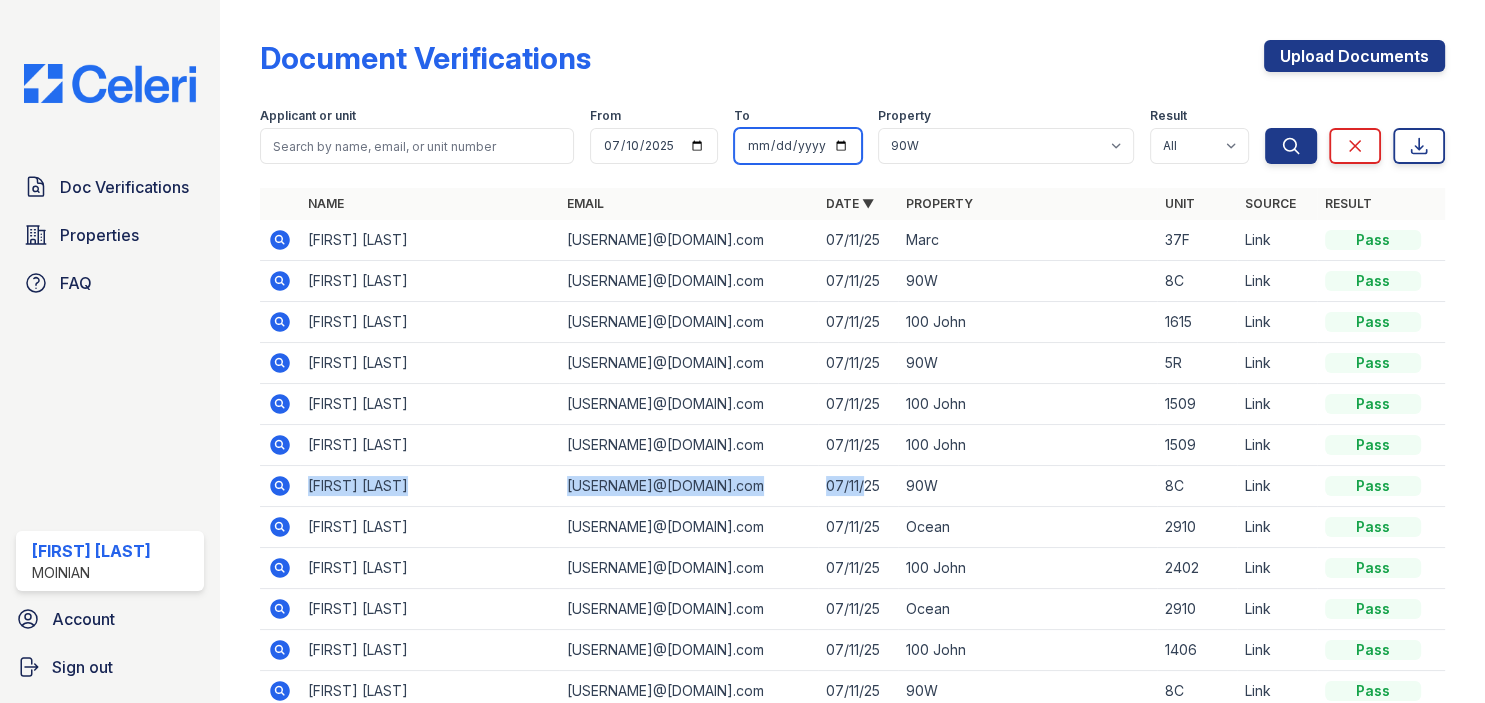 click at bounding box center (798, 146) 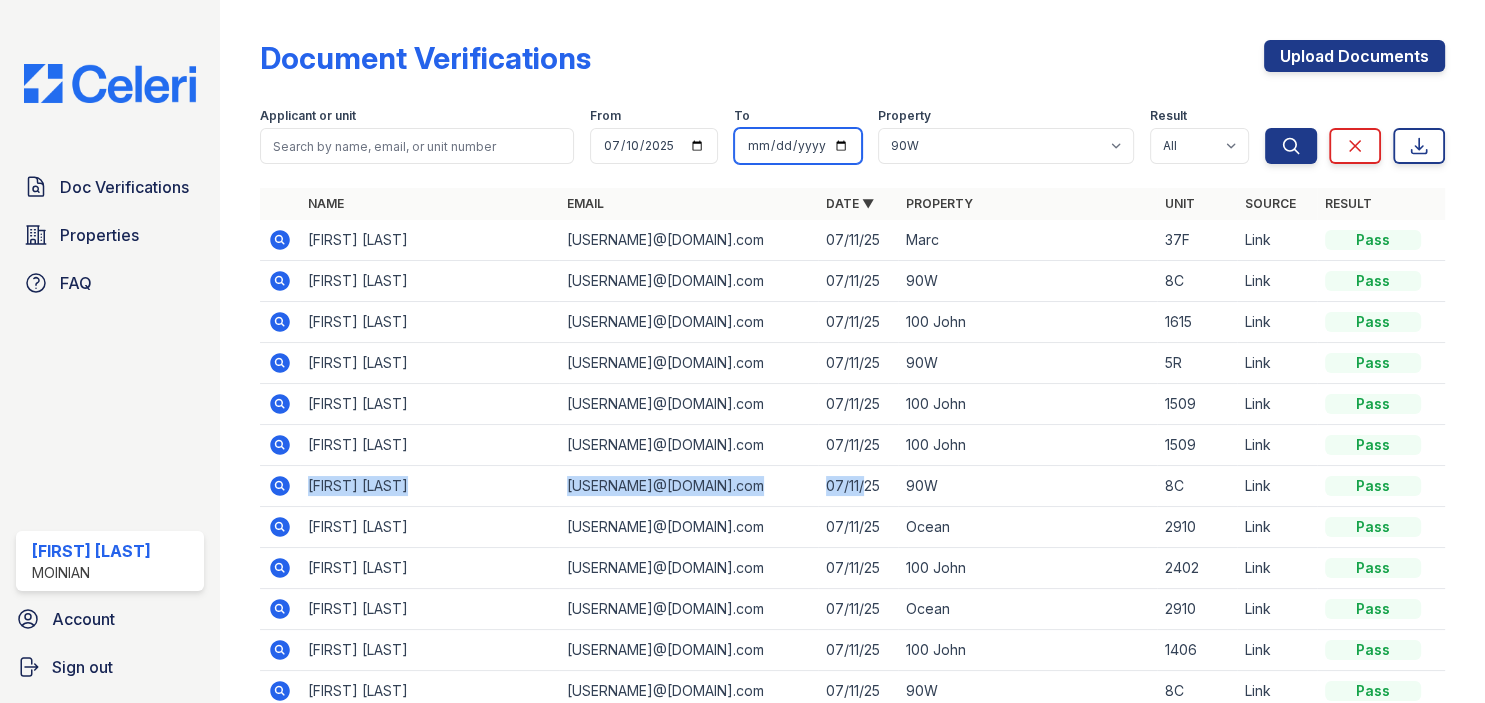 type on "2025-07-11" 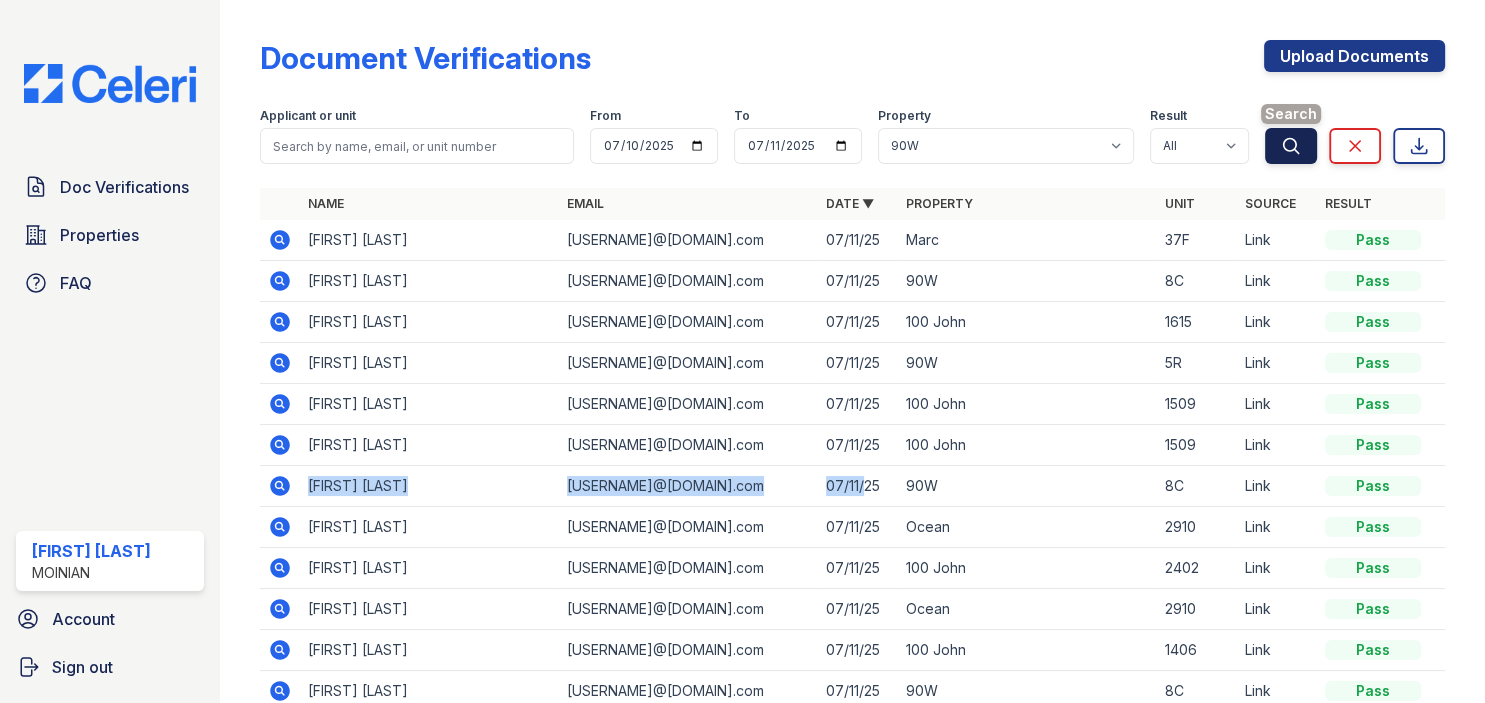 click 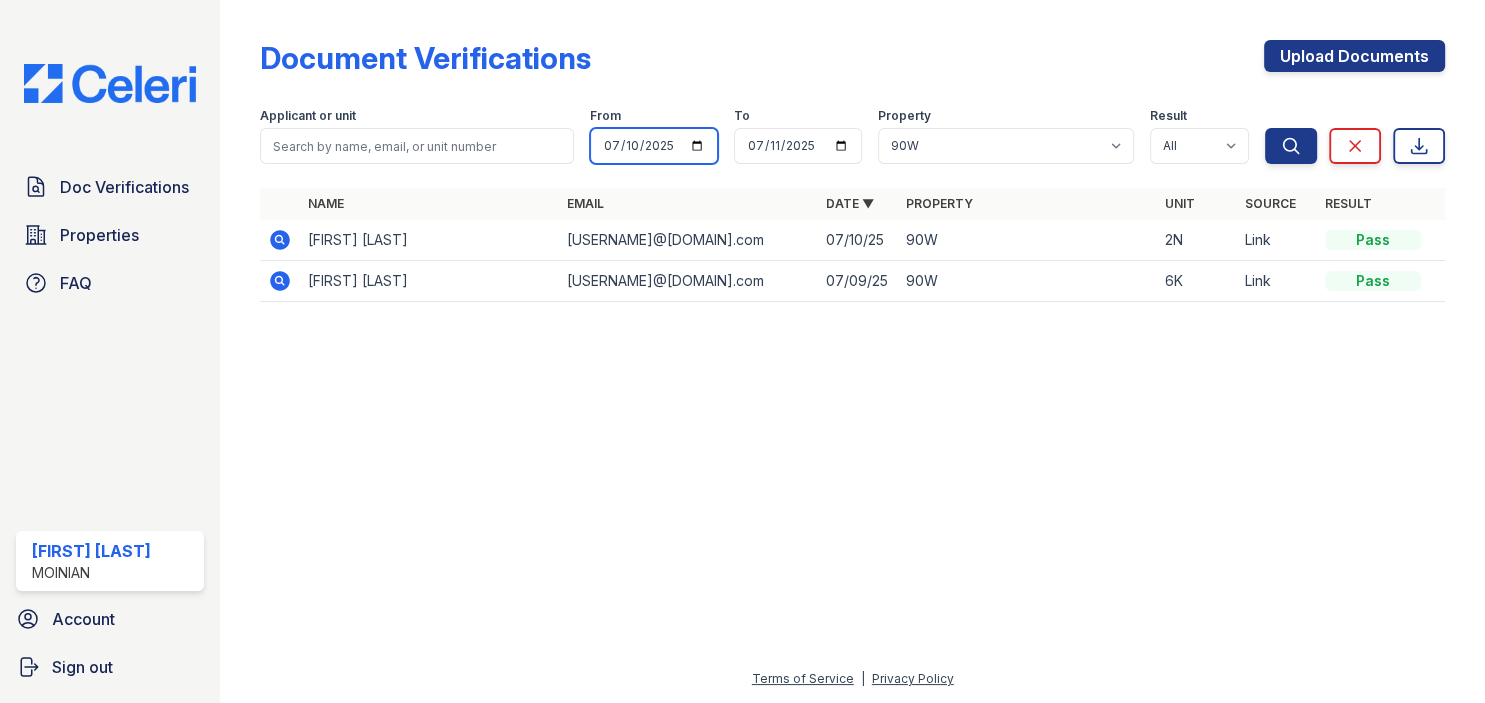 click on "2025-07-10" at bounding box center (654, 146) 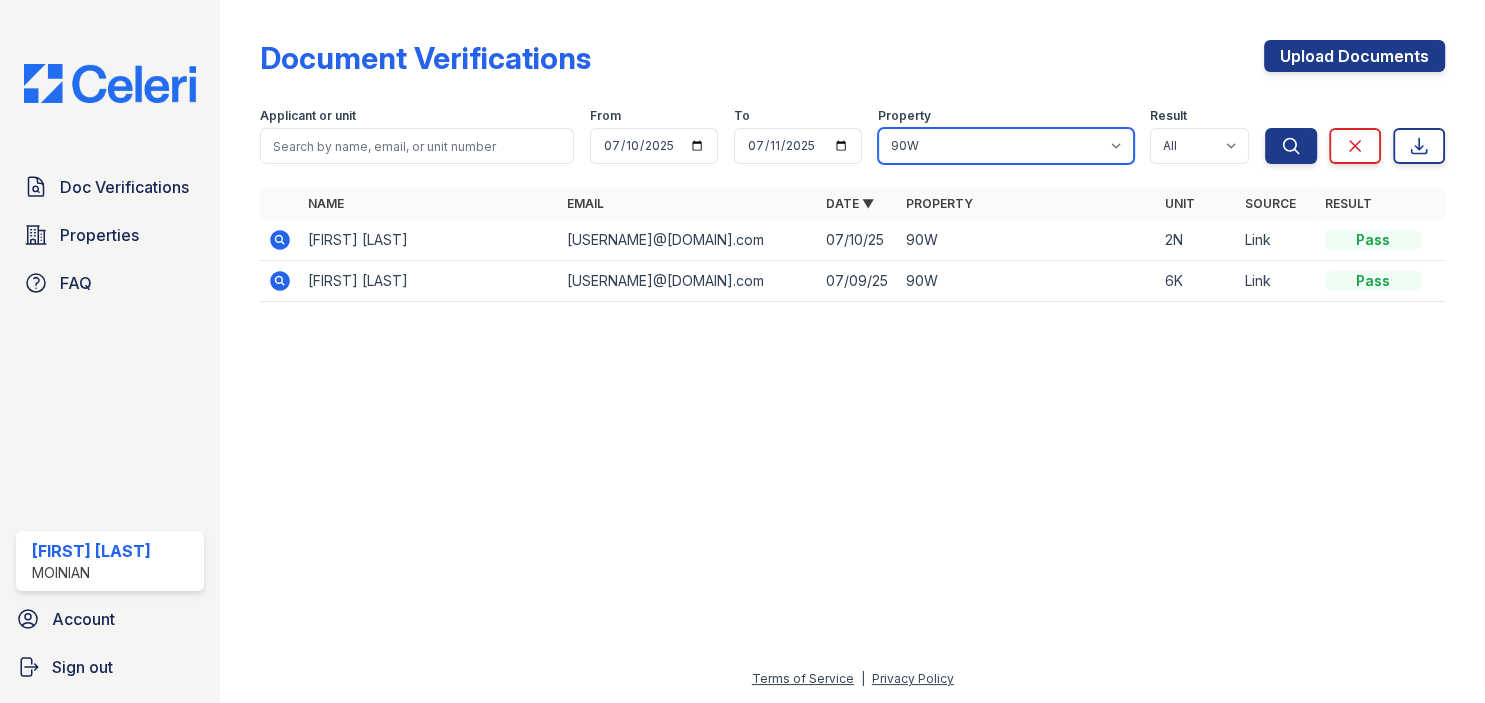 select 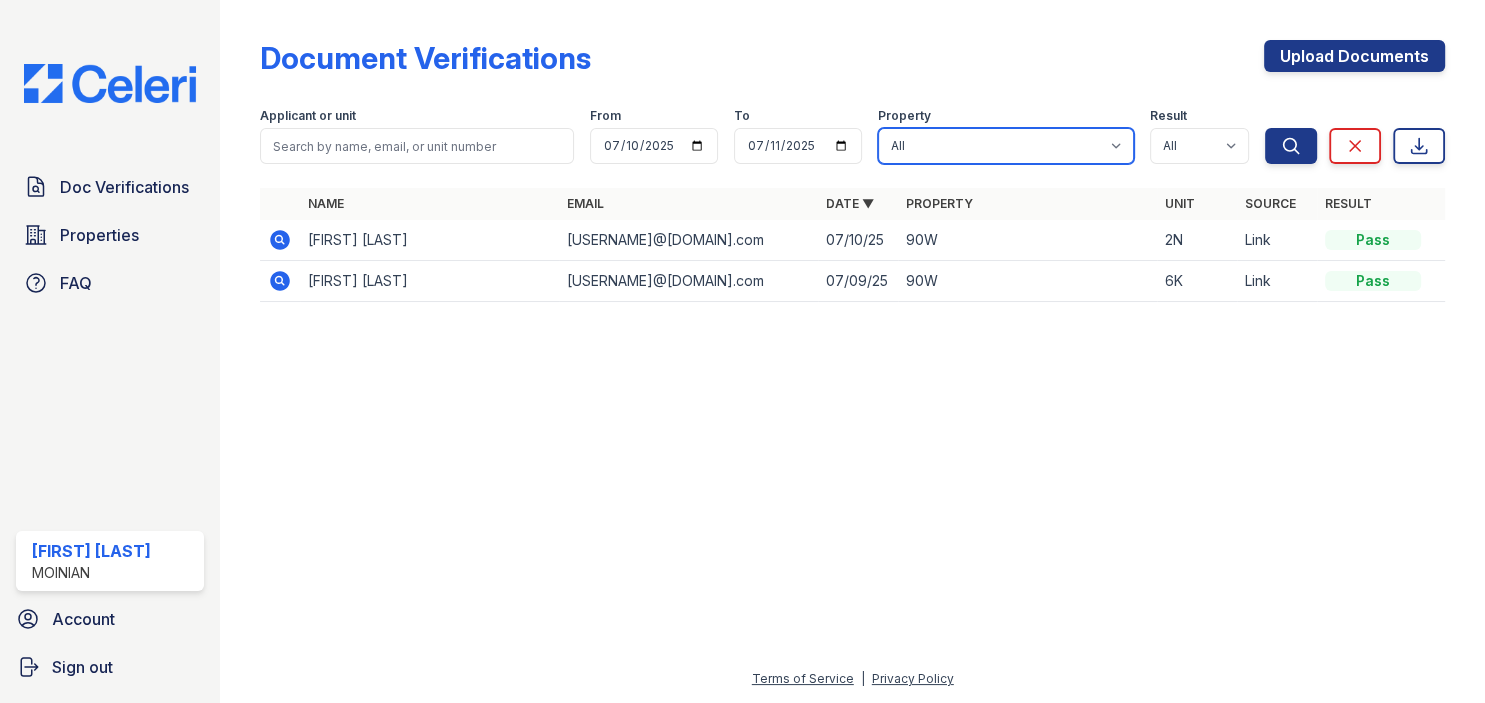 click on "All" at bounding box center [0, 0] 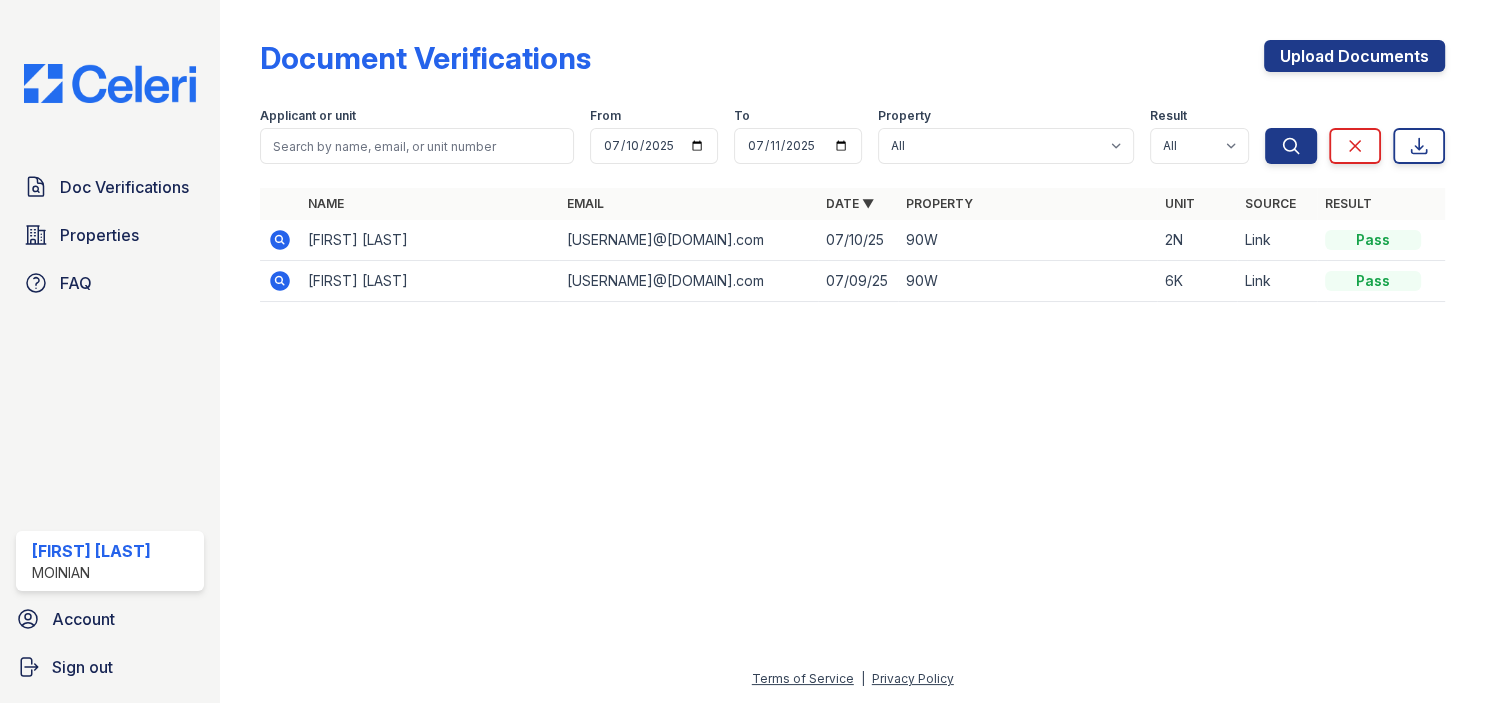 click on "Applicant or unit
From
2025-07-10
To
2025-07-11
Property
All
100 John
1264
90W
Marc
Ocean
PLG
Sky
Result
All
Pass
Caution
Fail
N/a" at bounding box center (762, 132) 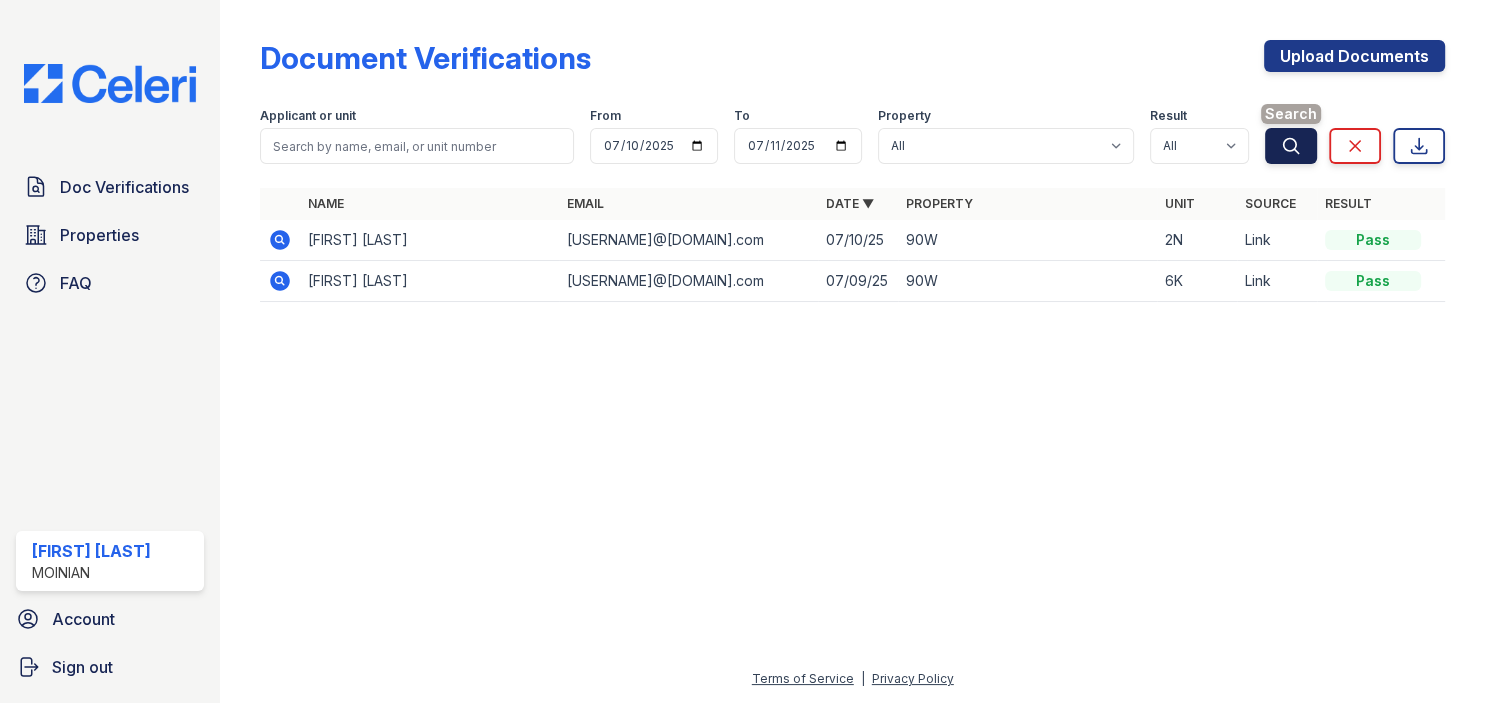 click 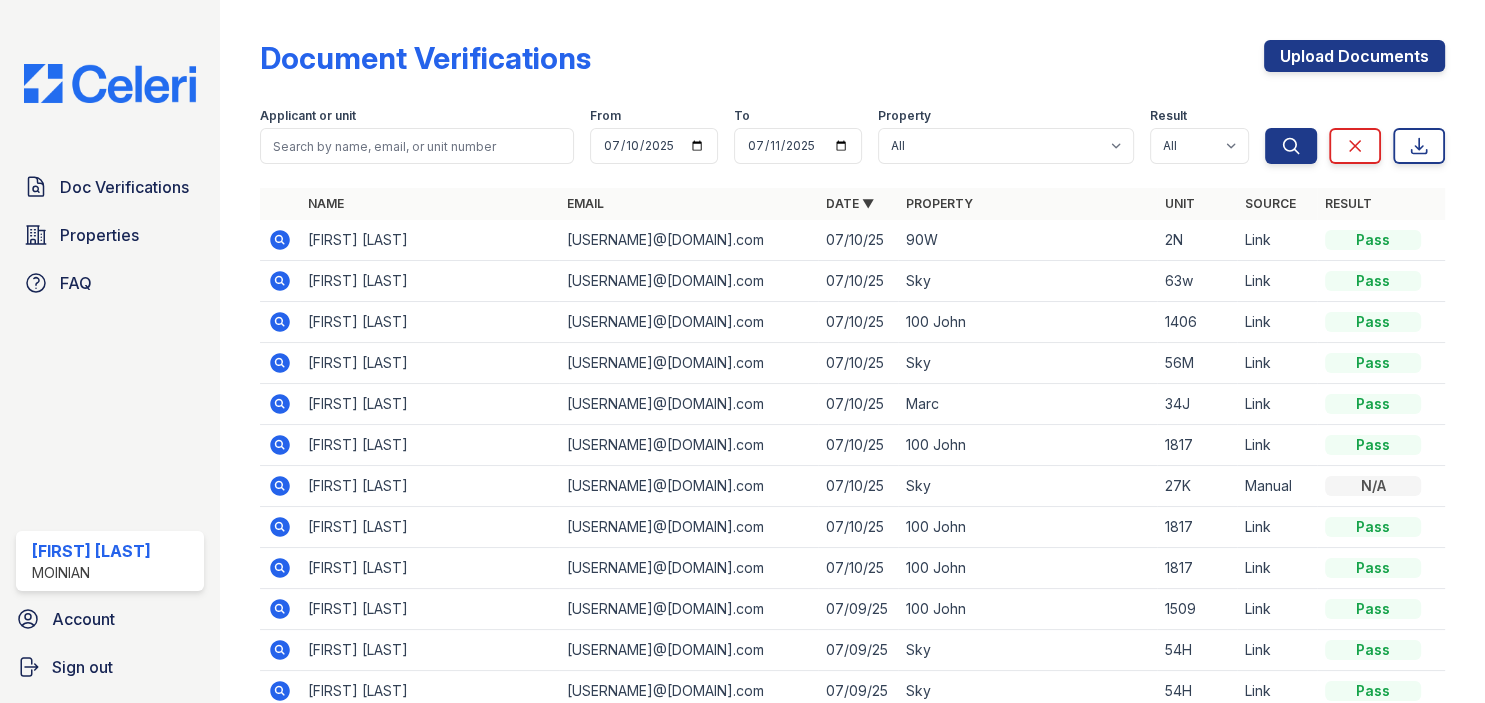 scroll, scrollTop: 118, scrollLeft: 0, axis: vertical 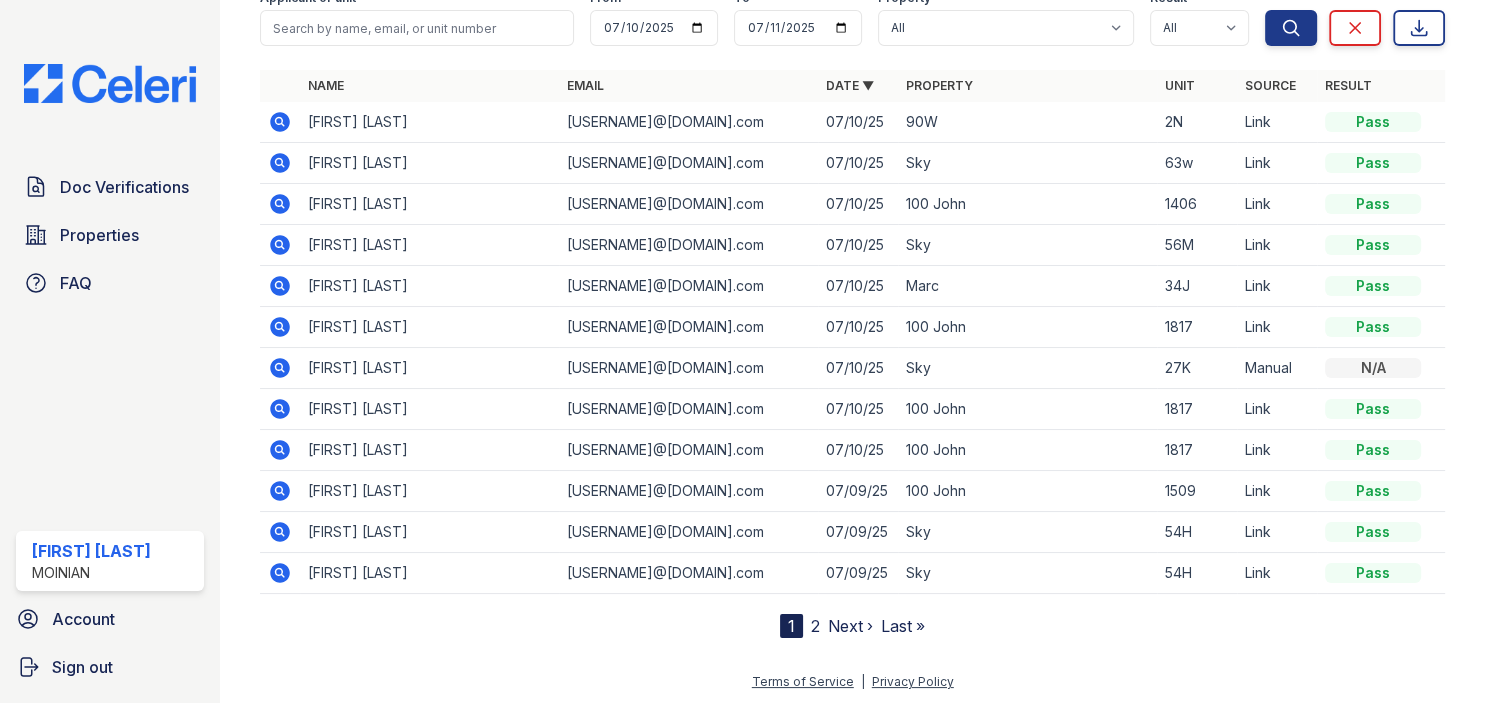 click on "Next ›" at bounding box center (850, 626) 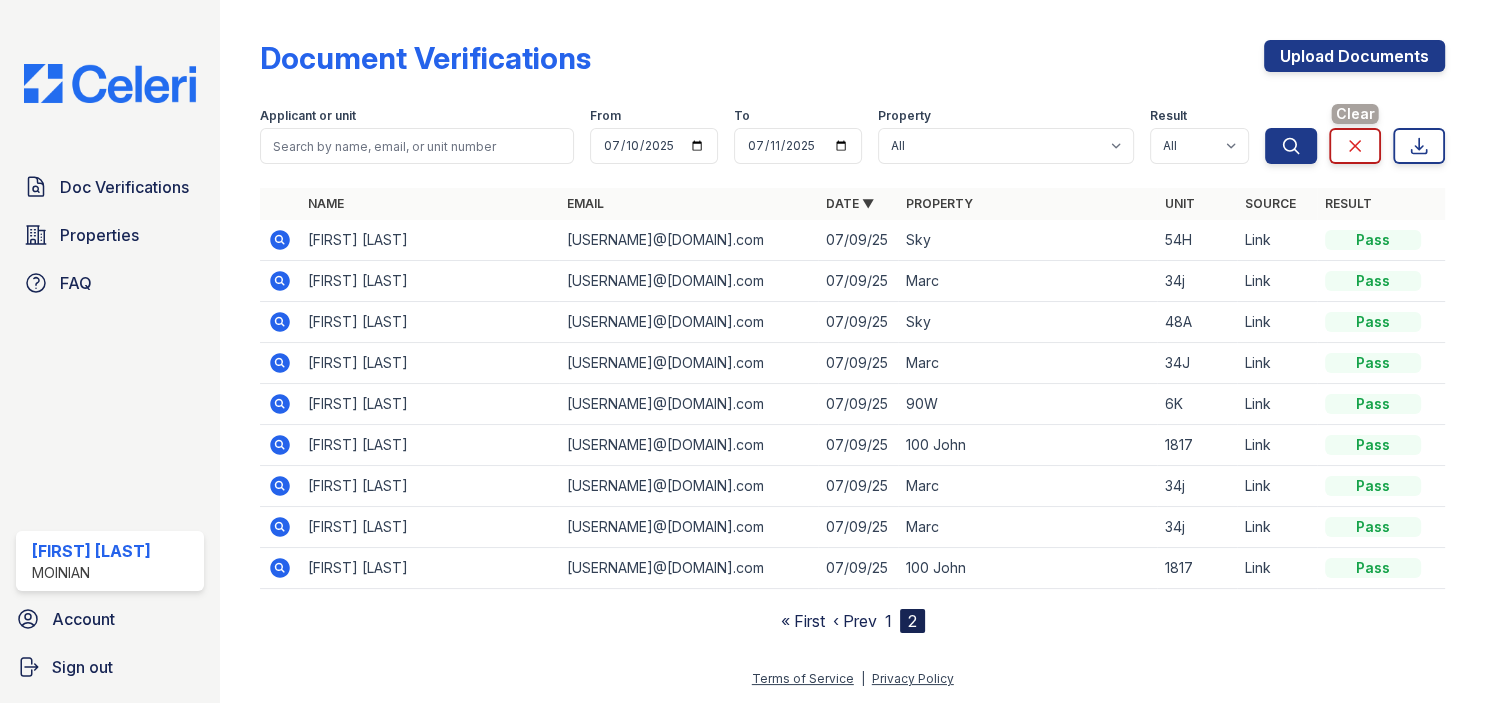 click 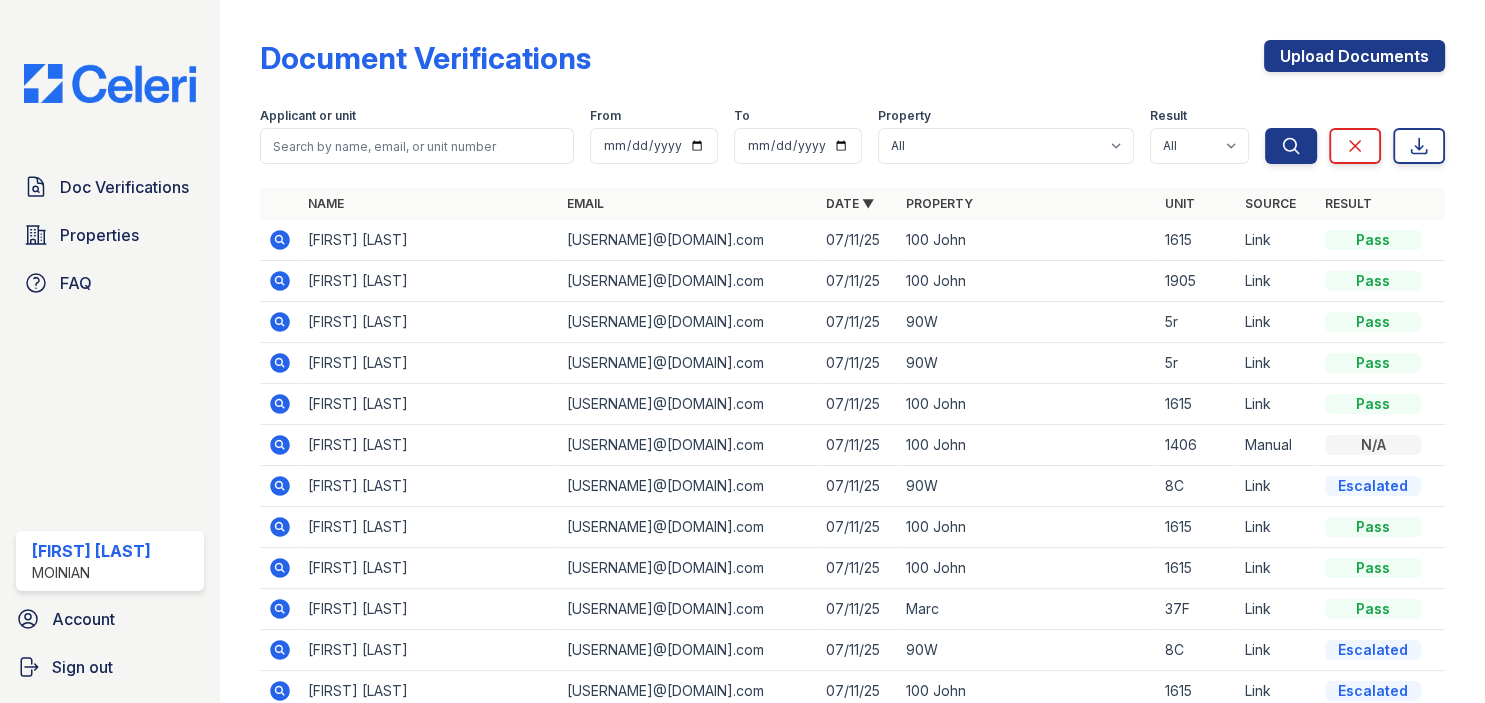 scroll, scrollTop: 118, scrollLeft: 0, axis: vertical 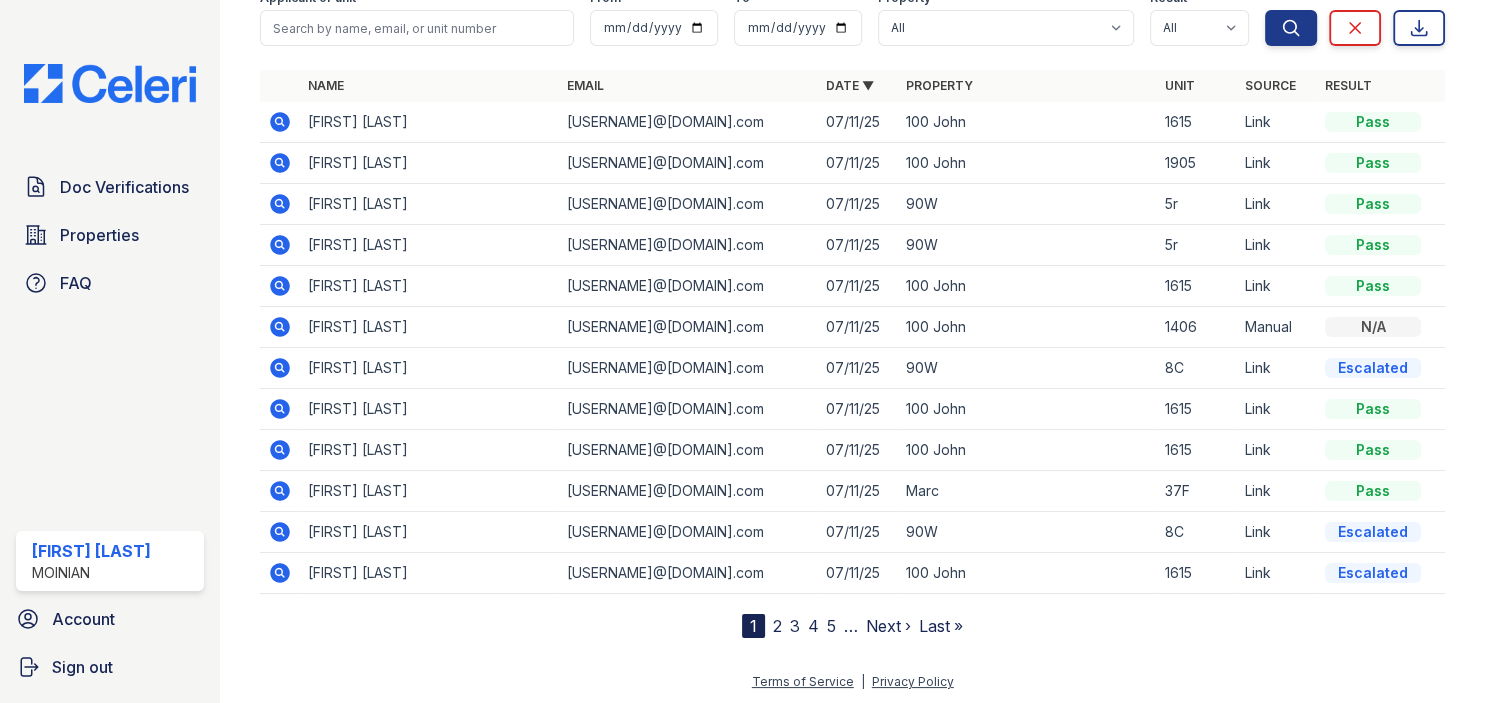 click on "2" at bounding box center [777, 626] 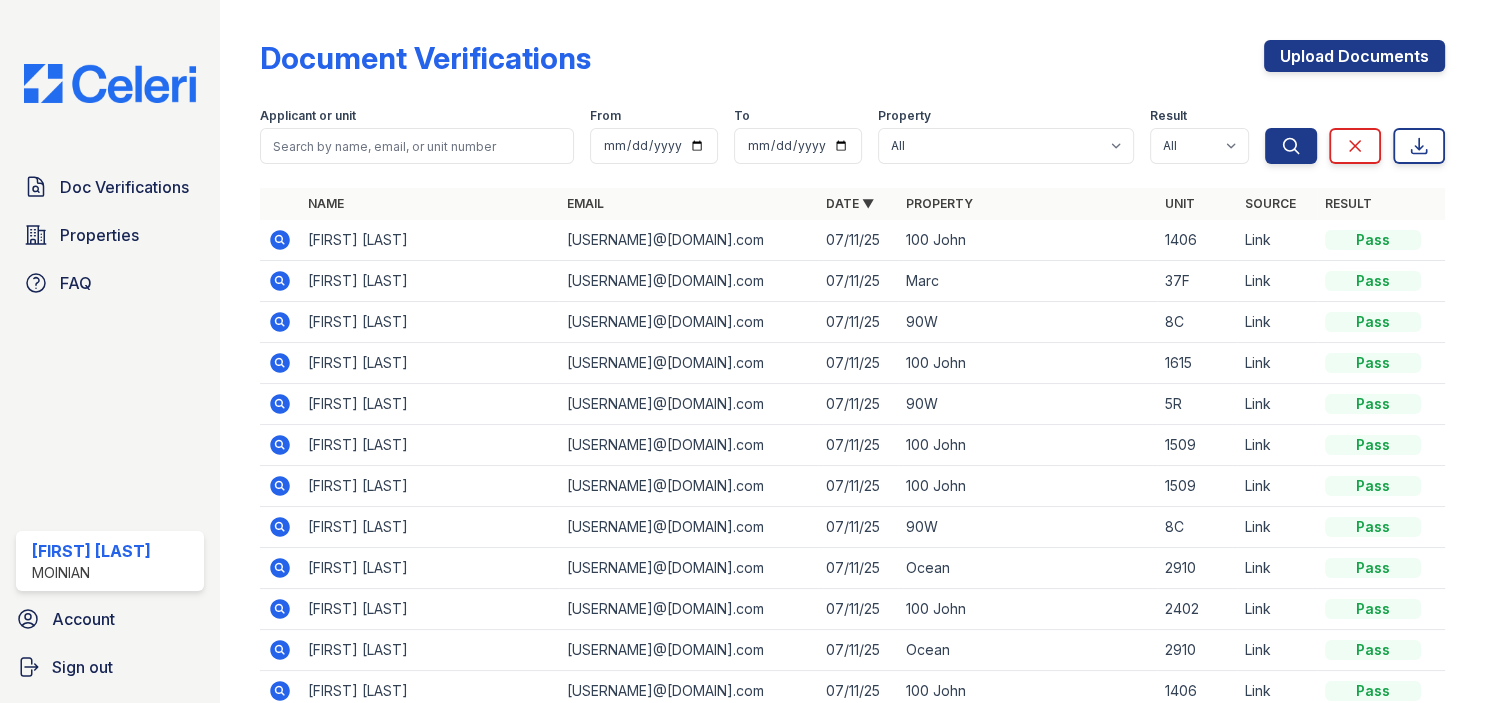 scroll, scrollTop: 118, scrollLeft: 0, axis: vertical 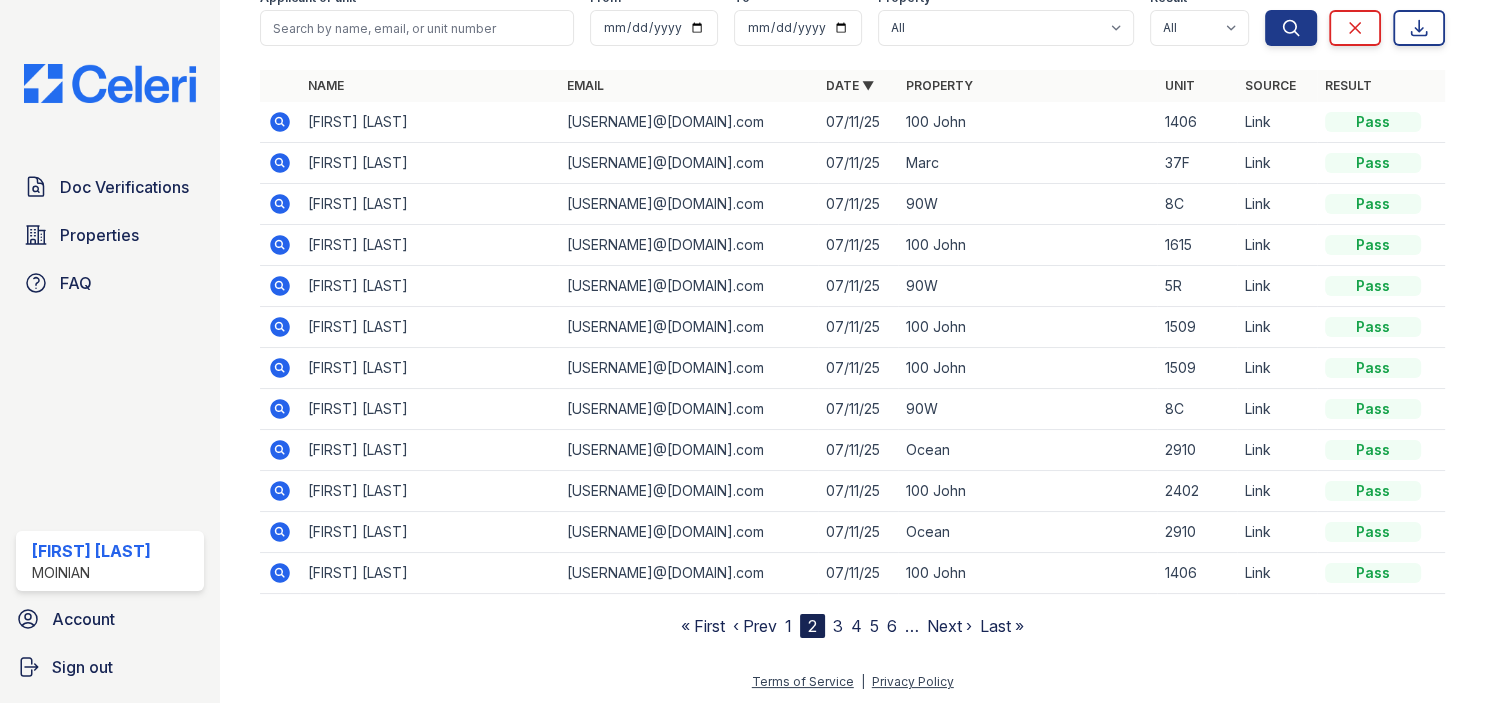 click 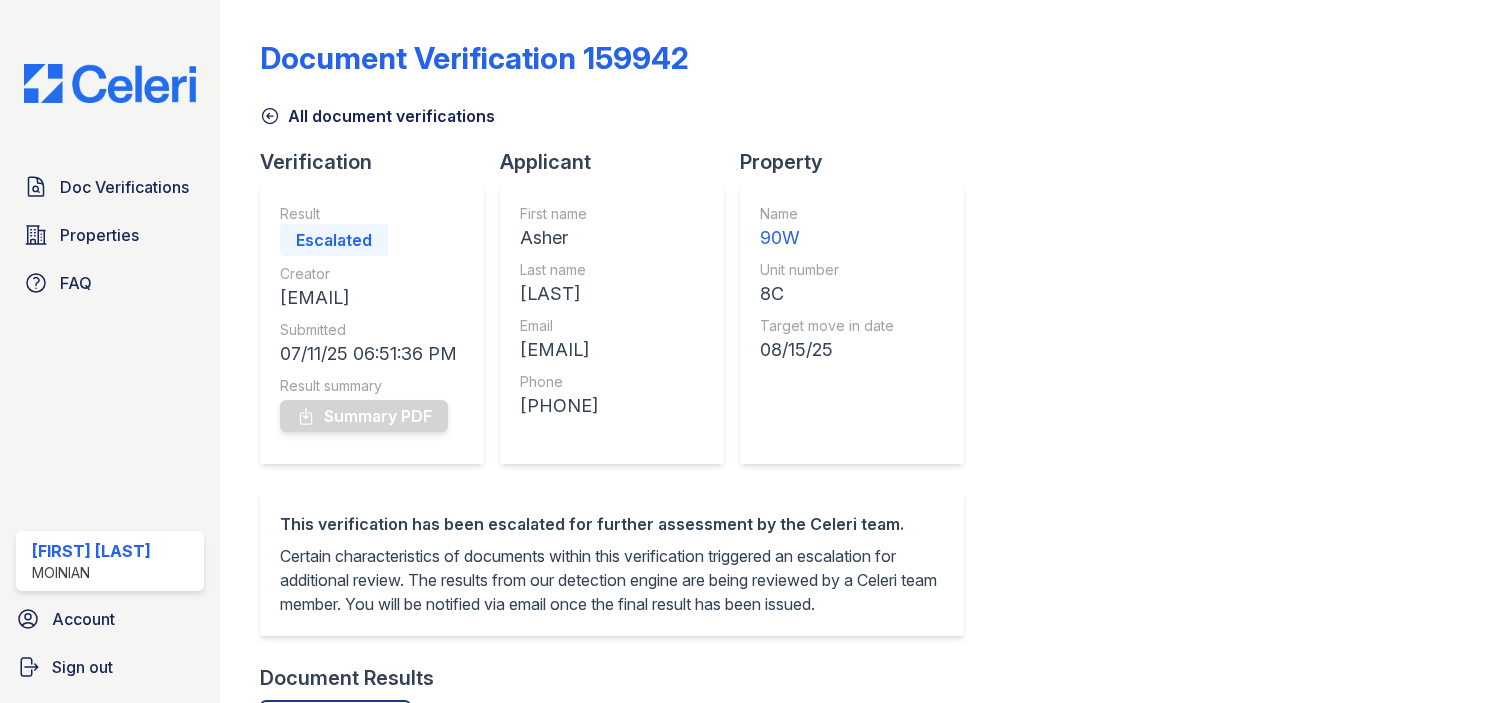 scroll, scrollTop: 0, scrollLeft: 0, axis: both 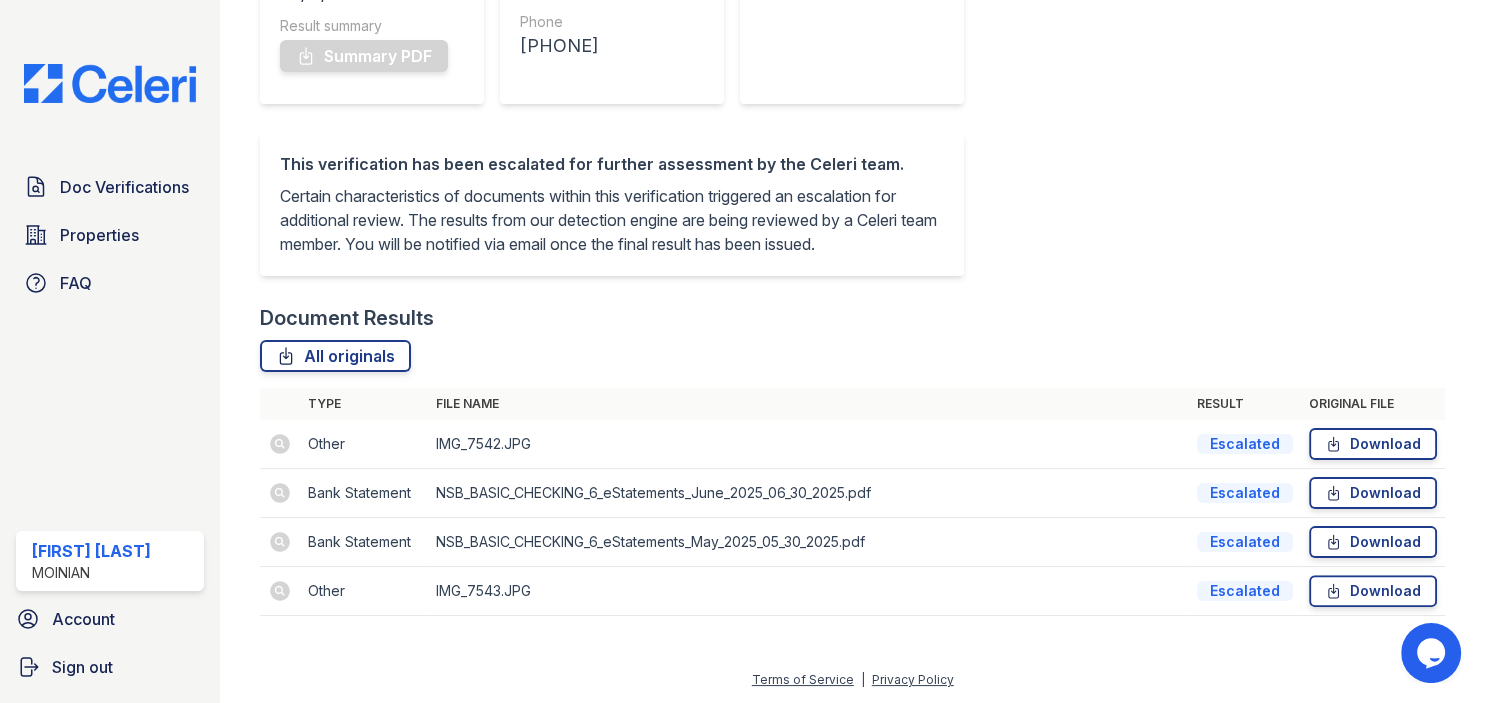 click at bounding box center [280, 444] 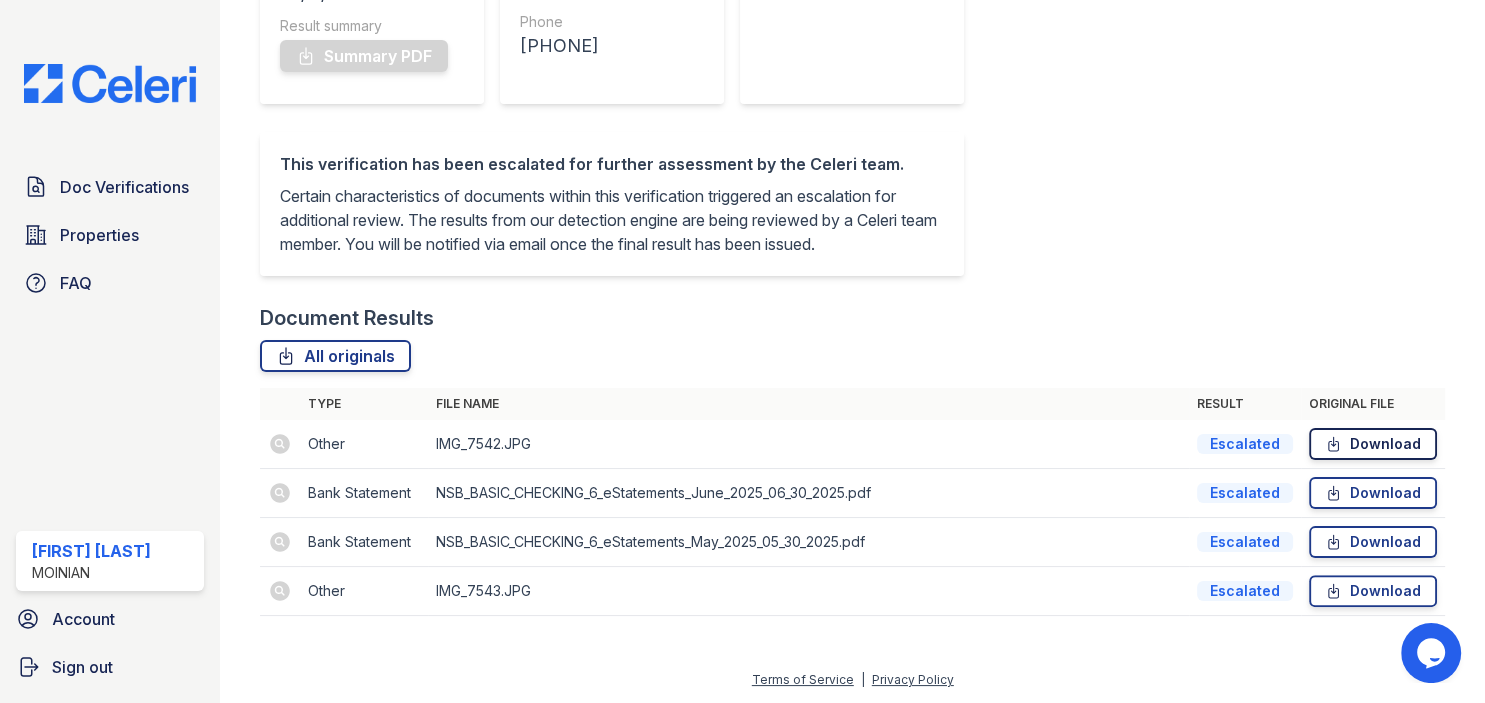 click 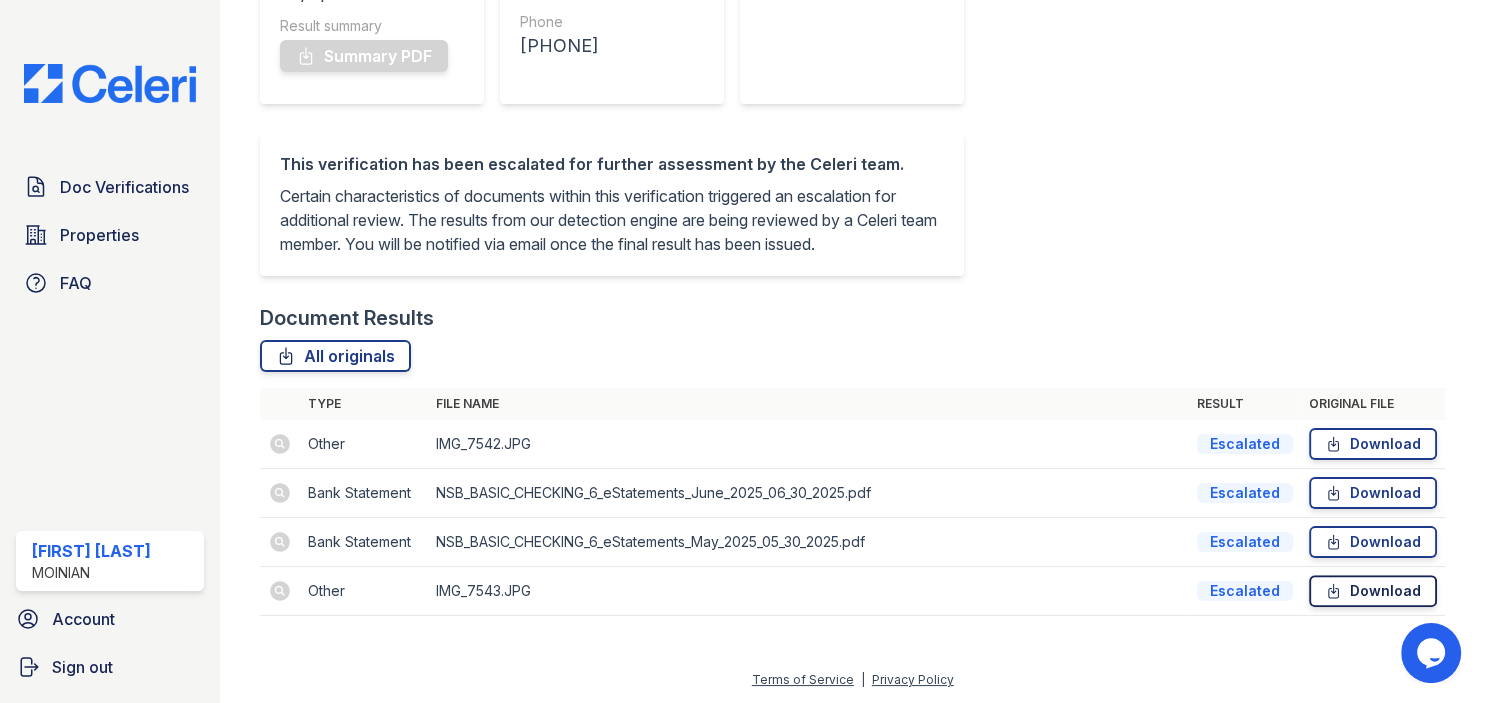 click on "Download" at bounding box center (1373, 591) 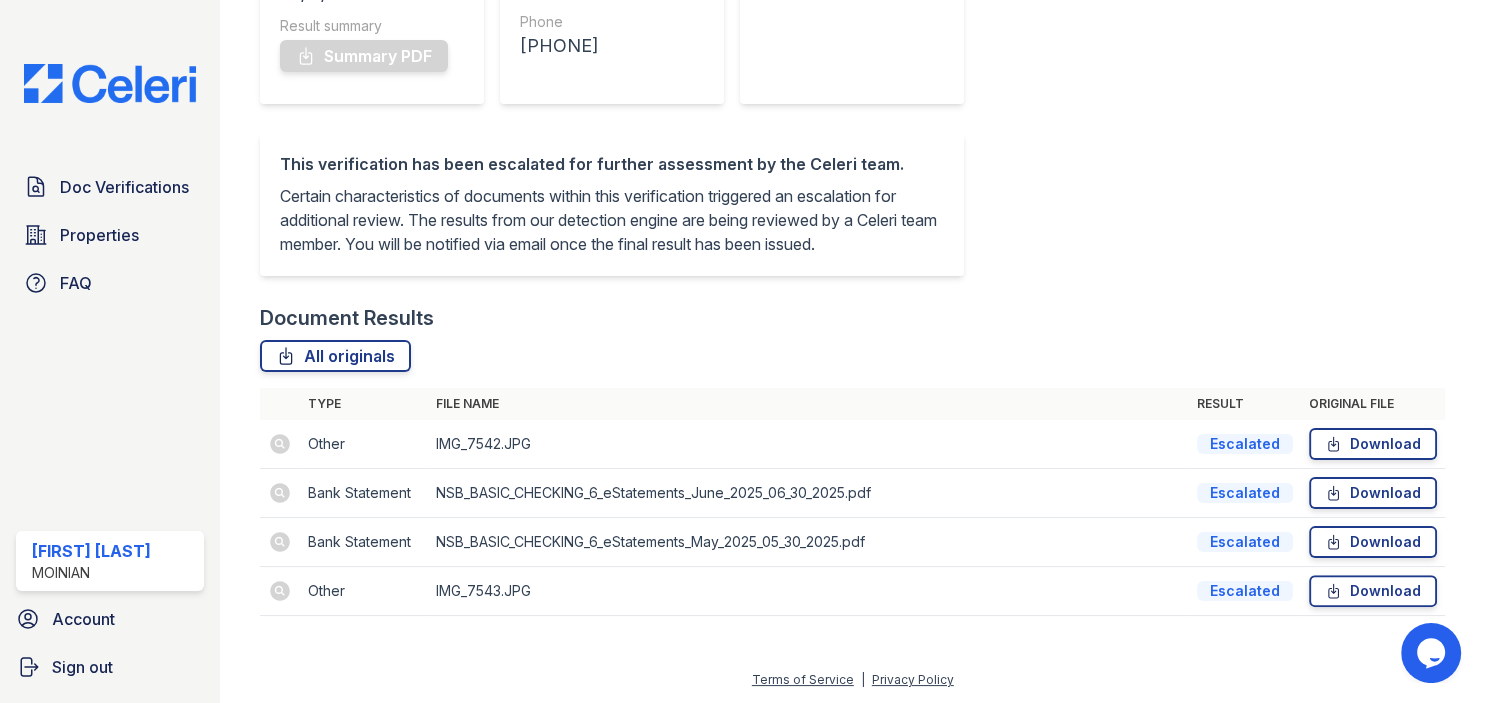 click on "This verification has been escalated for further assessment by the Celeri team.
Certain characteristics of documents within this verification triggered an escalation for additional review. The results from our detection engine are being reviewed by a Celeri team member. You will be notified via email once the final result has been issued." at bounding box center [612, 204] 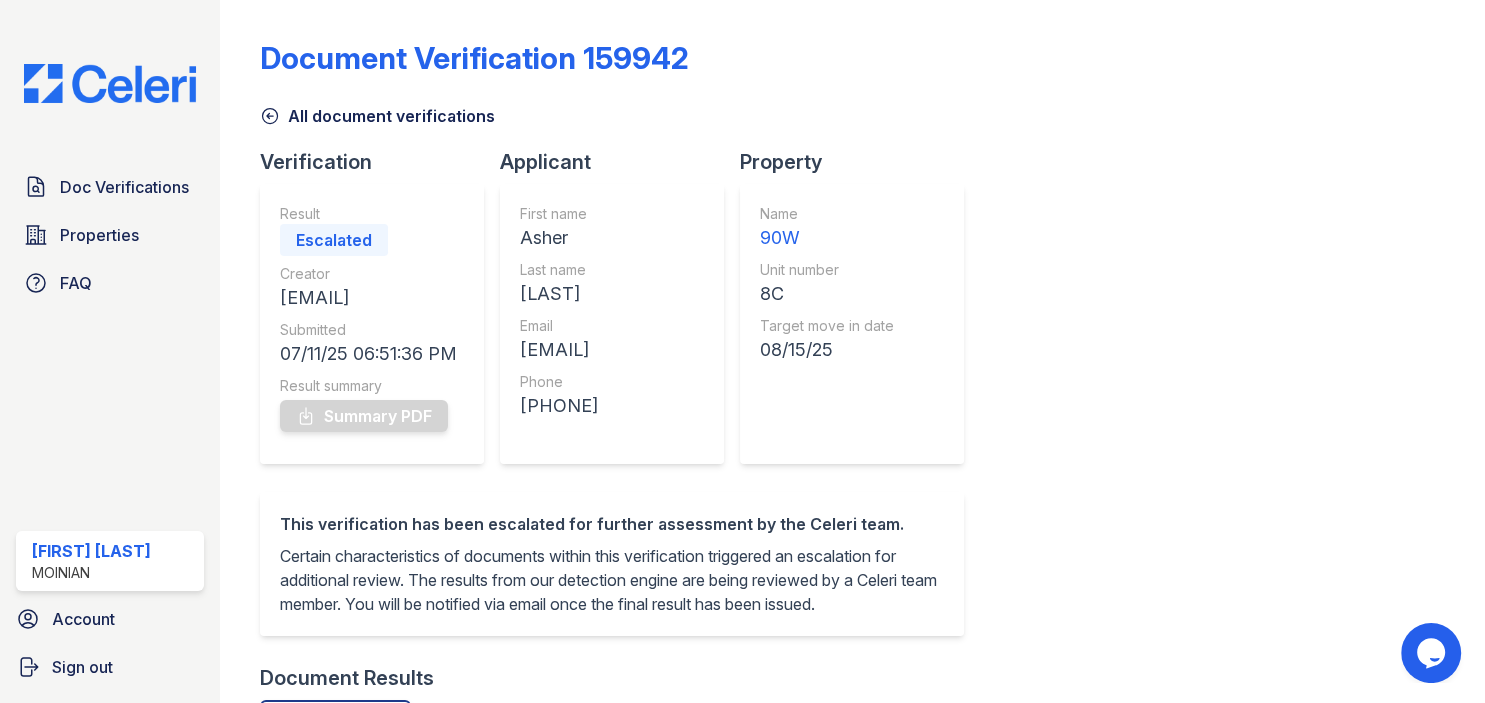 click 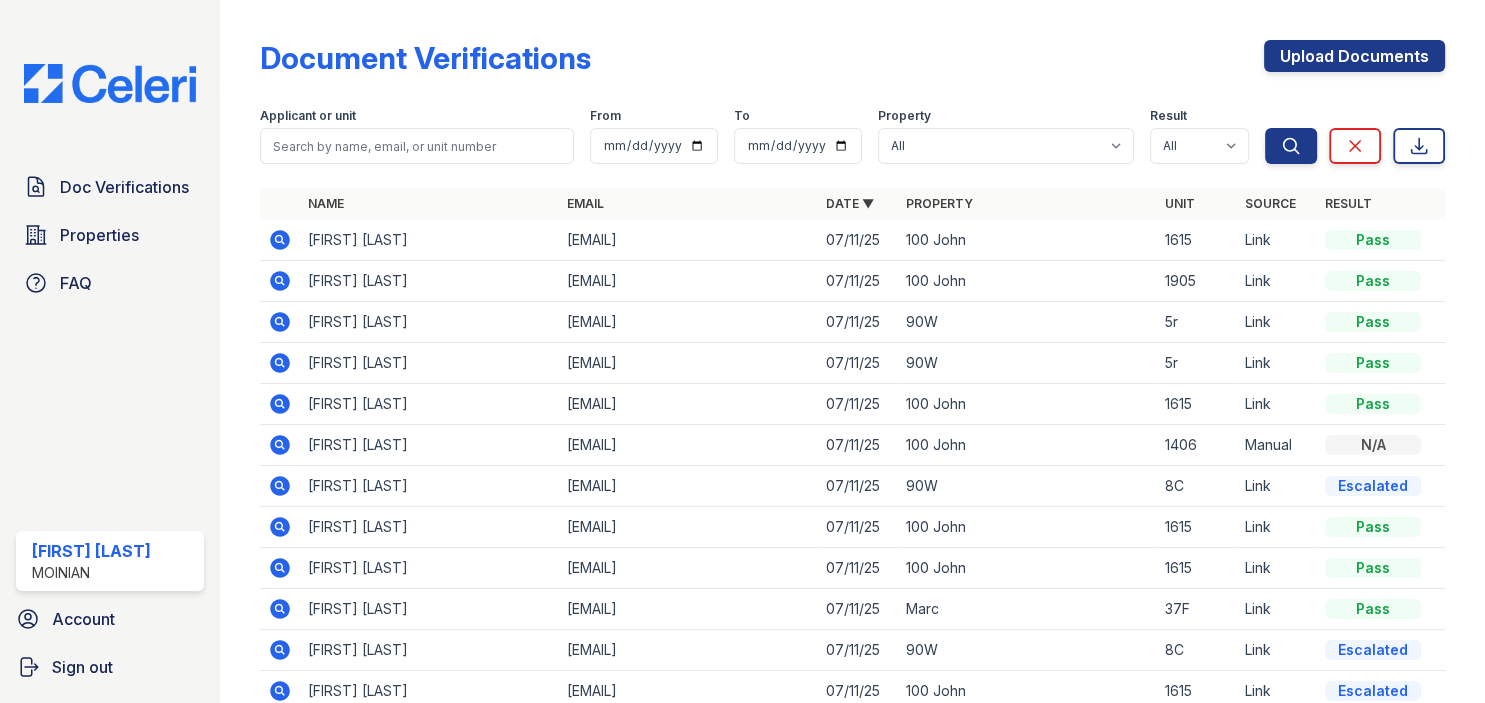 click on "Applicant or unit
From
To
Property
All
100 John
1264
90W
Marc
Ocean
PLG
Sky
Result
All
Pass
Caution
Fail
N/a
Search
Clear
Export
Search
Clear" at bounding box center [852, 132] 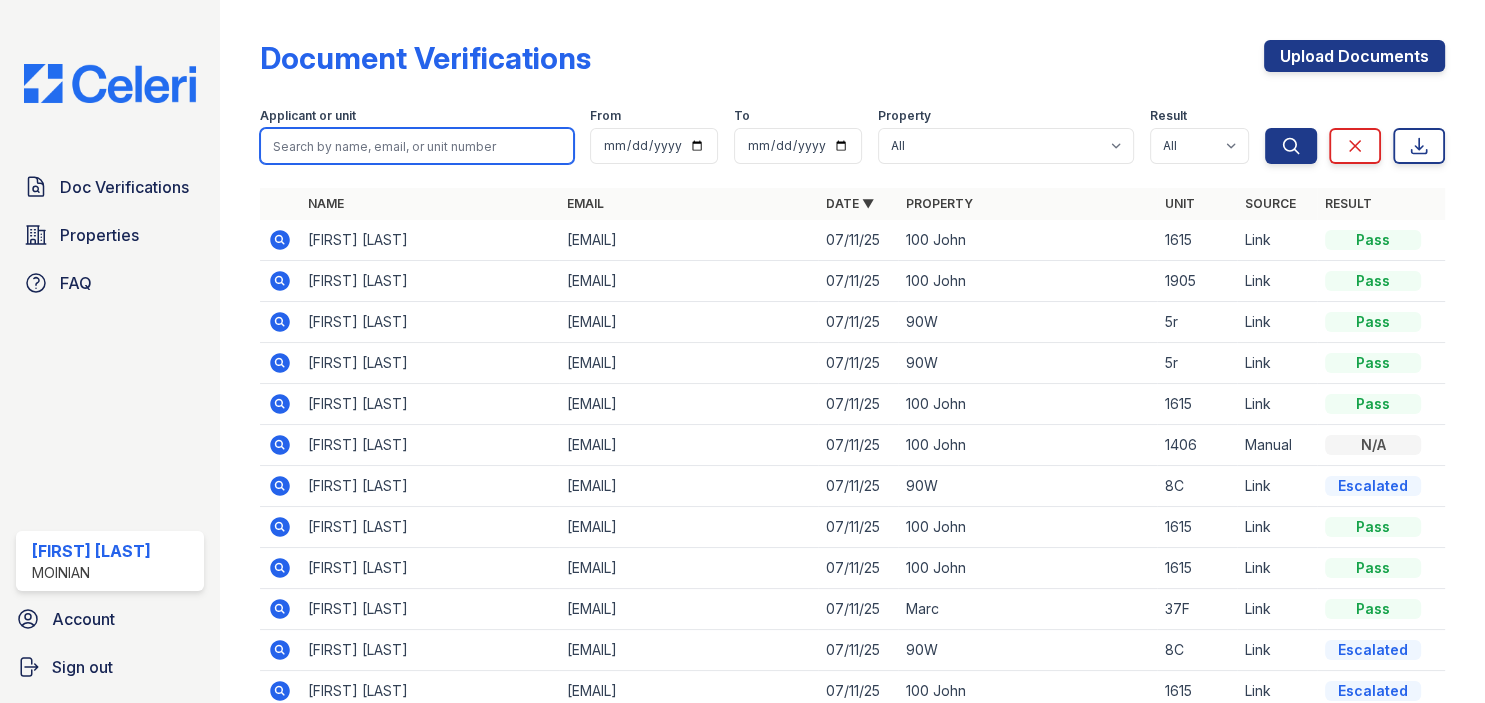 click at bounding box center [417, 146] 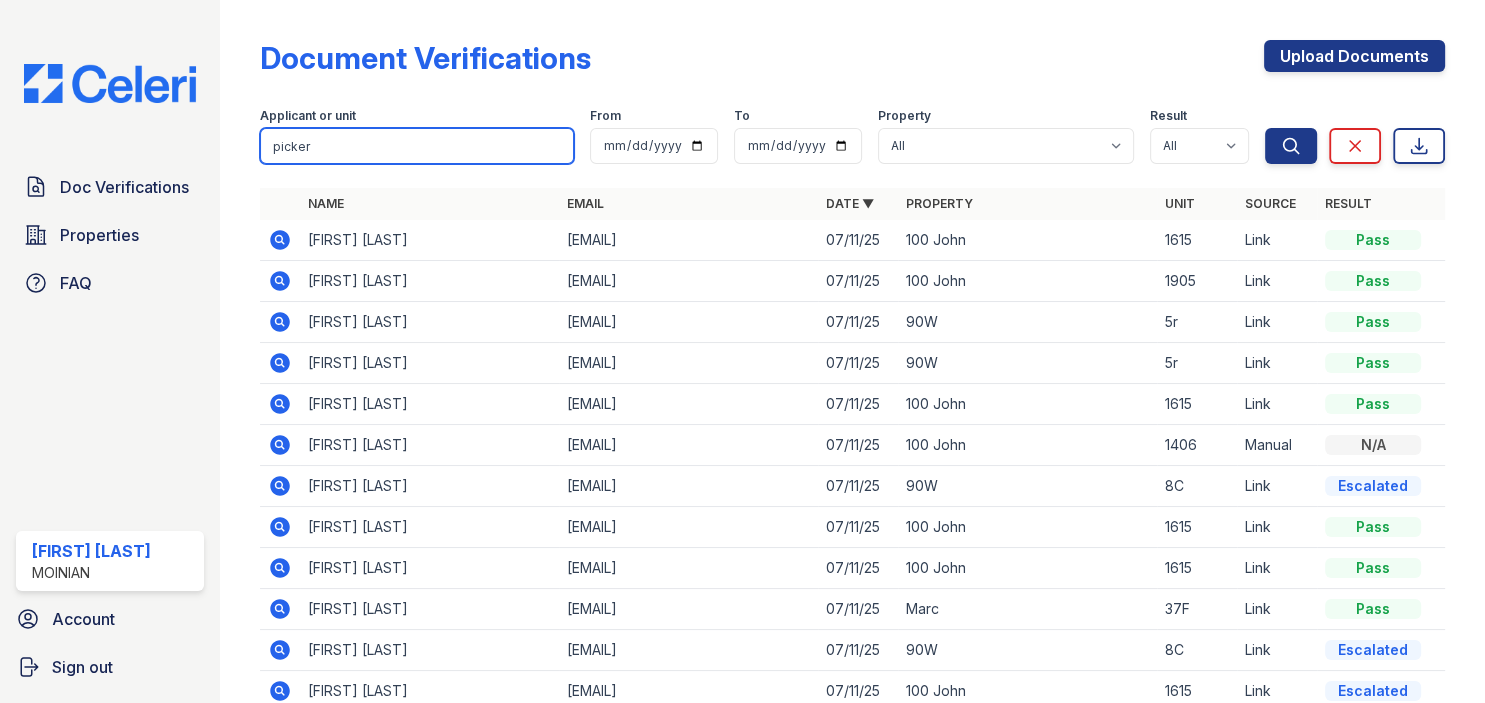 type on "picker" 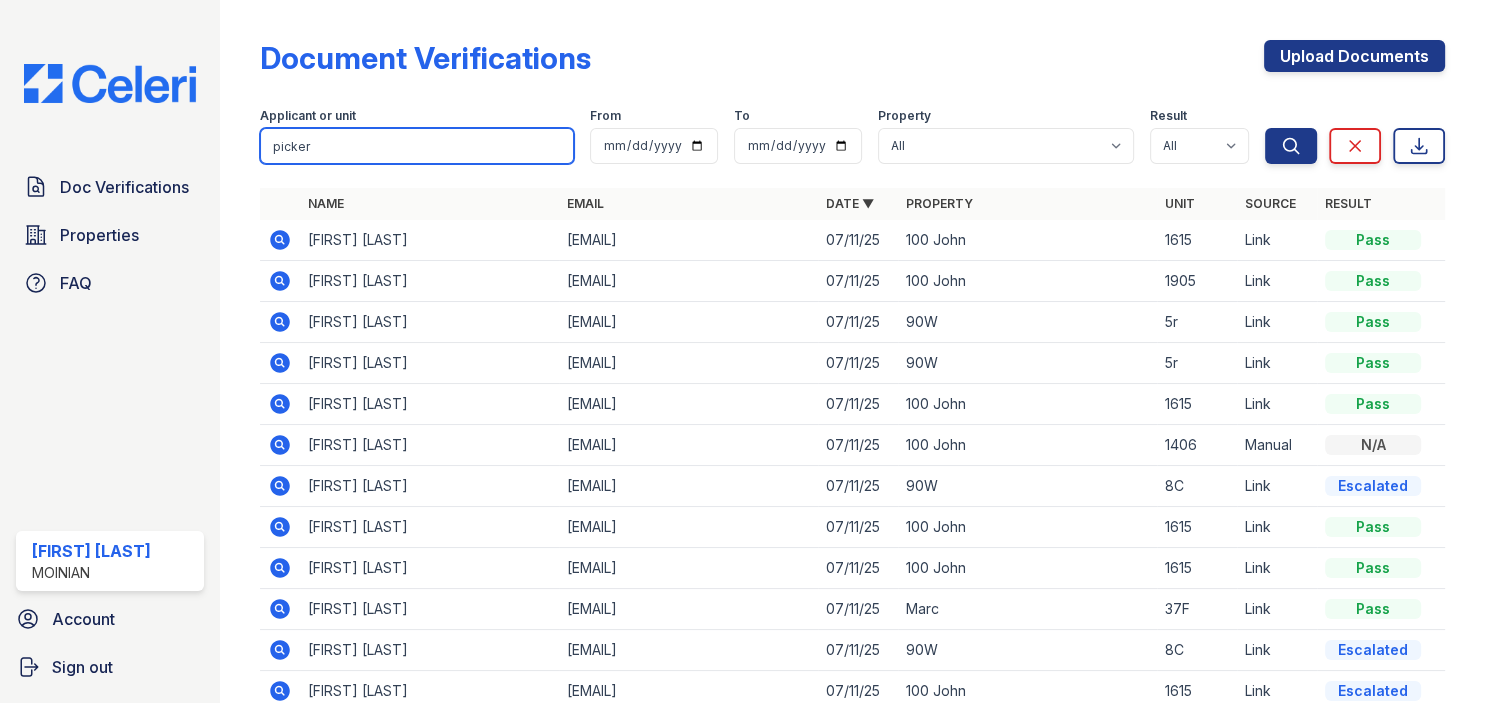 click on "Search" at bounding box center [1291, 146] 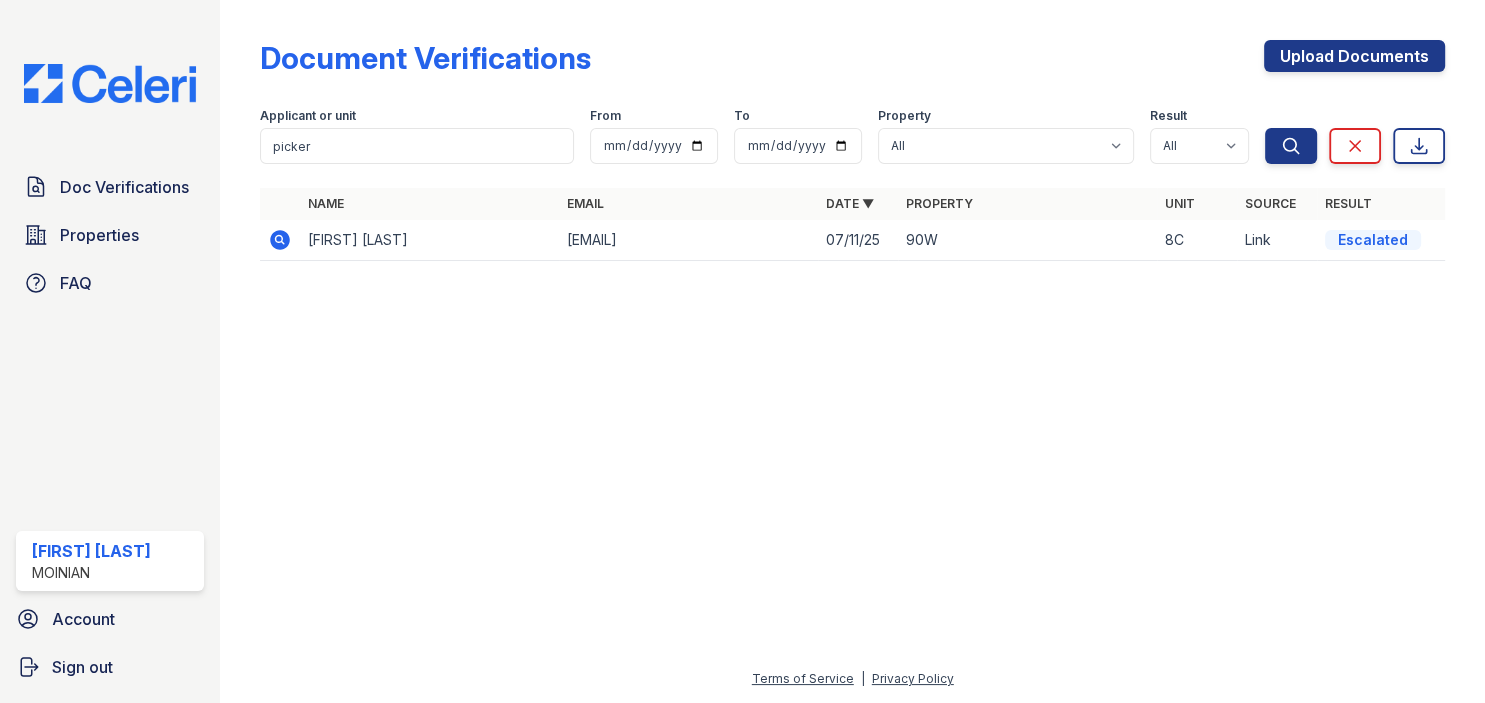 click 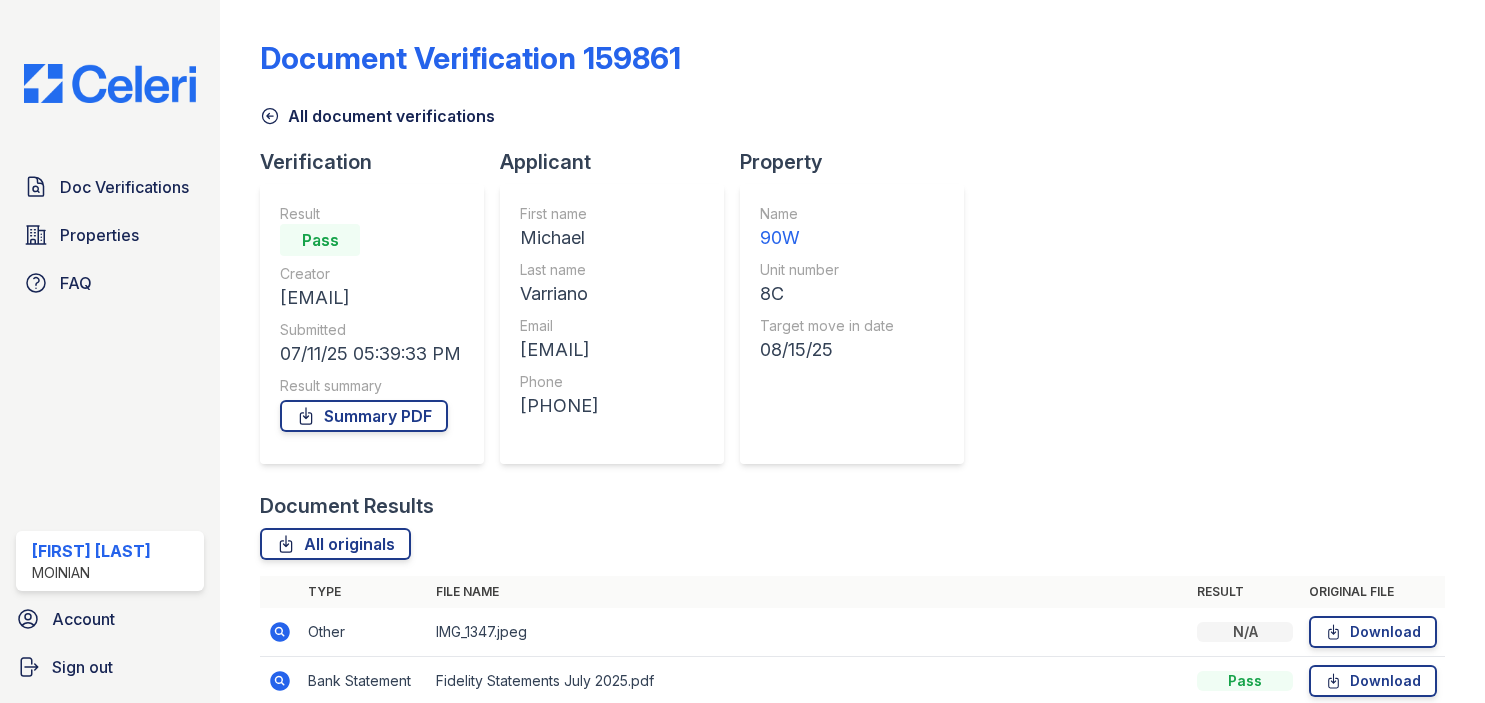scroll, scrollTop: 0, scrollLeft: 0, axis: both 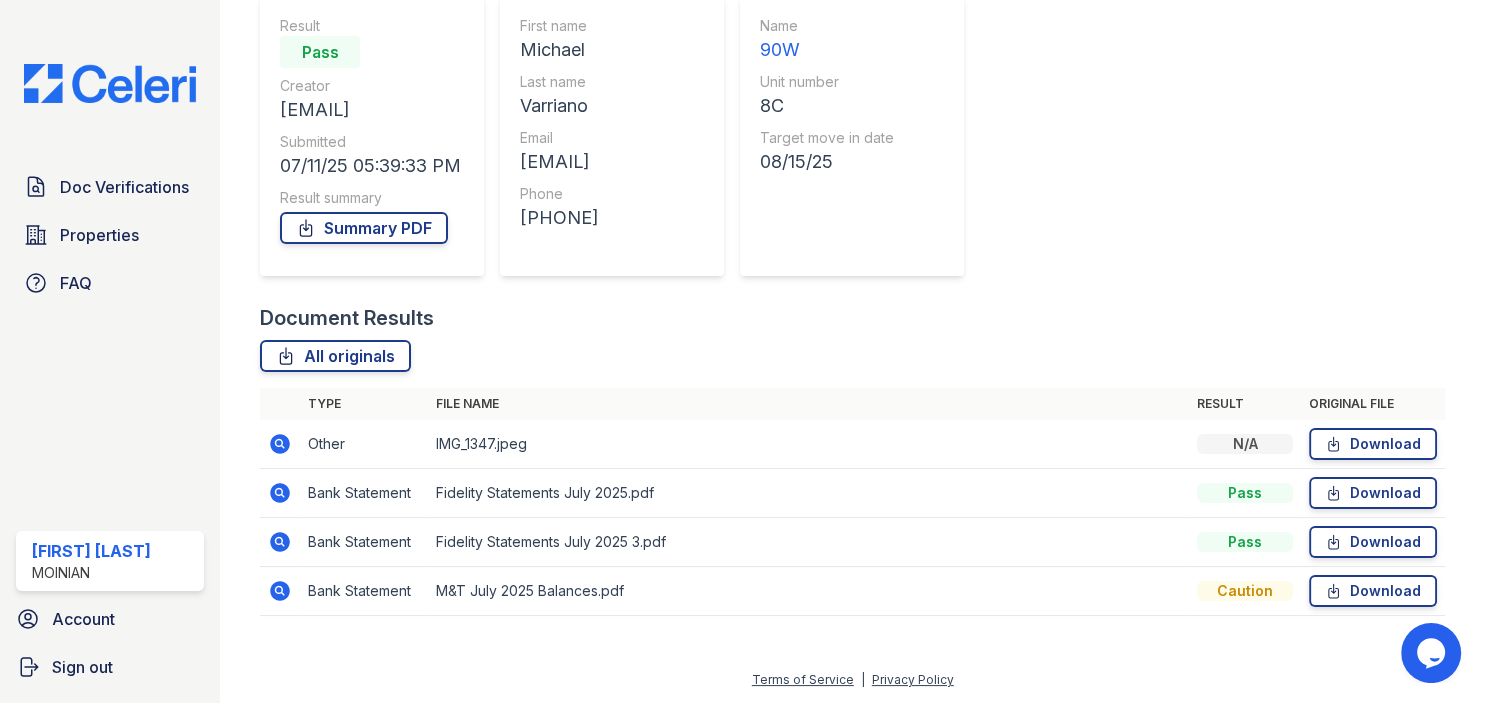 click 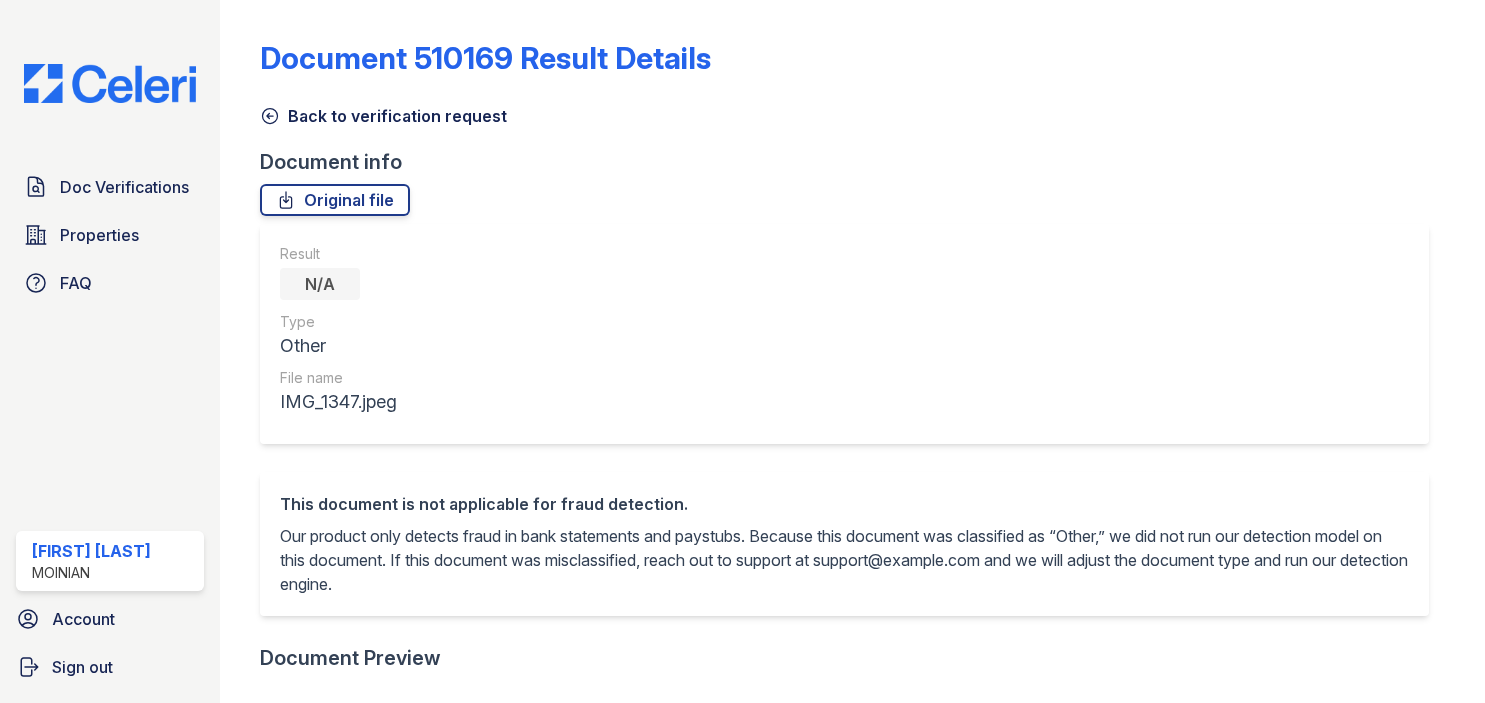 scroll, scrollTop: 0, scrollLeft: 0, axis: both 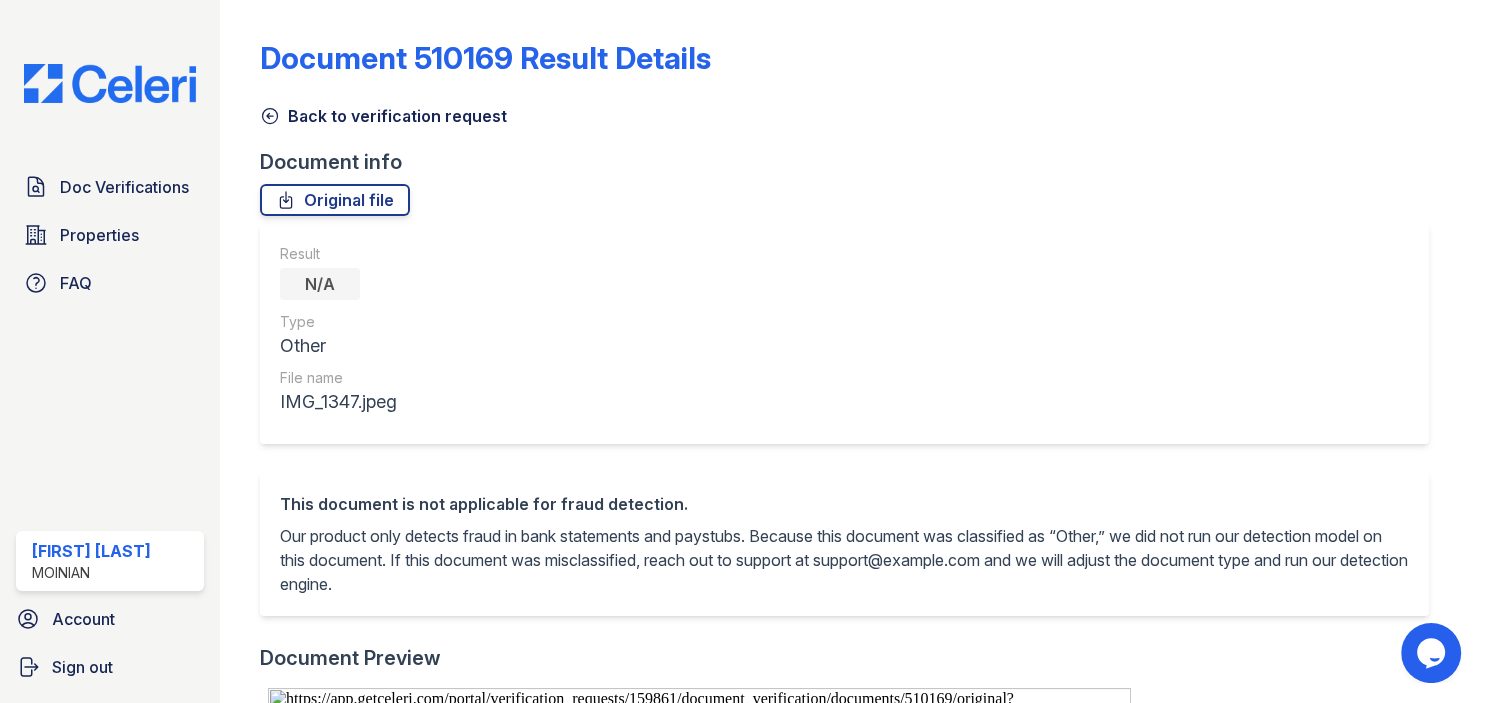 click 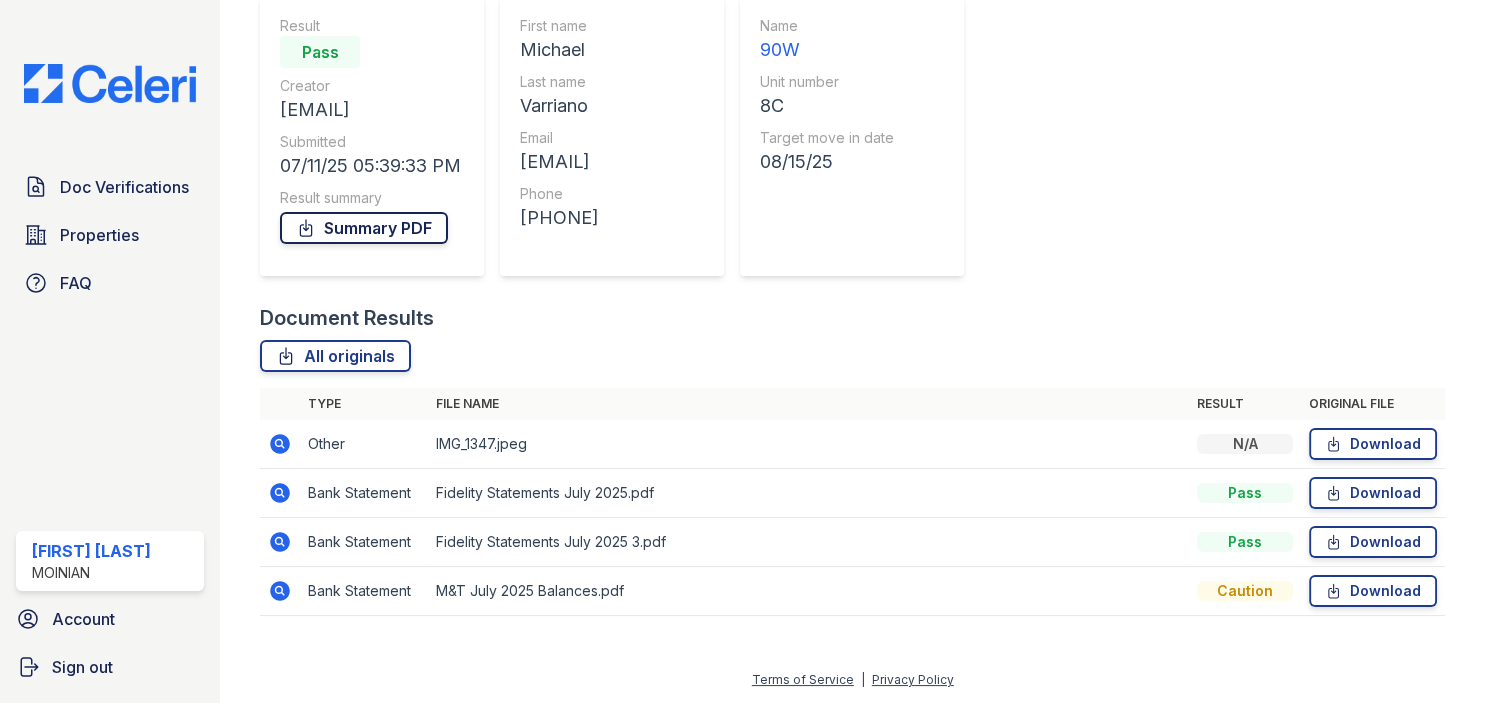scroll, scrollTop: 0, scrollLeft: 0, axis: both 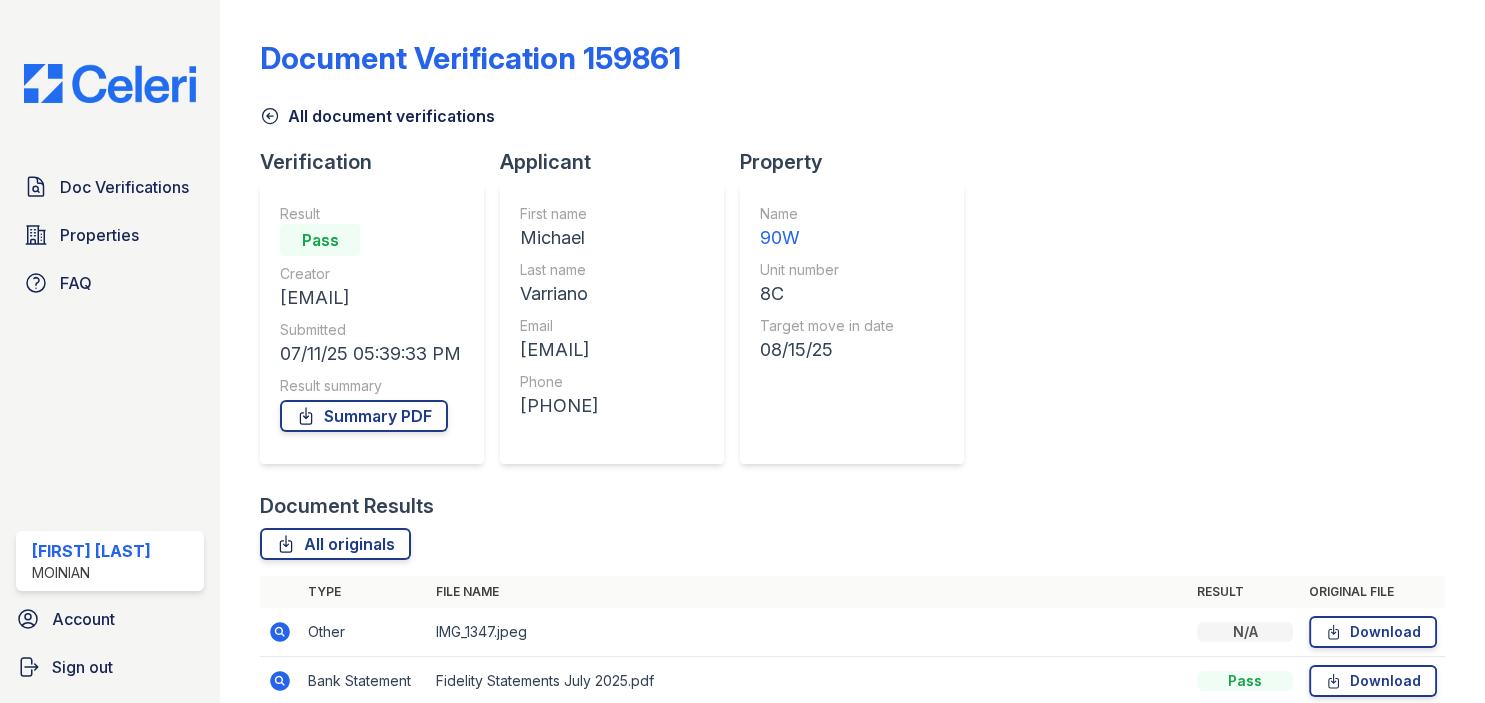 click 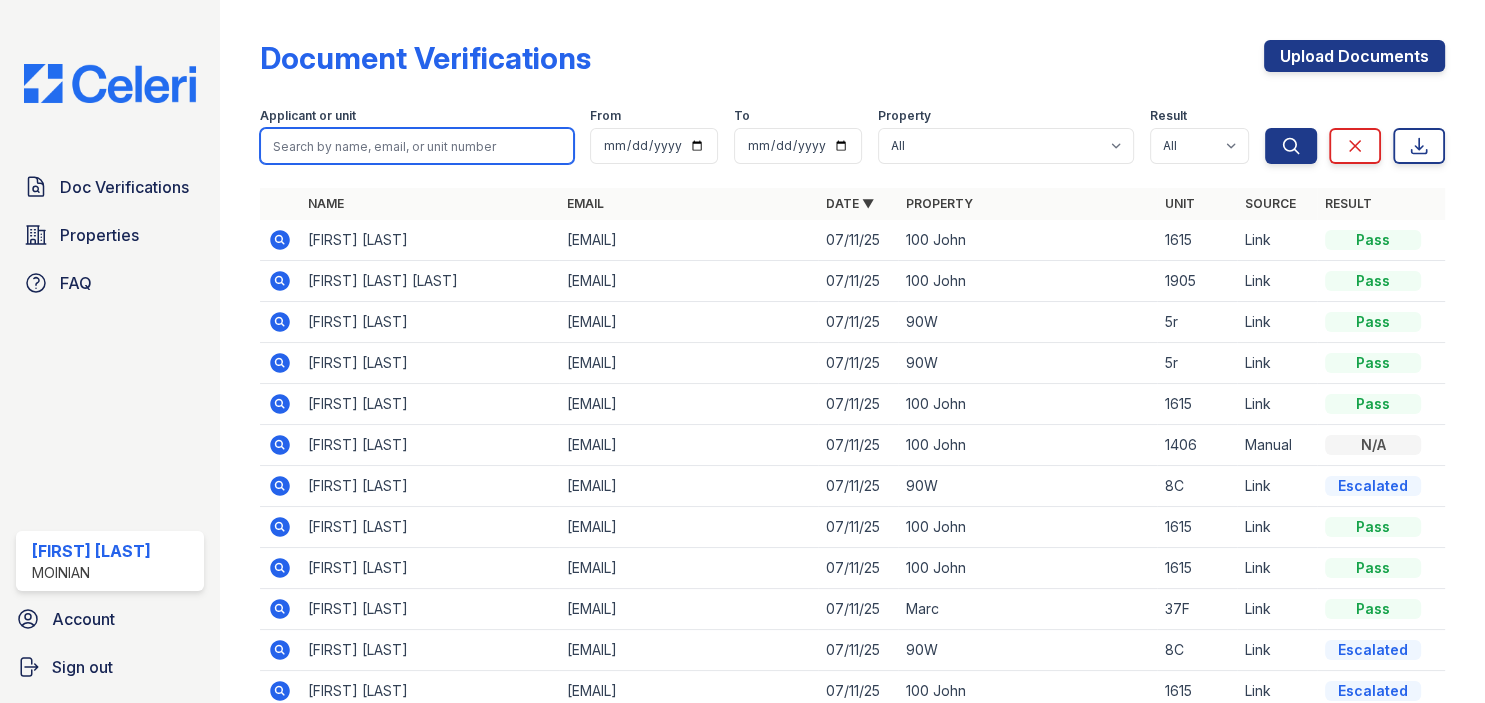 click at bounding box center [417, 146] 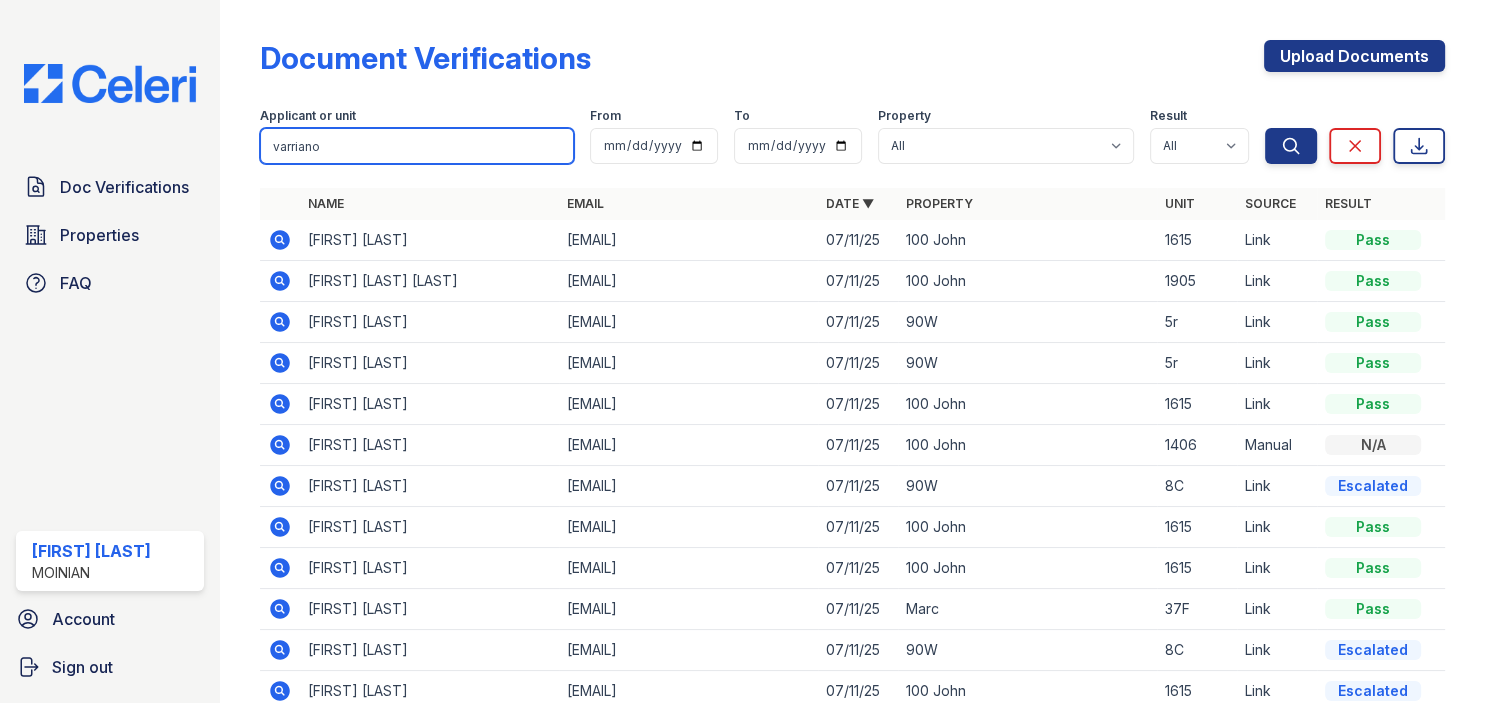 type on "varriano" 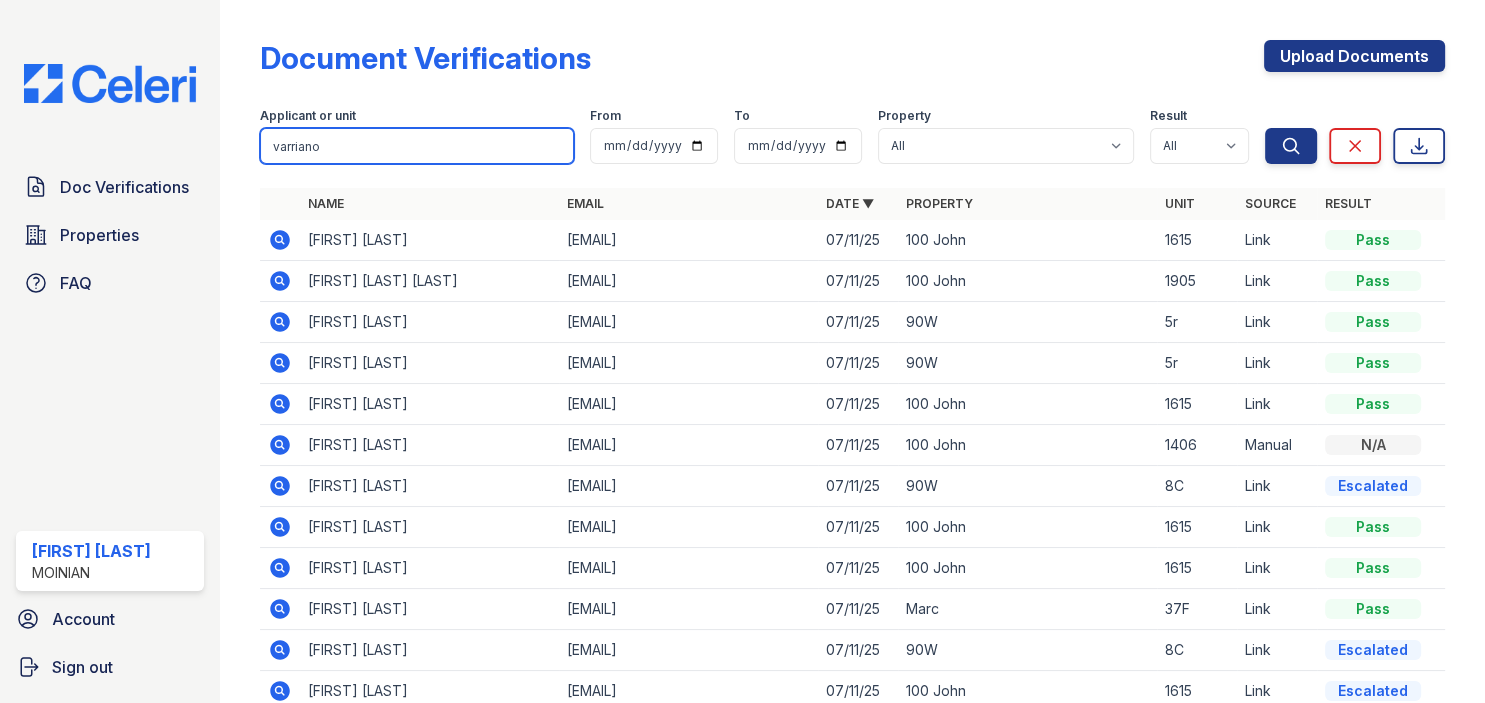 click on "Search" at bounding box center [1291, 146] 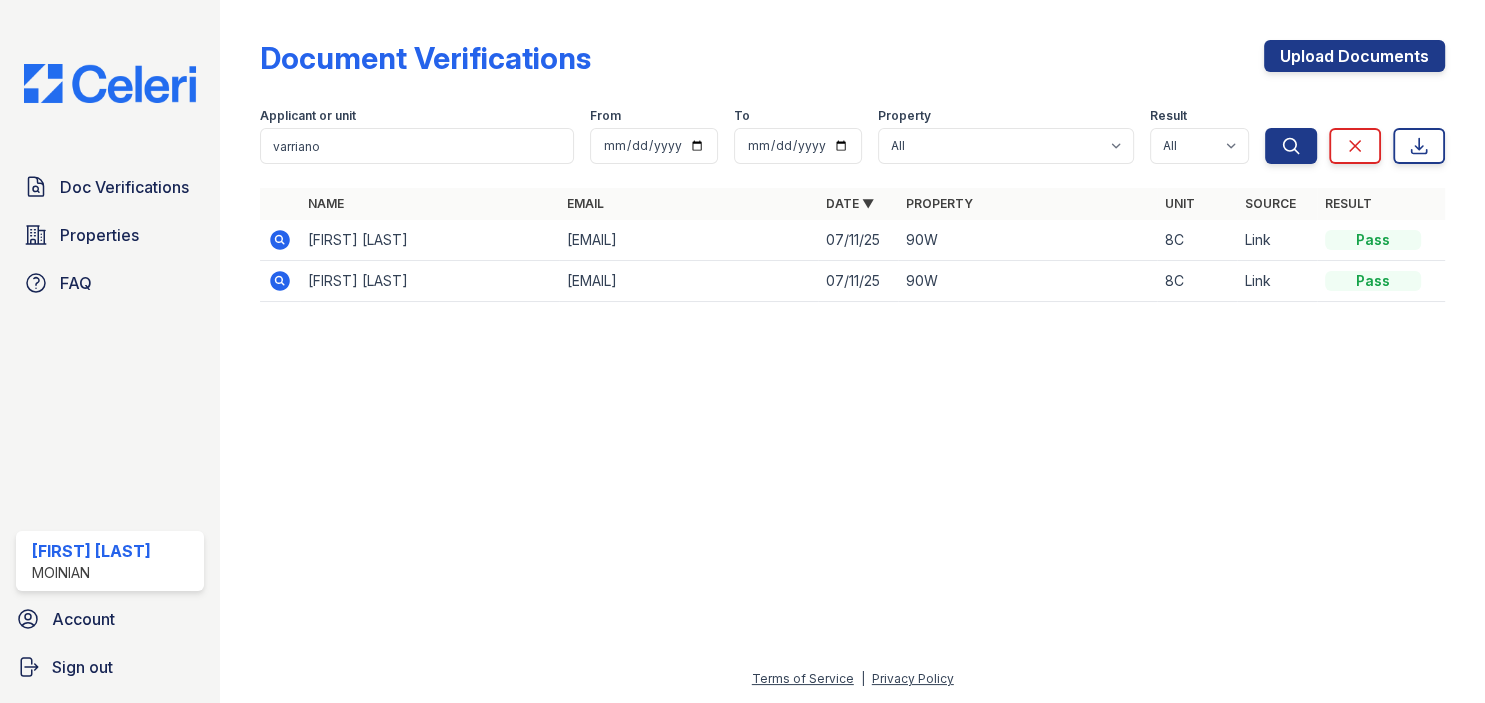 click 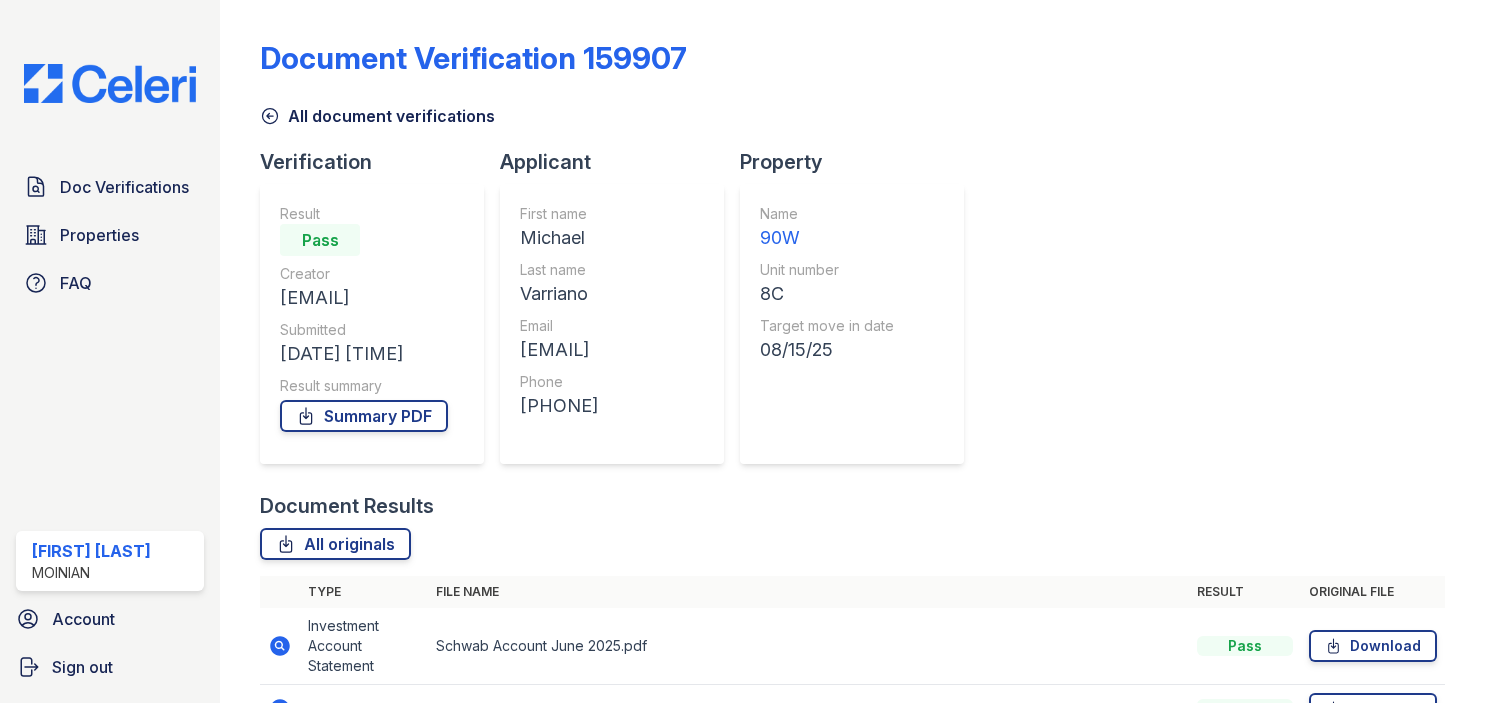 scroll, scrollTop: 0, scrollLeft: 0, axis: both 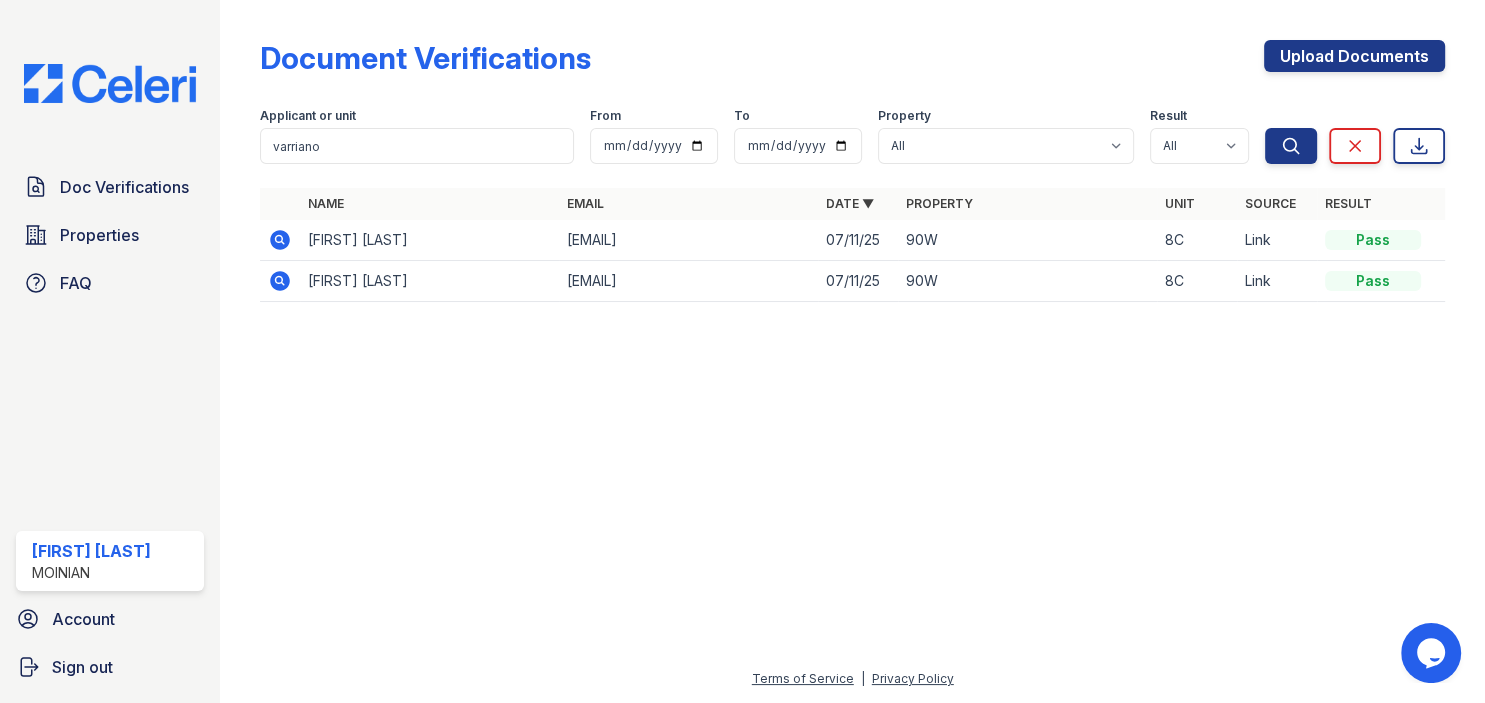 click 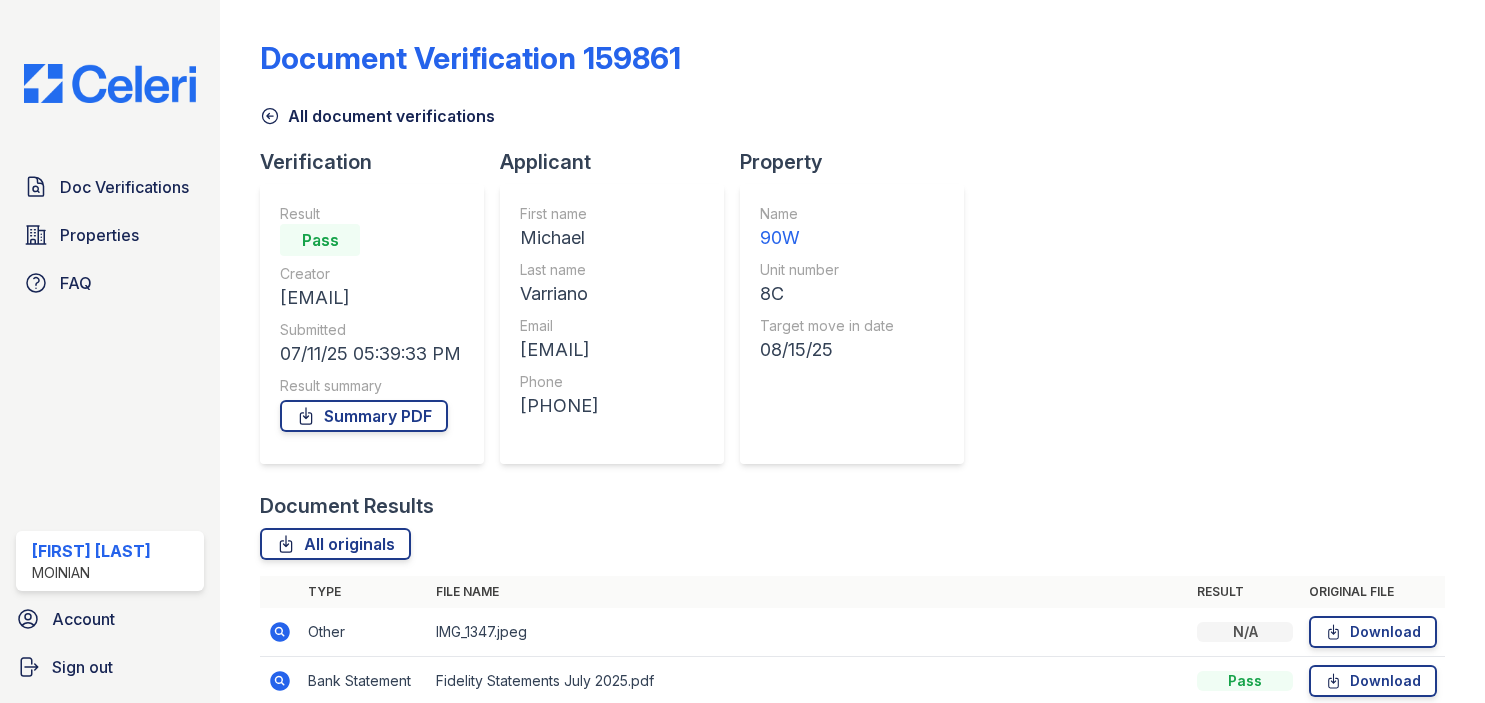 scroll, scrollTop: 0, scrollLeft: 0, axis: both 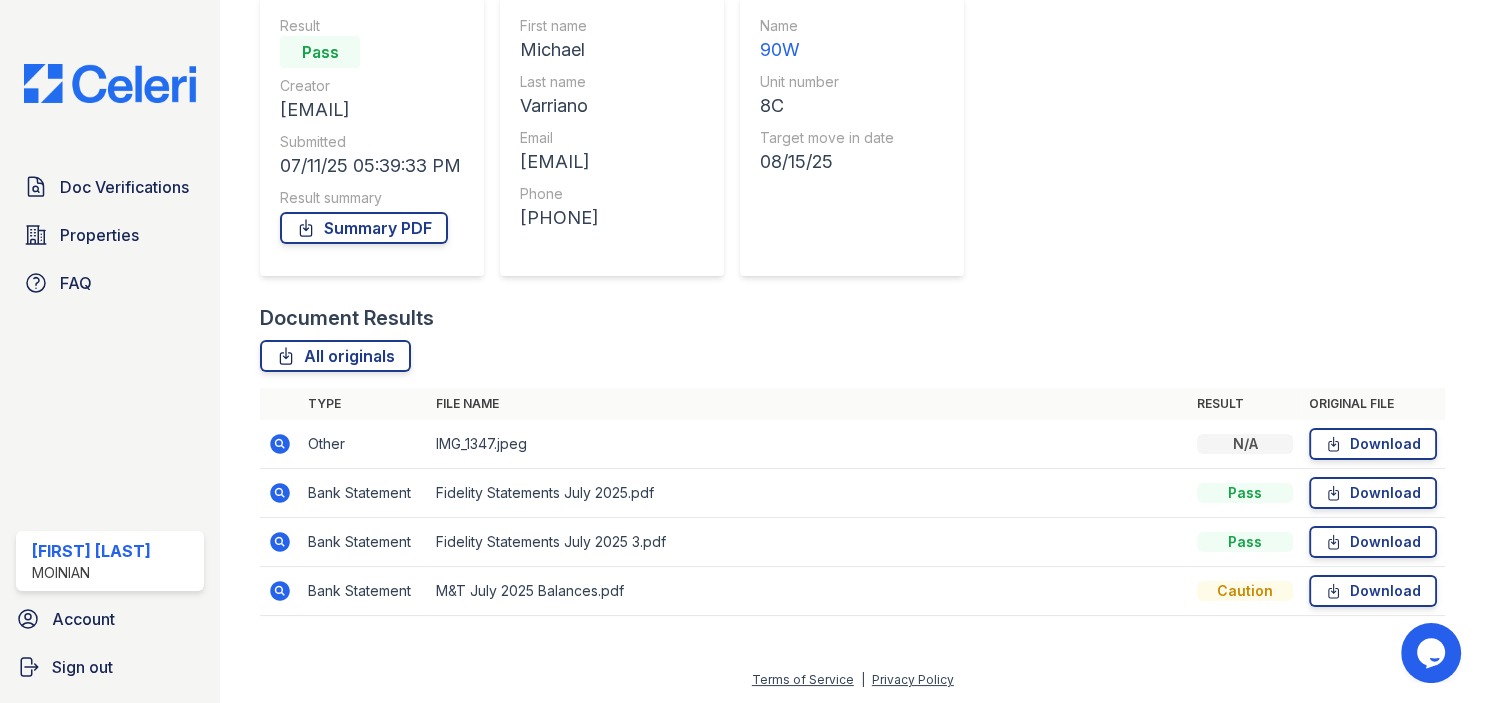 click 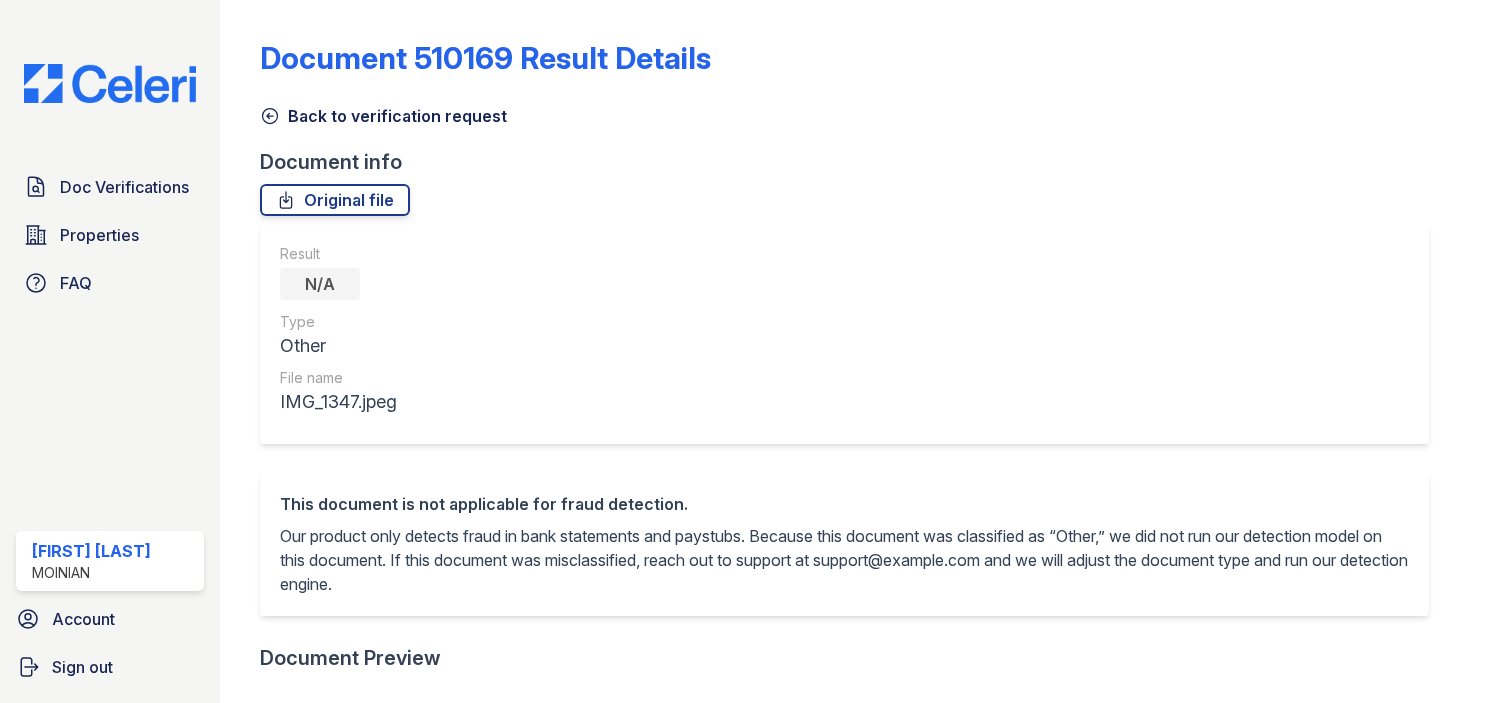 scroll, scrollTop: 0, scrollLeft: 0, axis: both 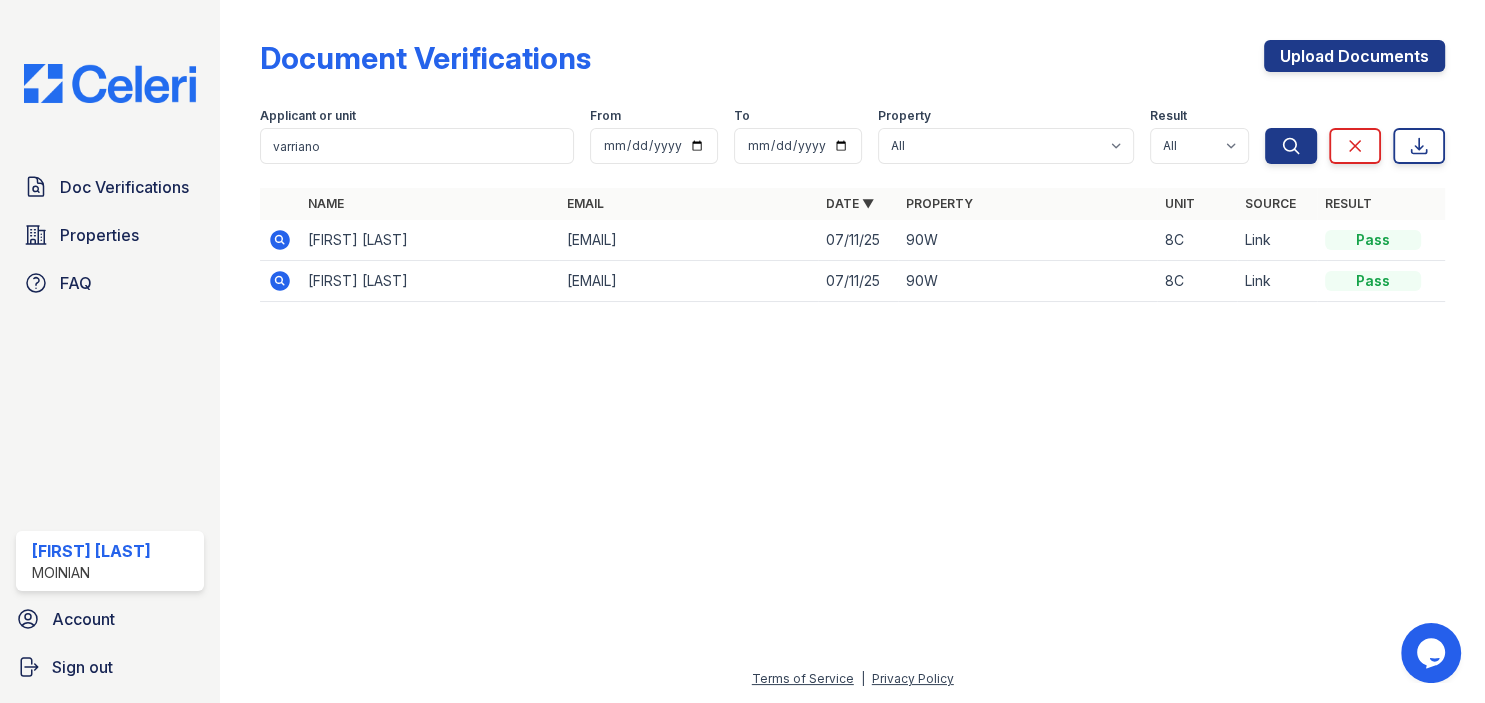 click 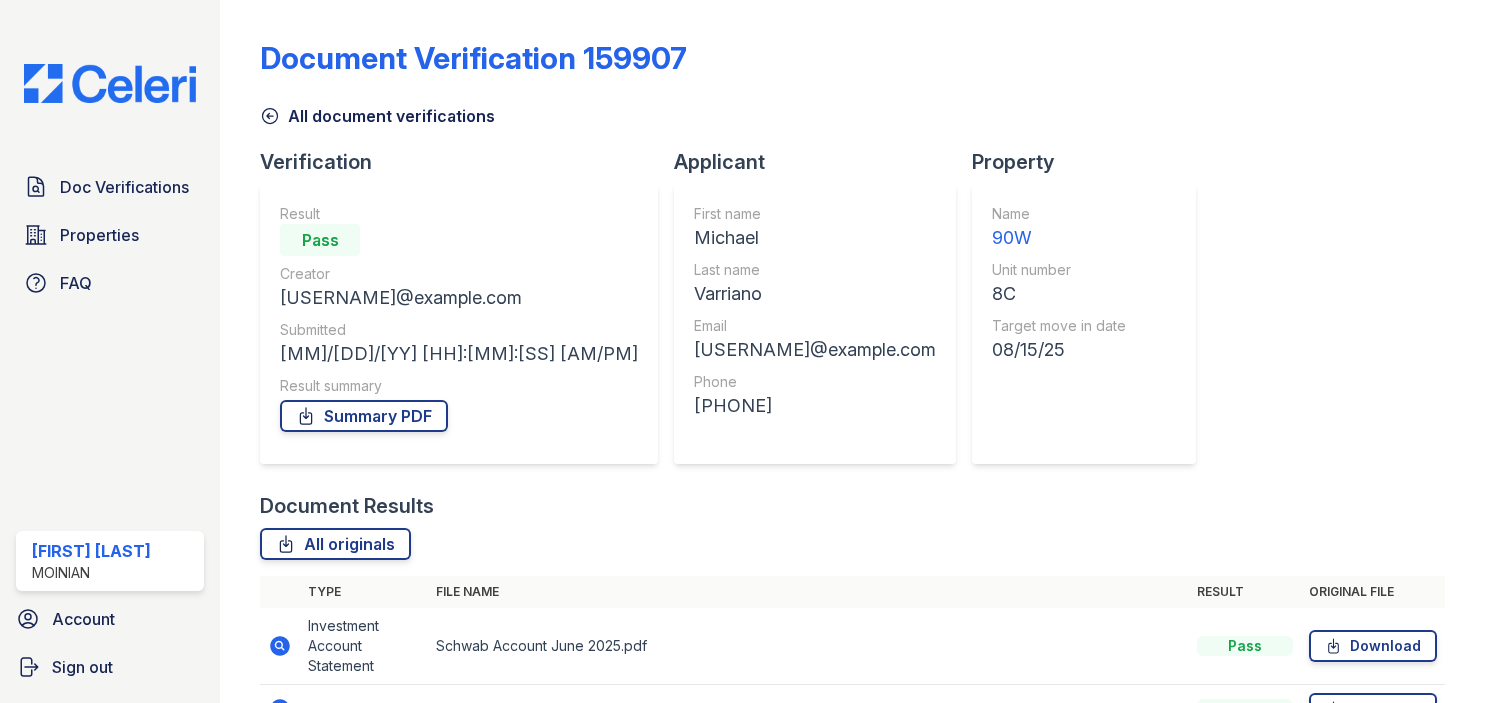 scroll, scrollTop: 0, scrollLeft: 0, axis: both 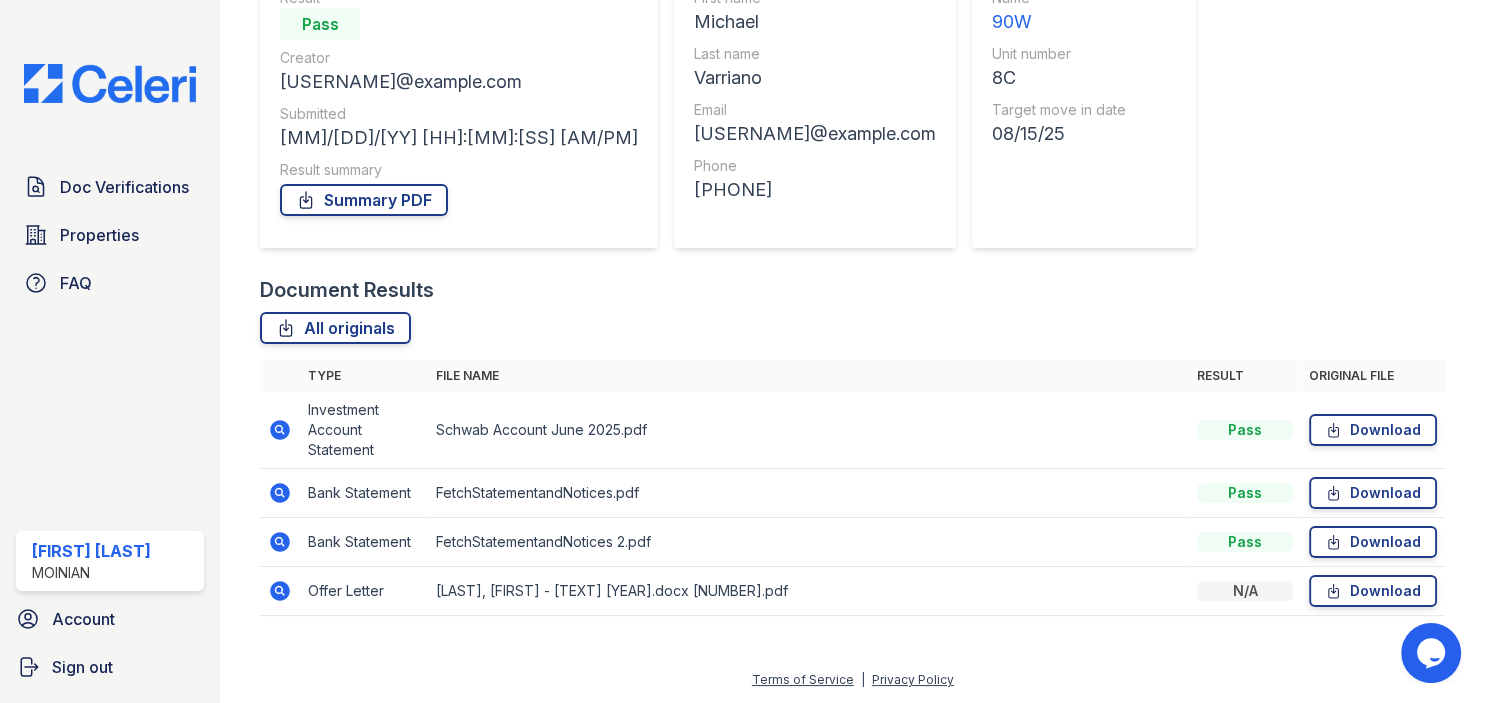 click 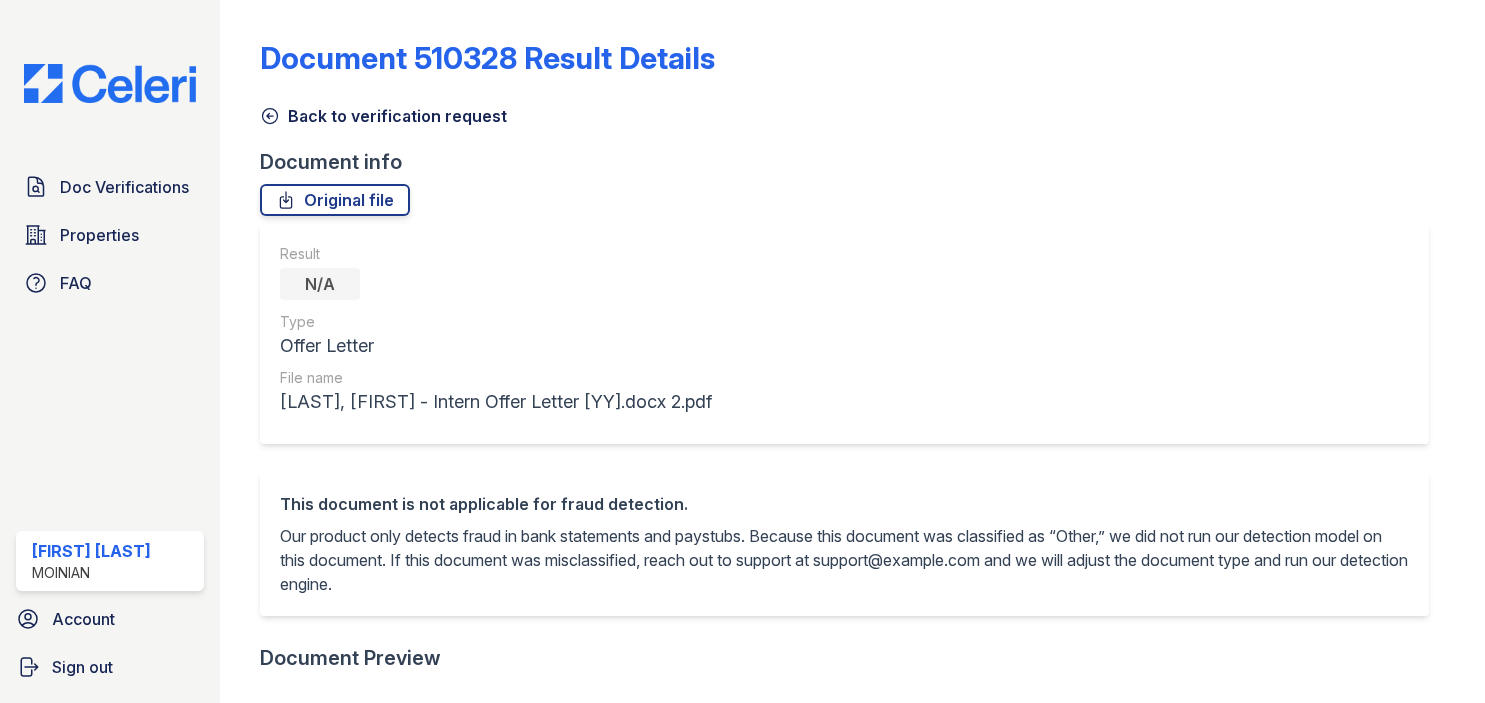 scroll, scrollTop: 0, scrollLeft: 0, axis: both 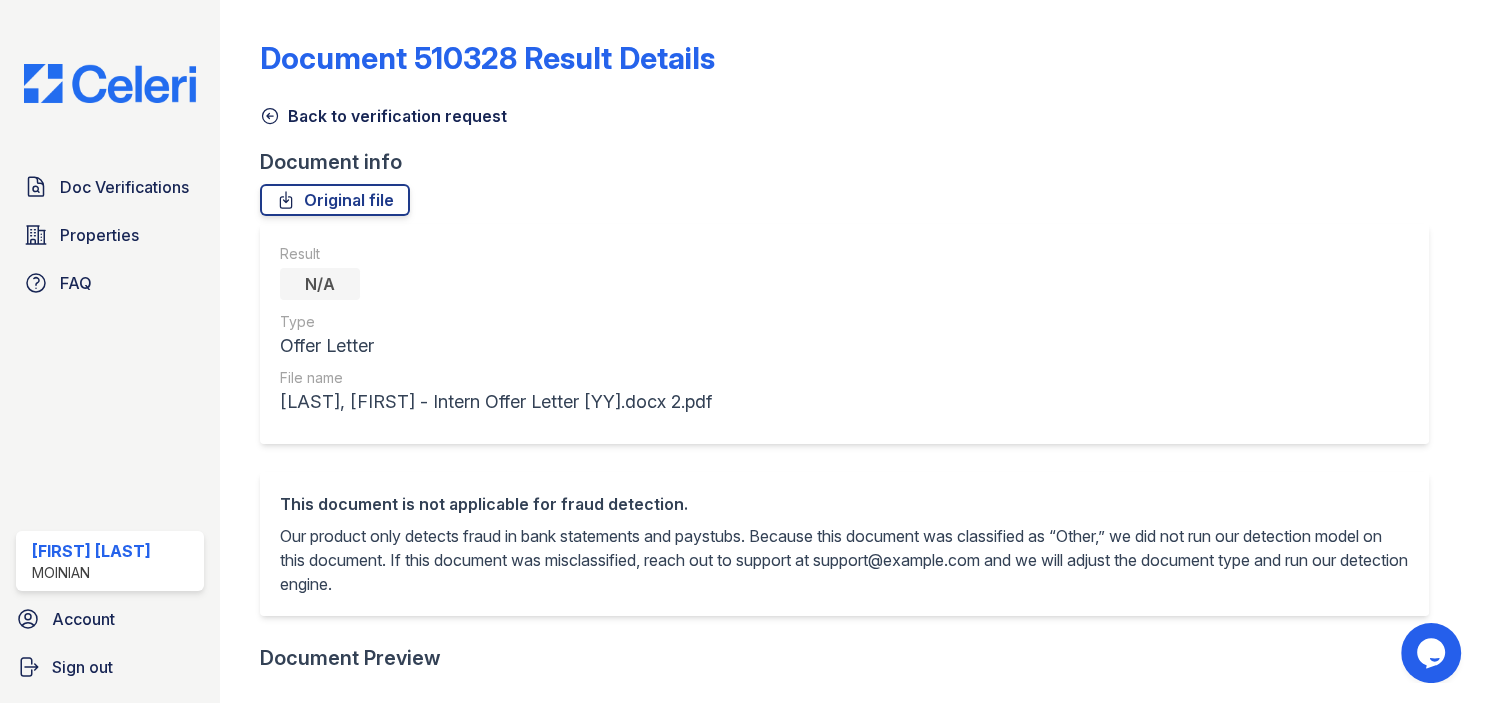click 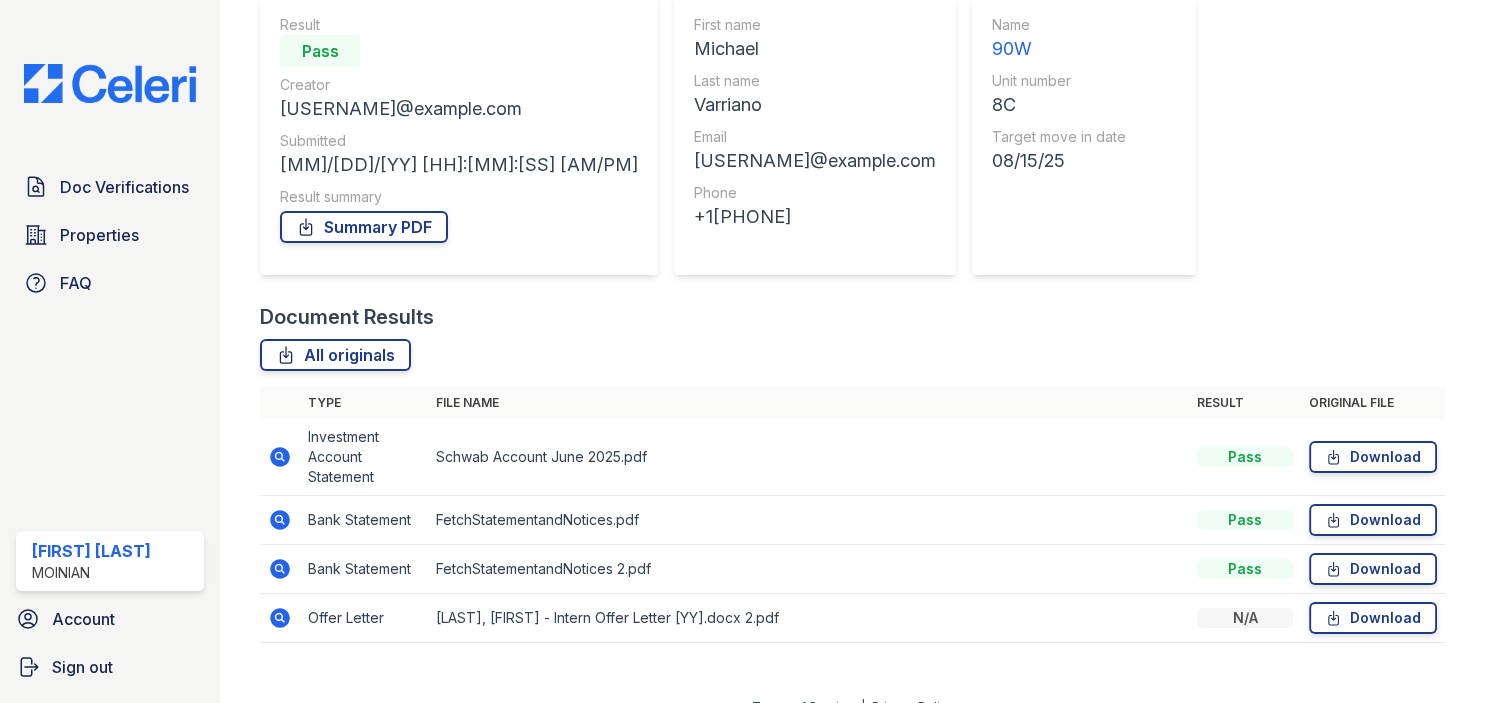 scroll, scrollTop: 216, scrollLeft: 0, axis: vertical 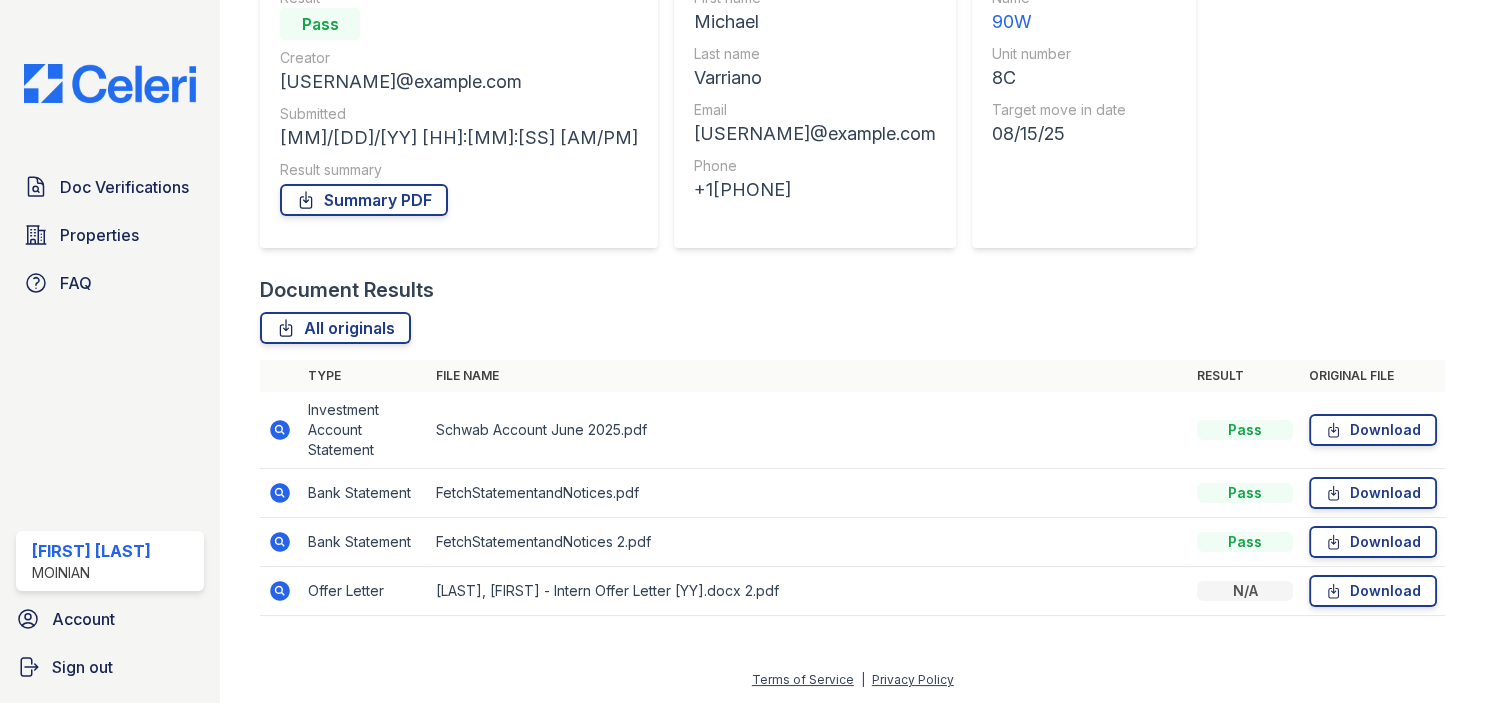 click 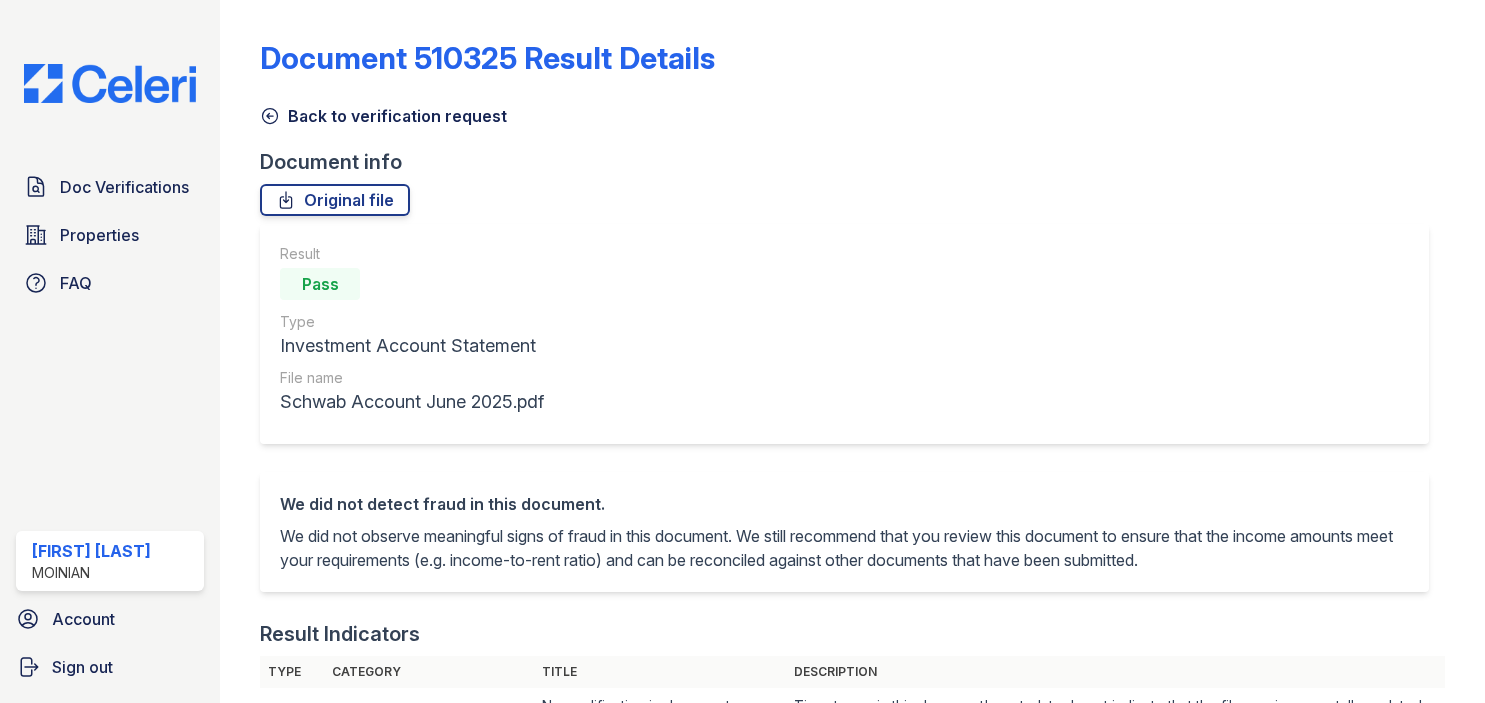 scroll, scrollTop: 0, scrollLeft: 0, axis: both 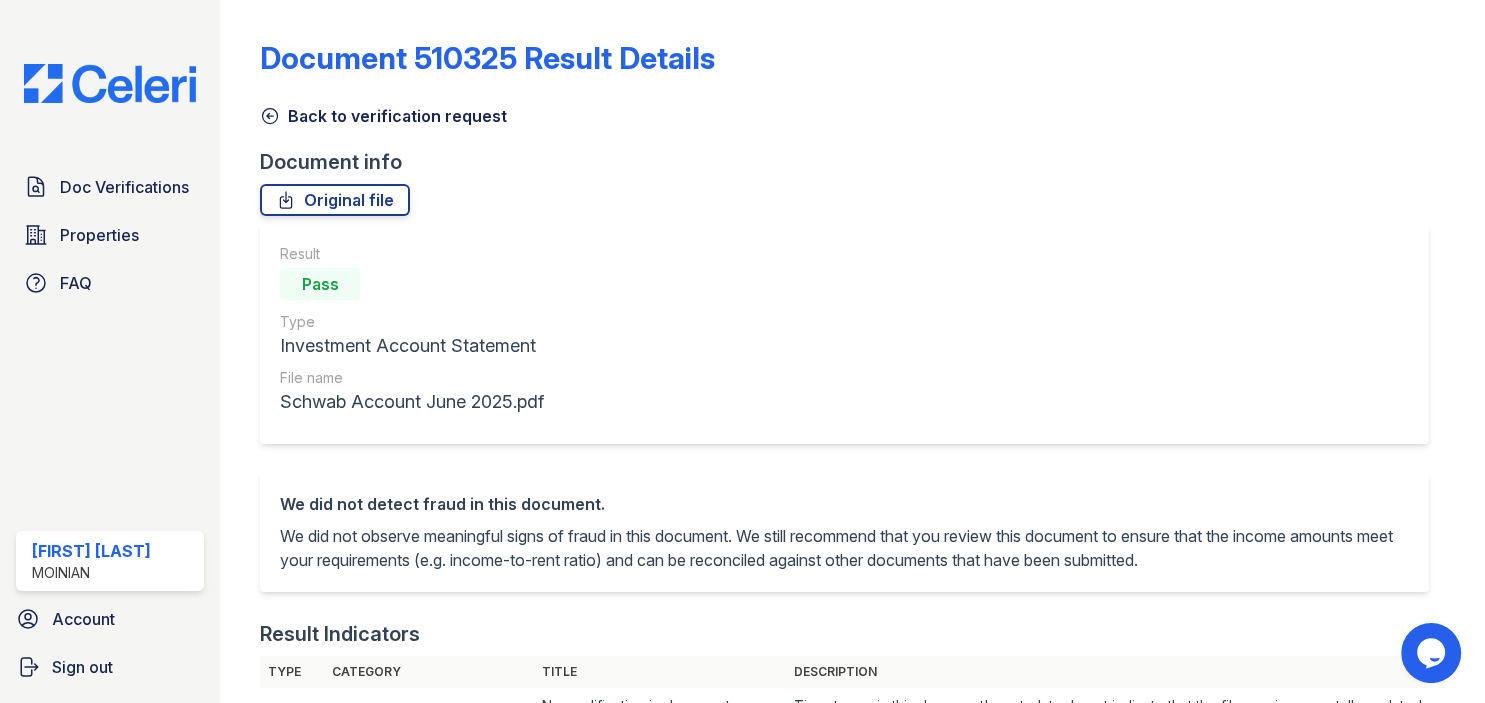 click 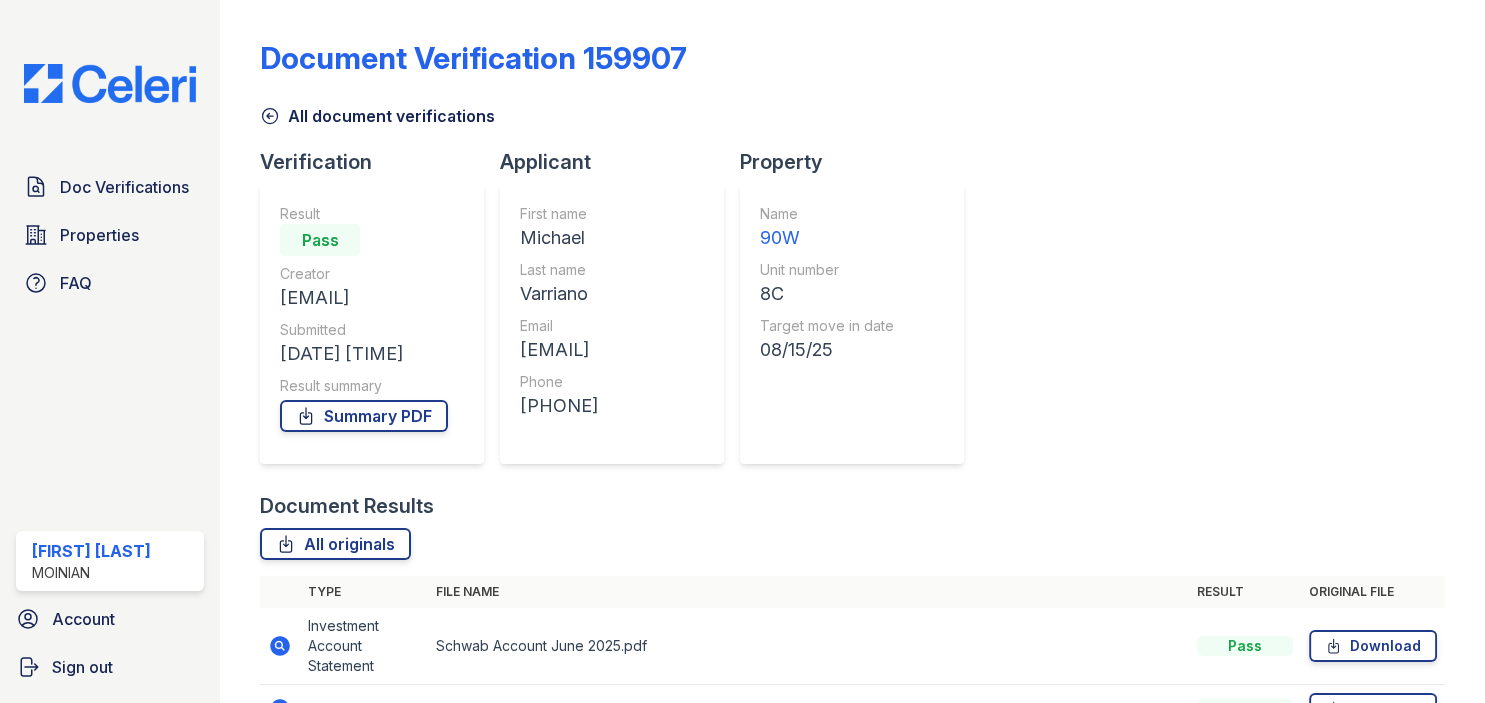 click 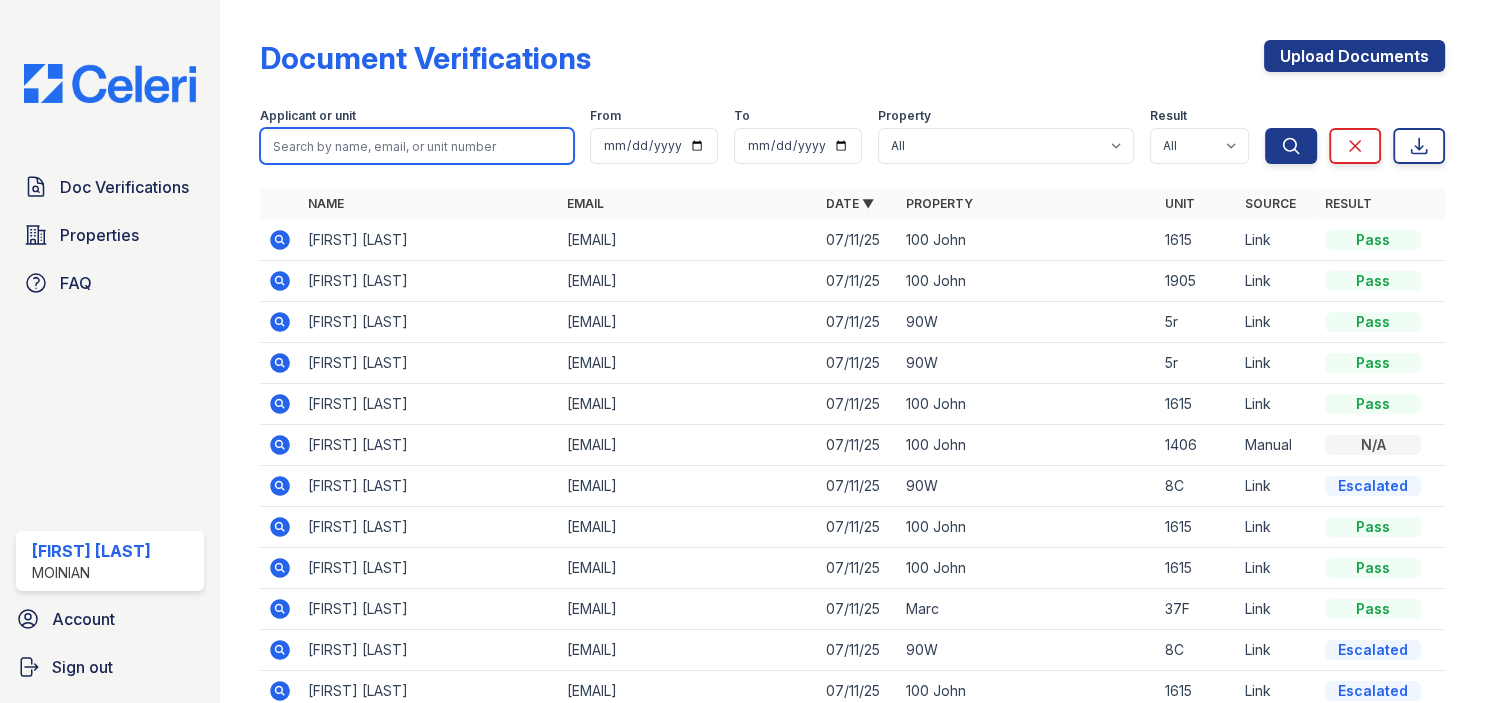 click at bounding box center [417, 146] 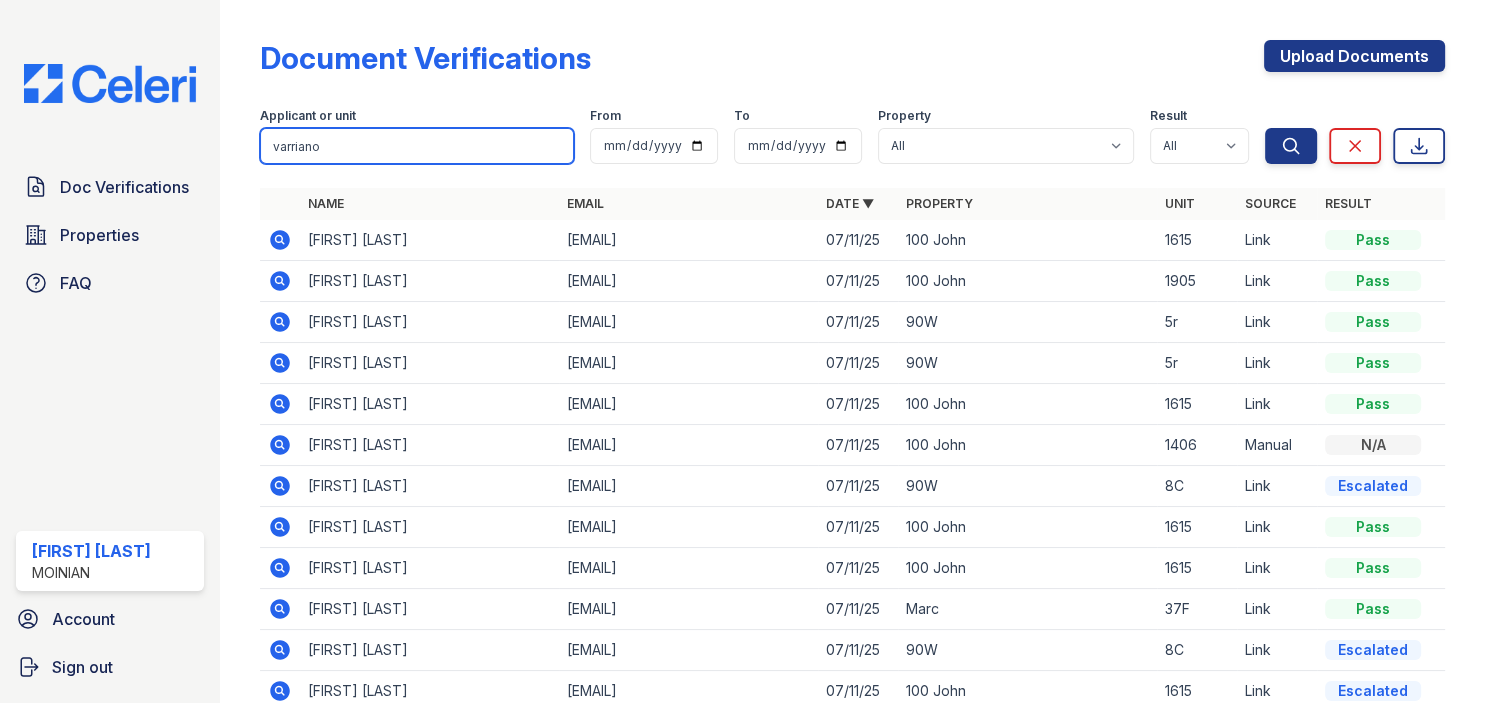 type on "varriano" 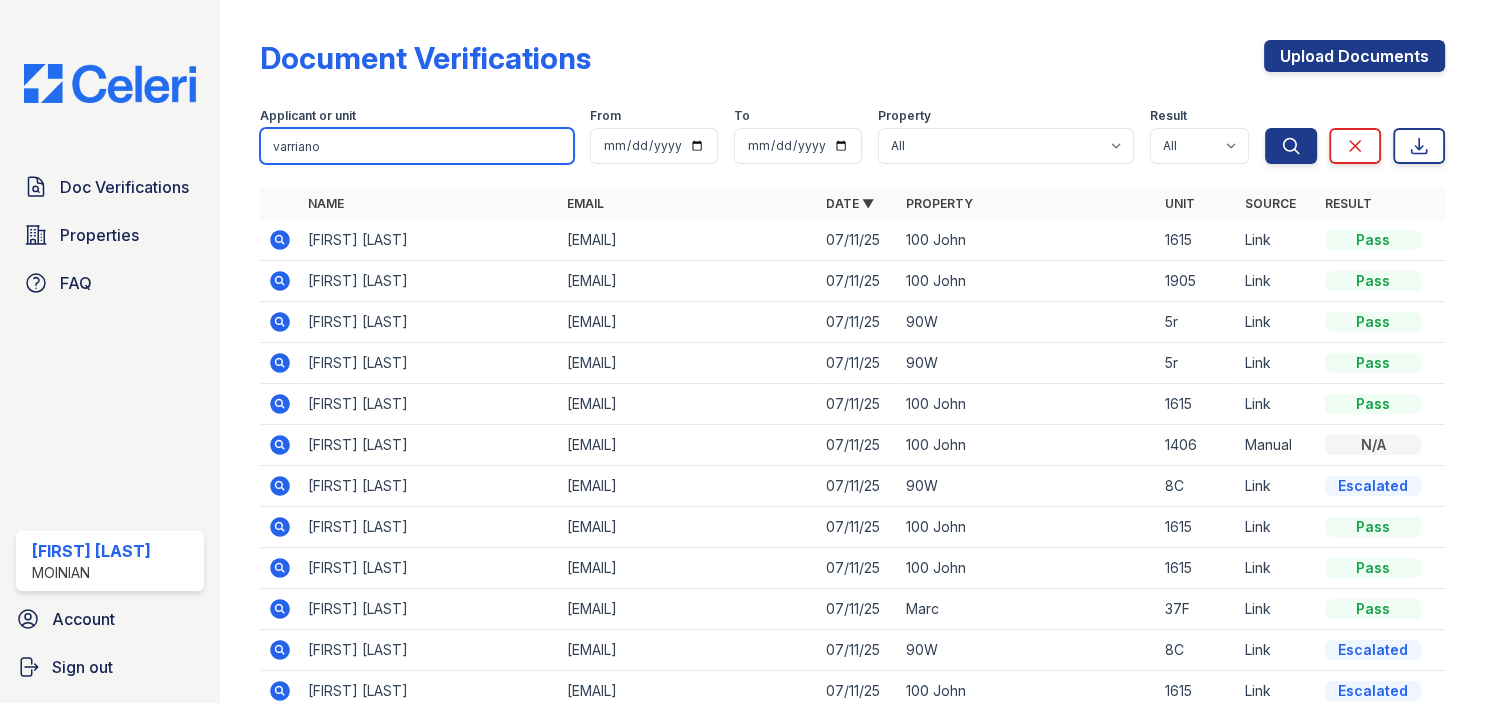 click on "Search" at bounding box center (1291, 146) 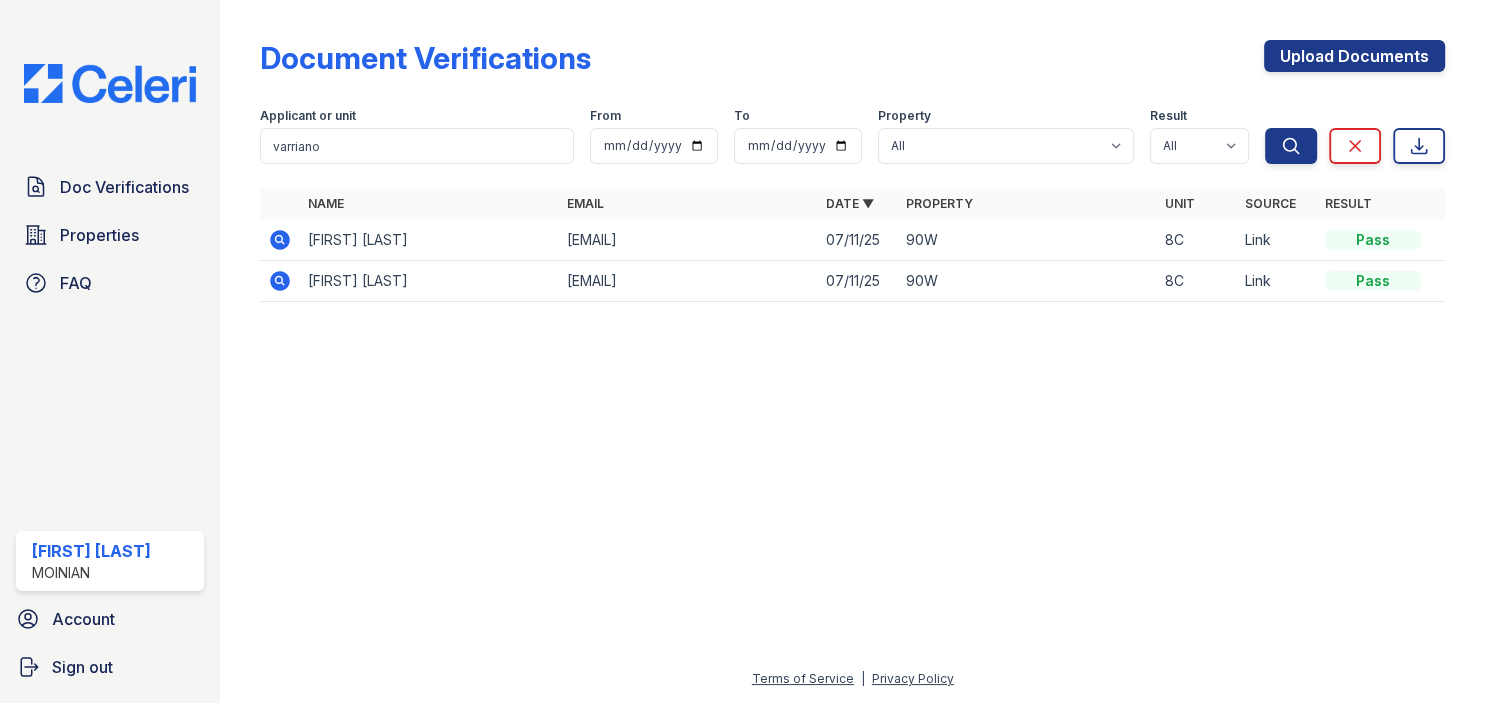 click 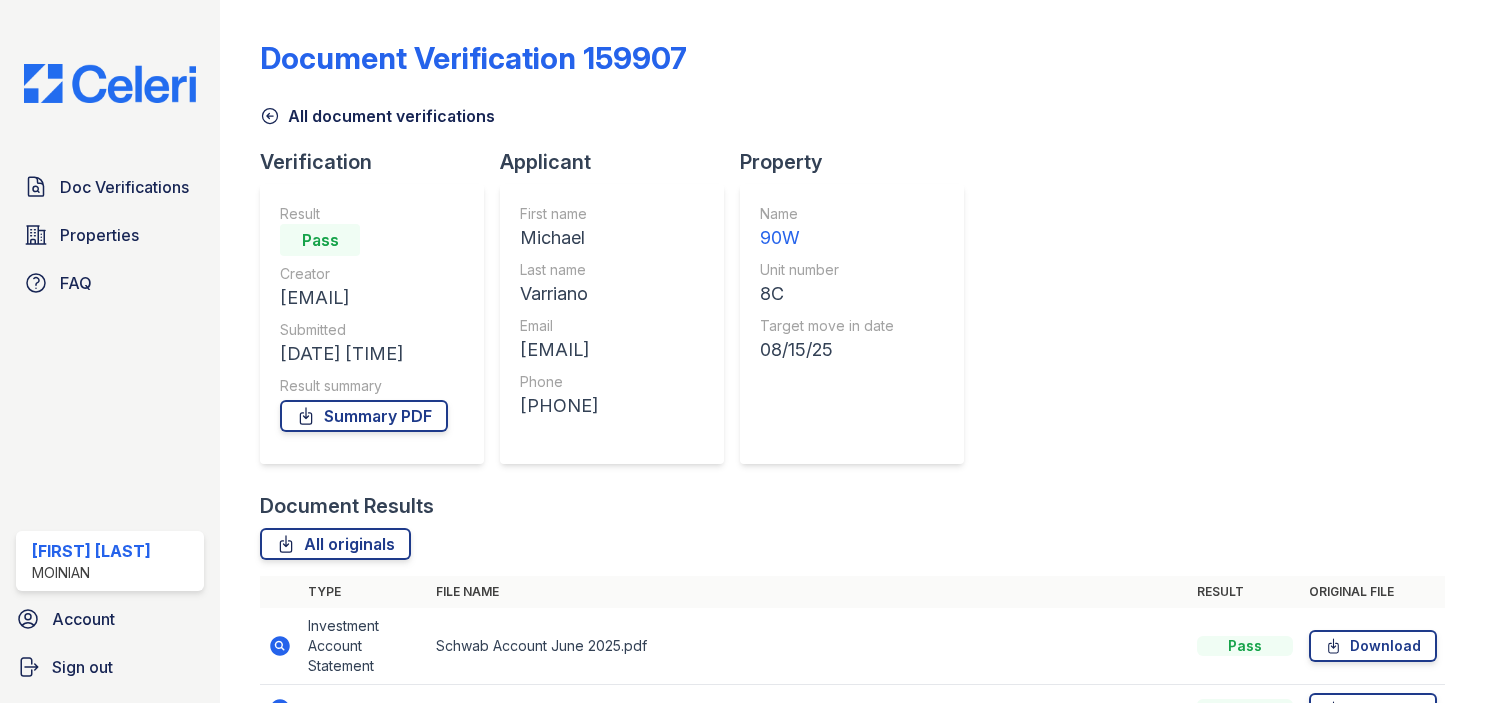 scroll, scrollTop: 0, scrollLeft: 0, axis: both 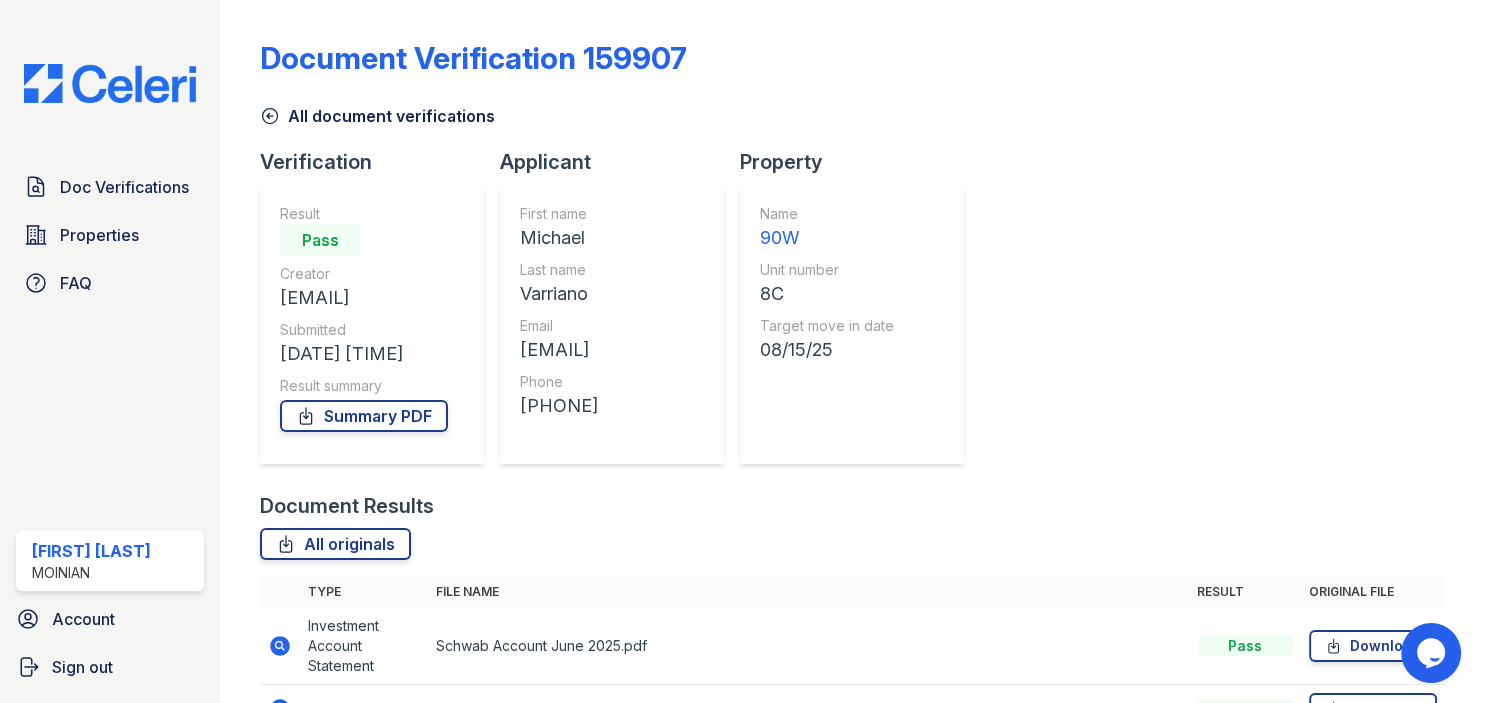 click 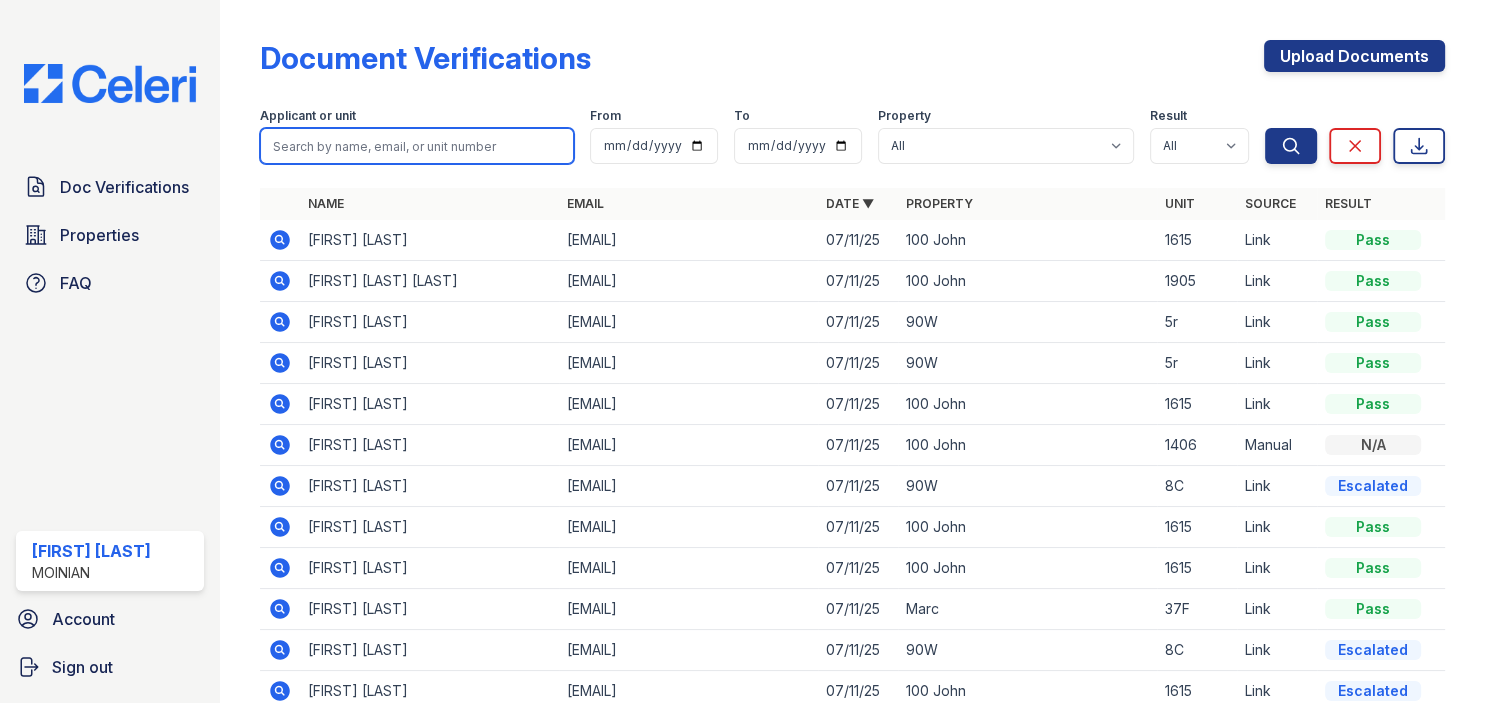 click at bounding box center [417, 146] 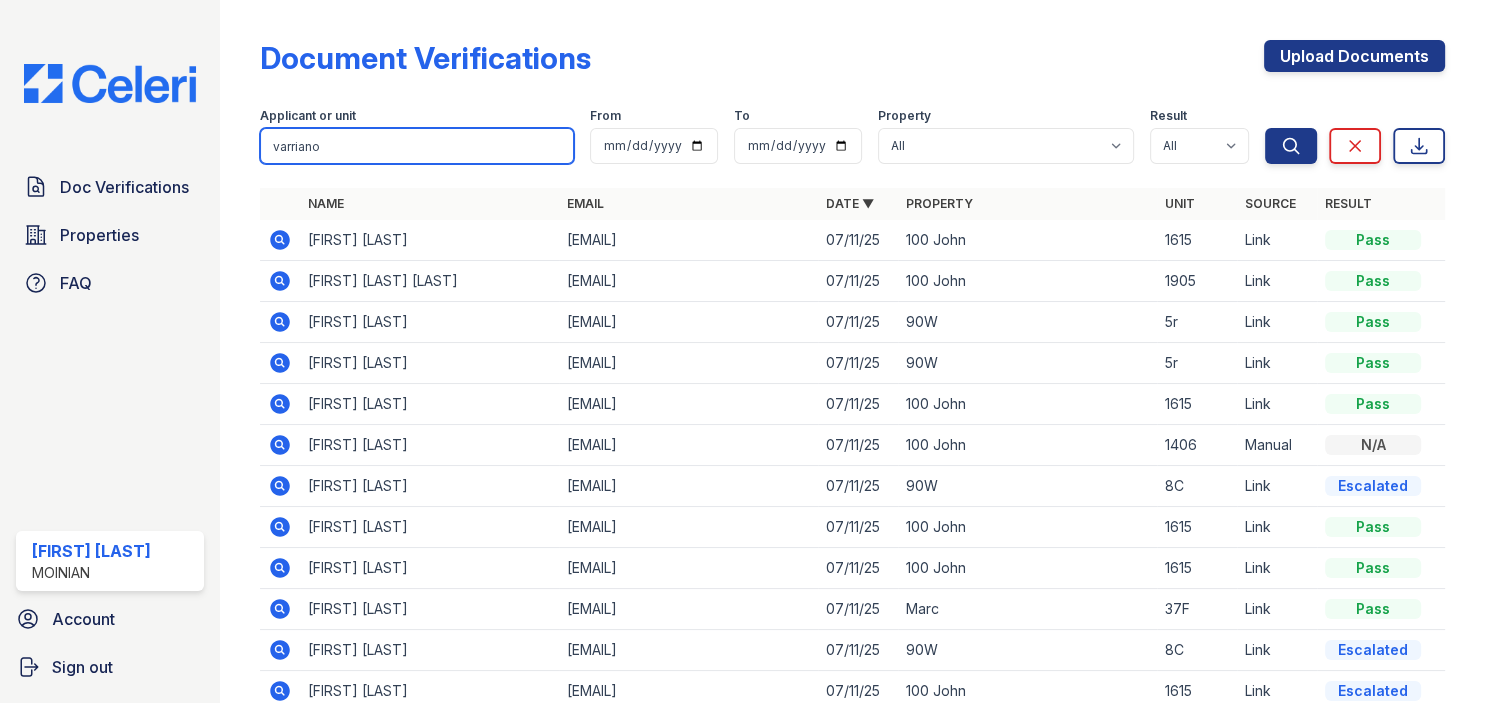 type on "varriano" 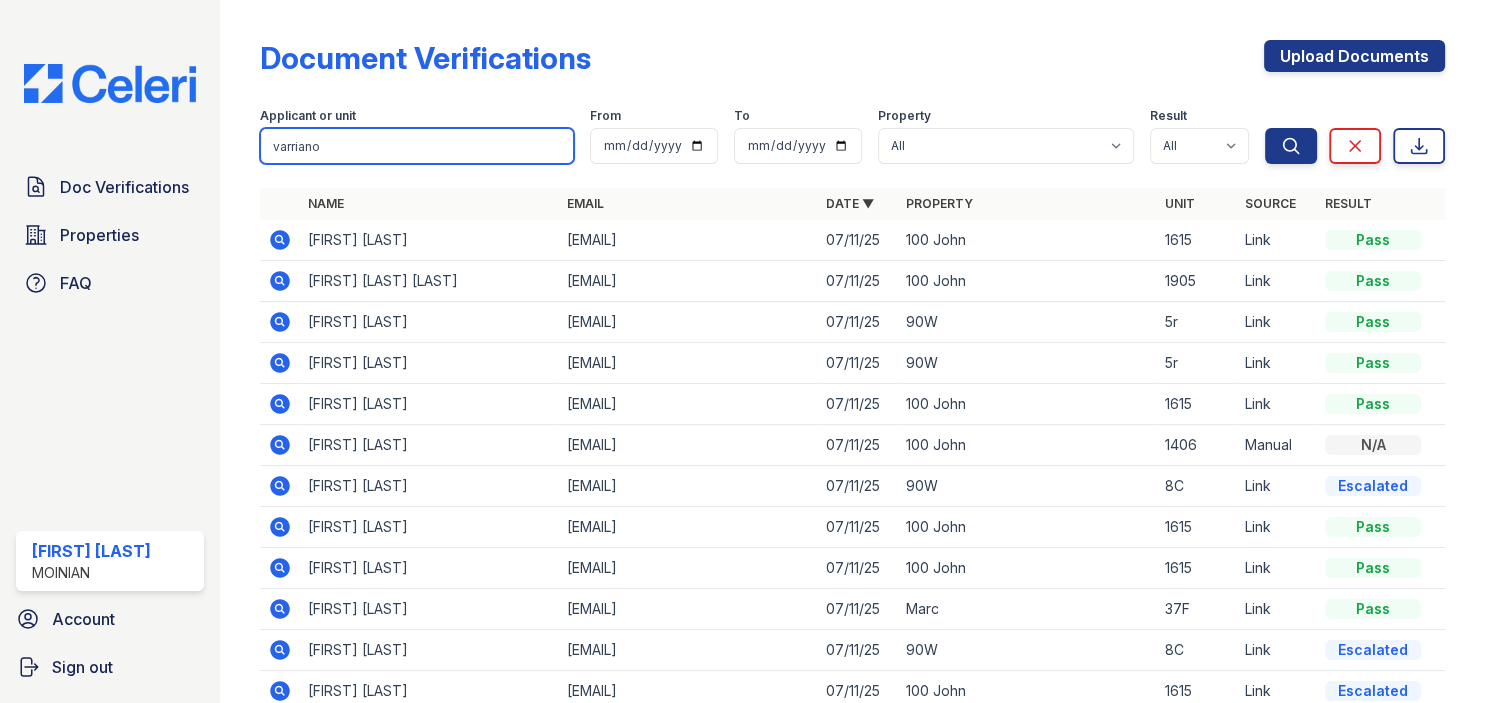 click on "Search" at bounding box center [1291, 146] 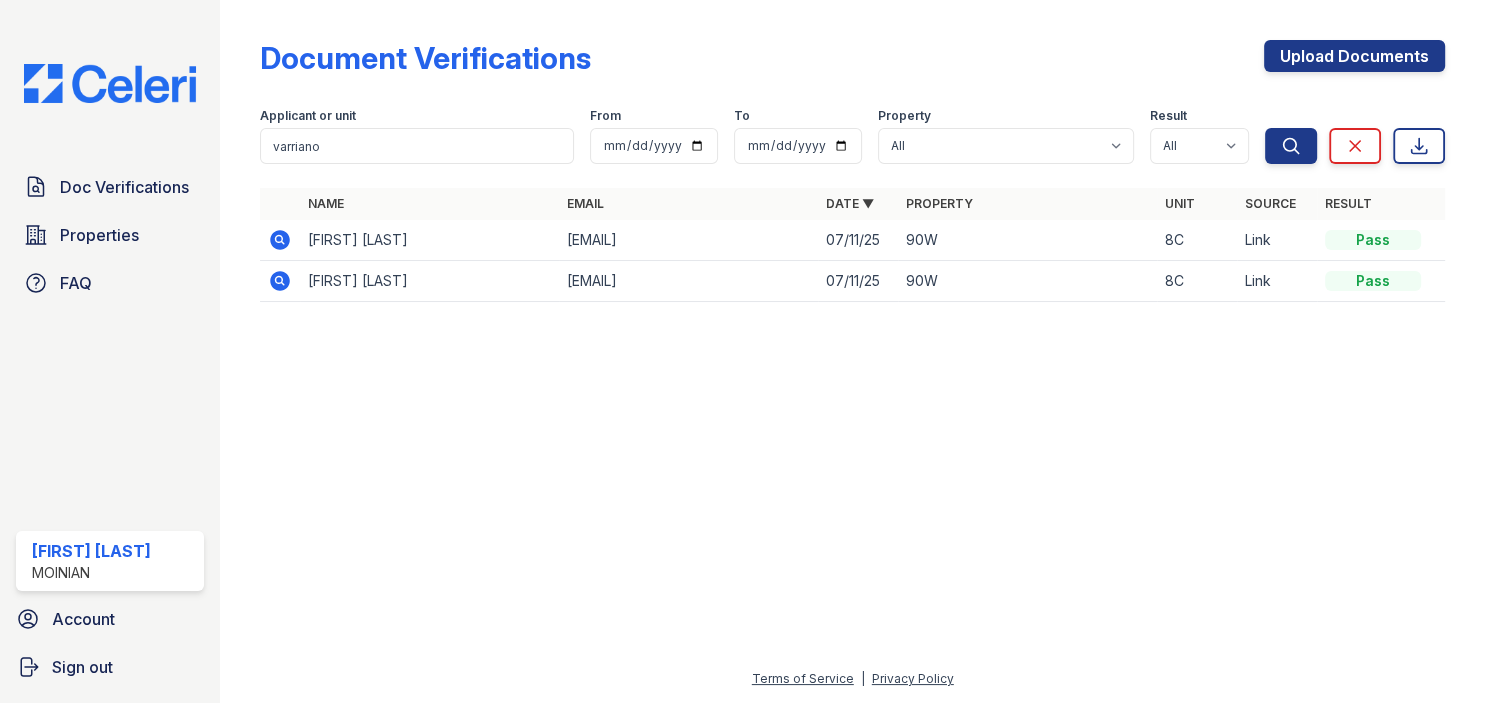 click 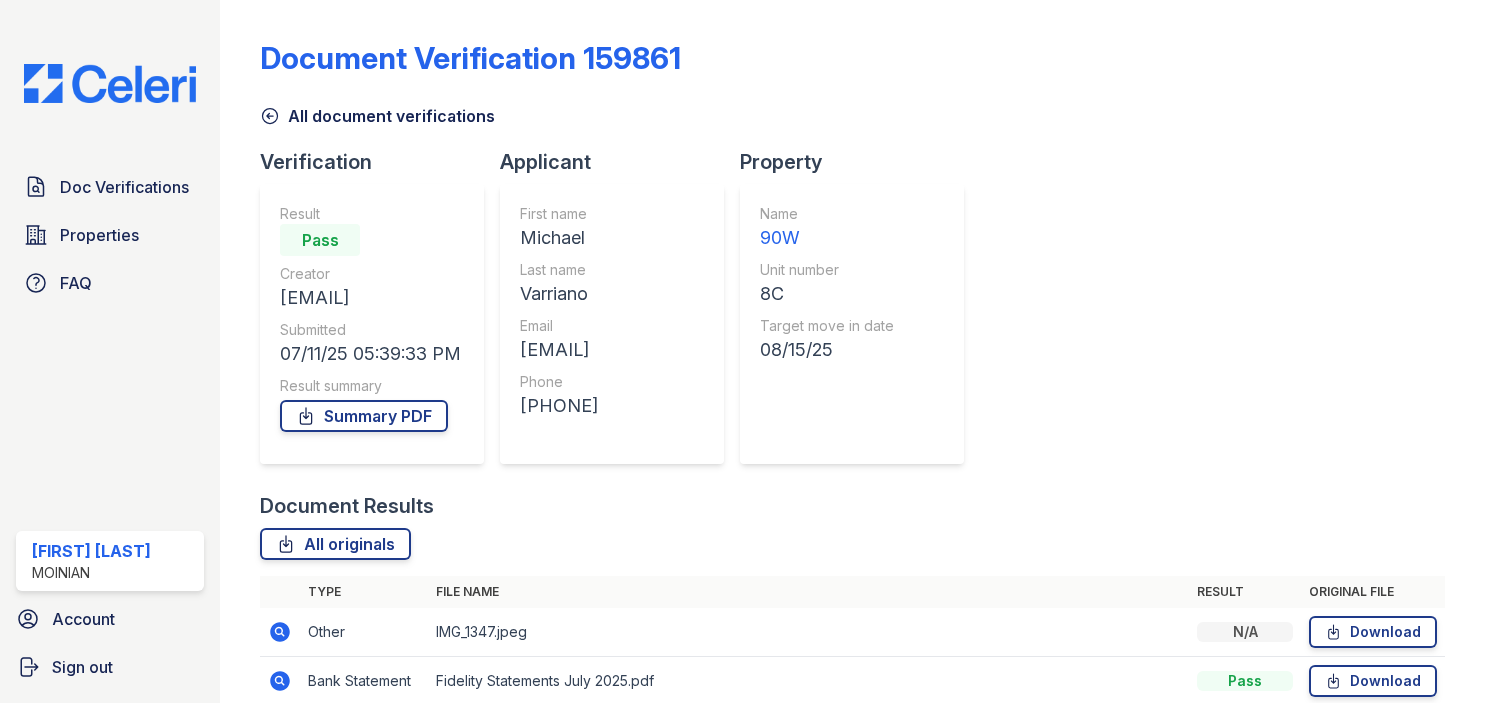 scroll, scrollTop: 0, scrollLeft: 0, axis: both 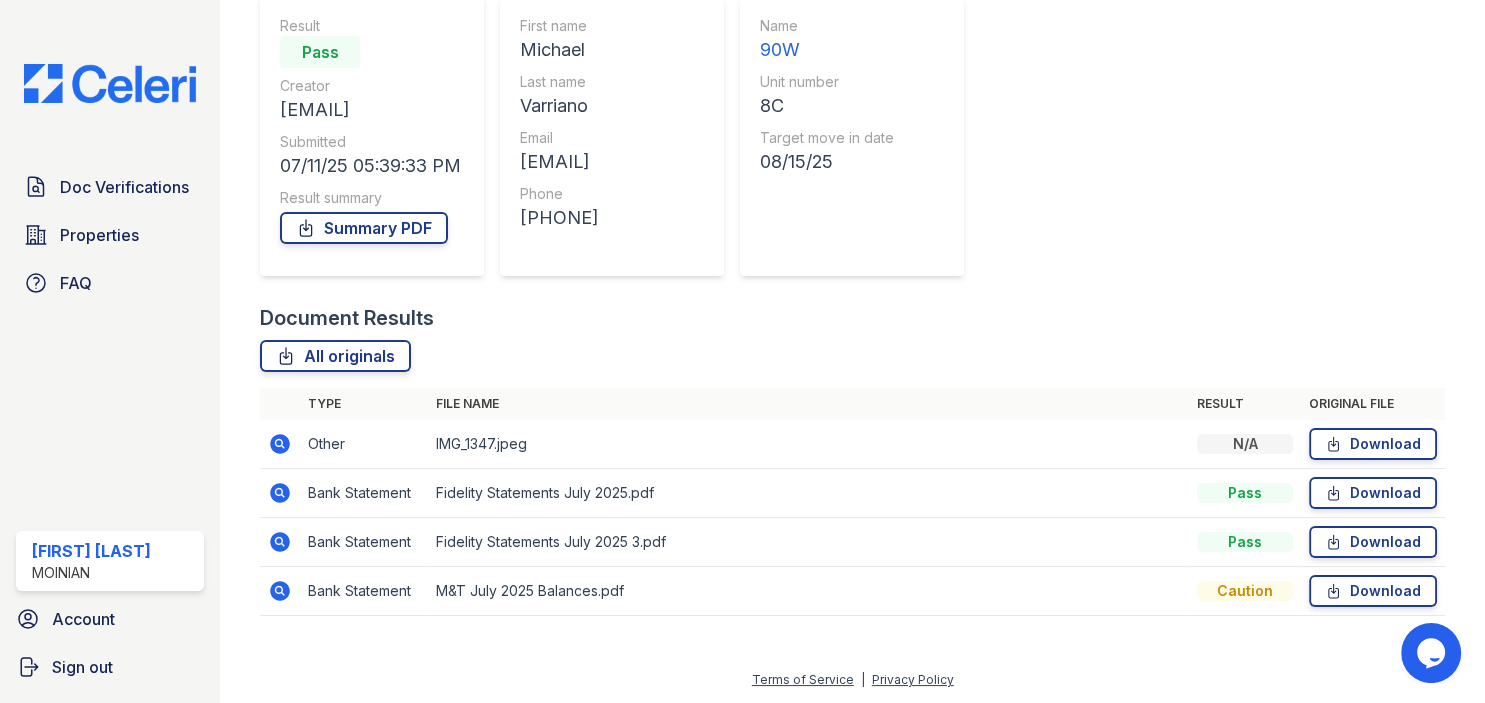 click 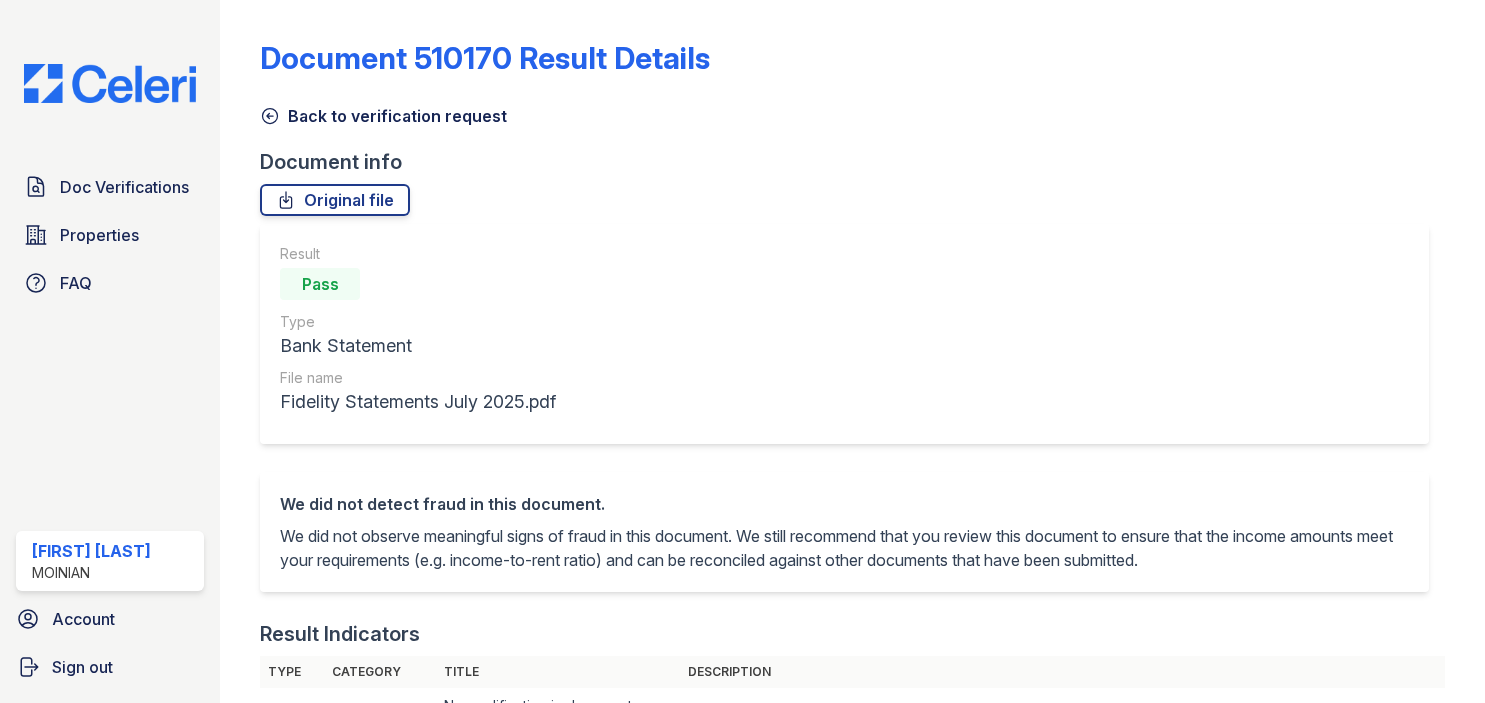 scroll, scrollTop: 0, scrollLeft: 0, axis: both 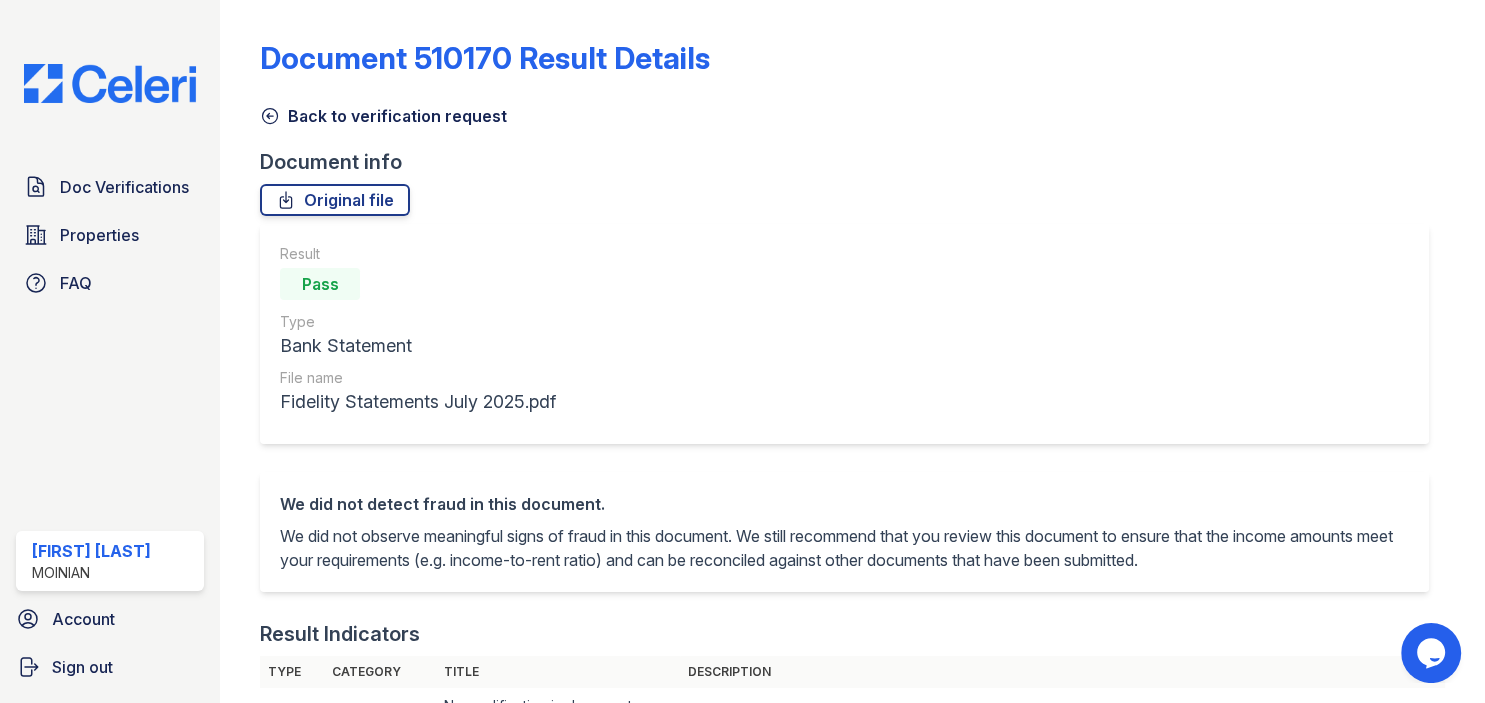 click 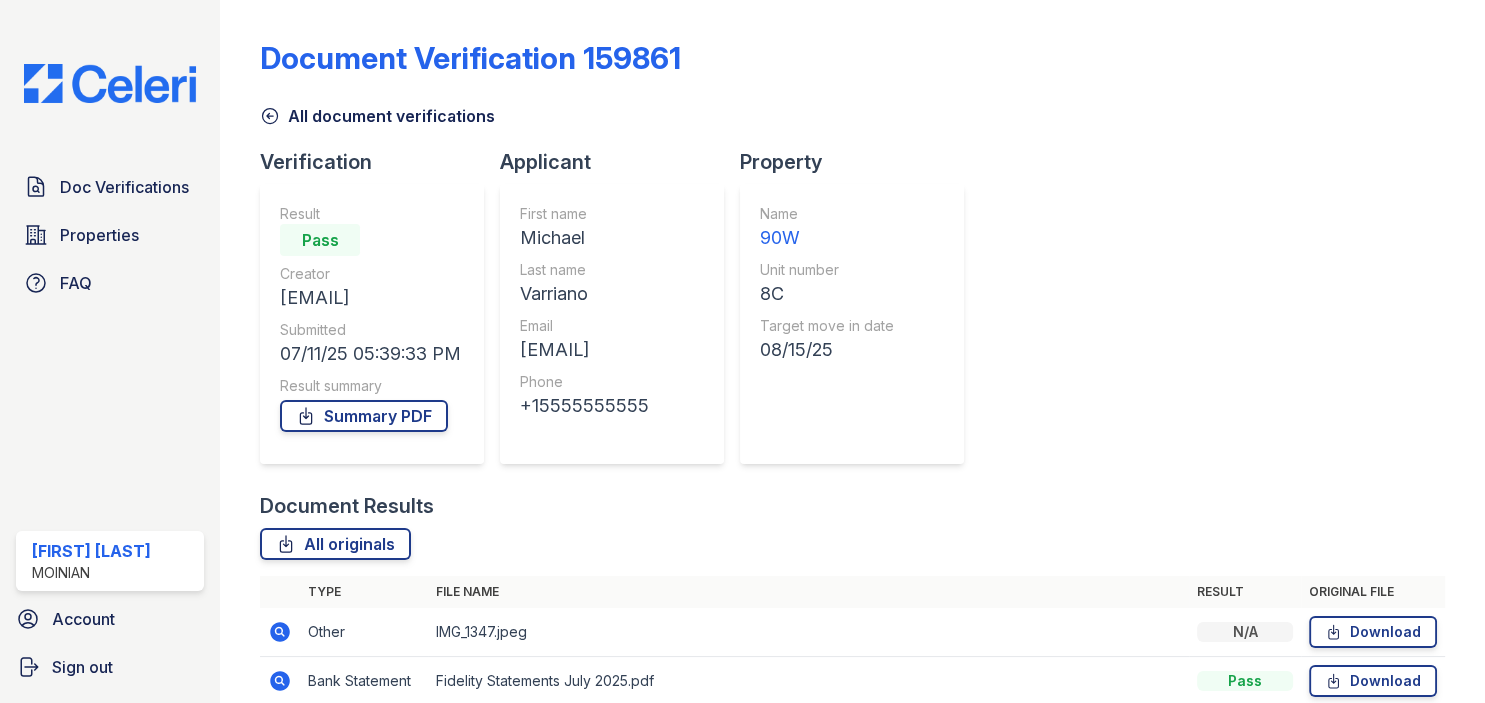 scroll, scrollTop: 188, scrollLeft: 0, axis: vertical 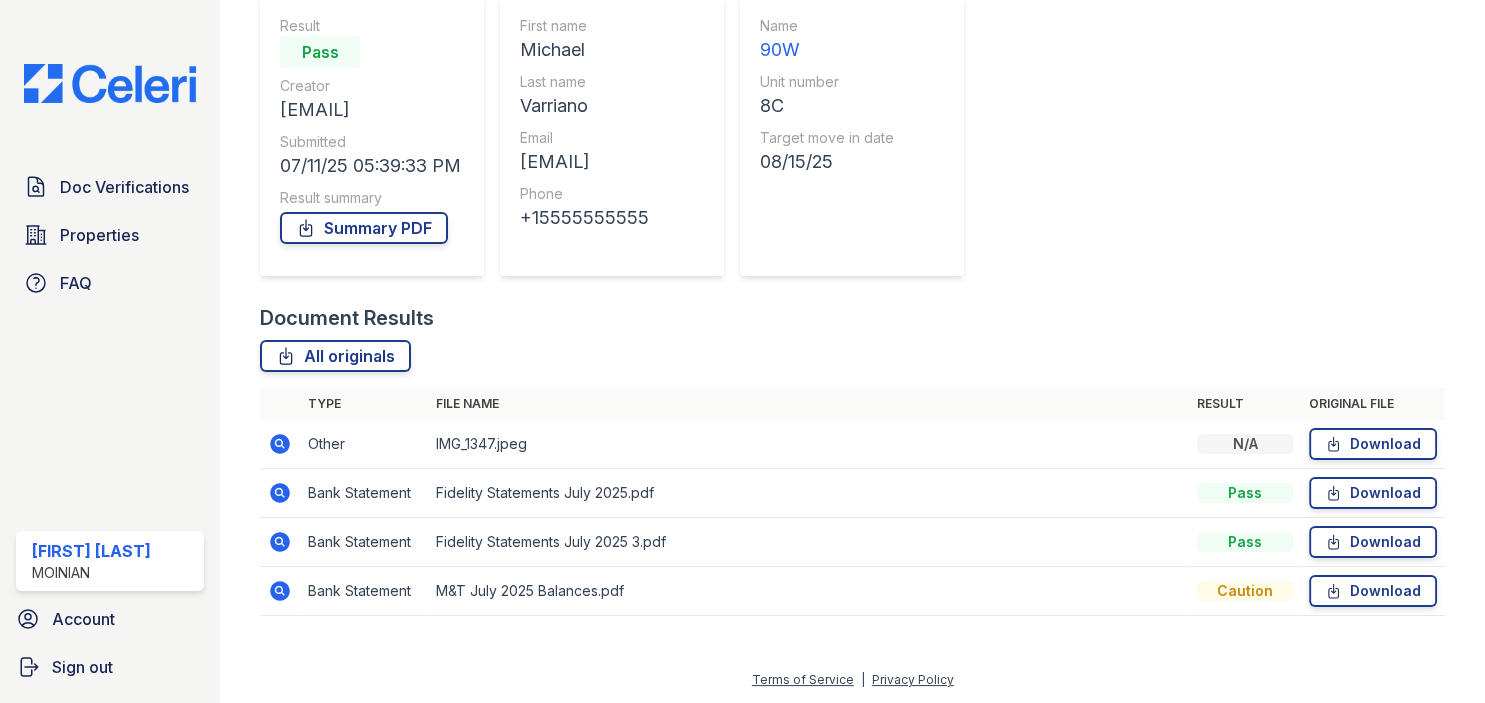 click 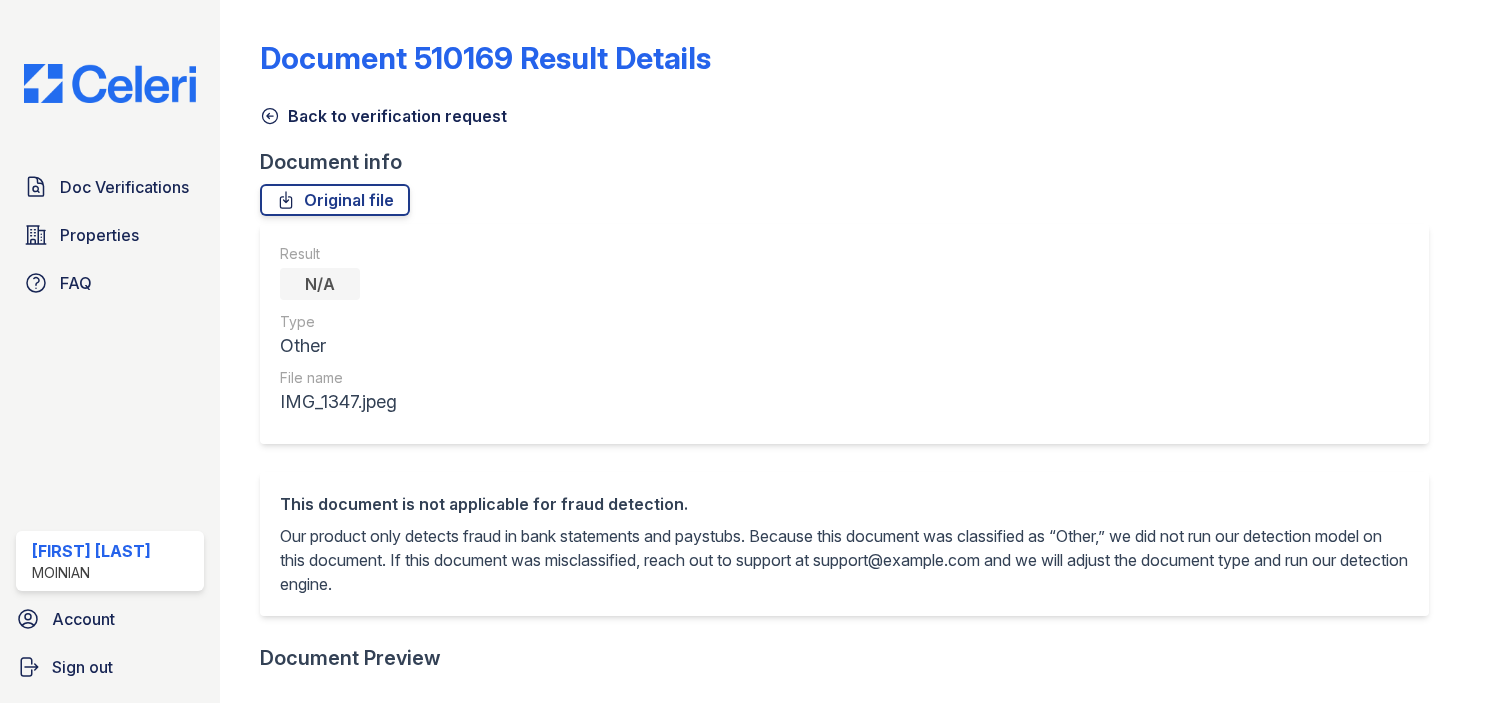 scroll, scrollTop: 0, scrollLeft: 0, axis: both 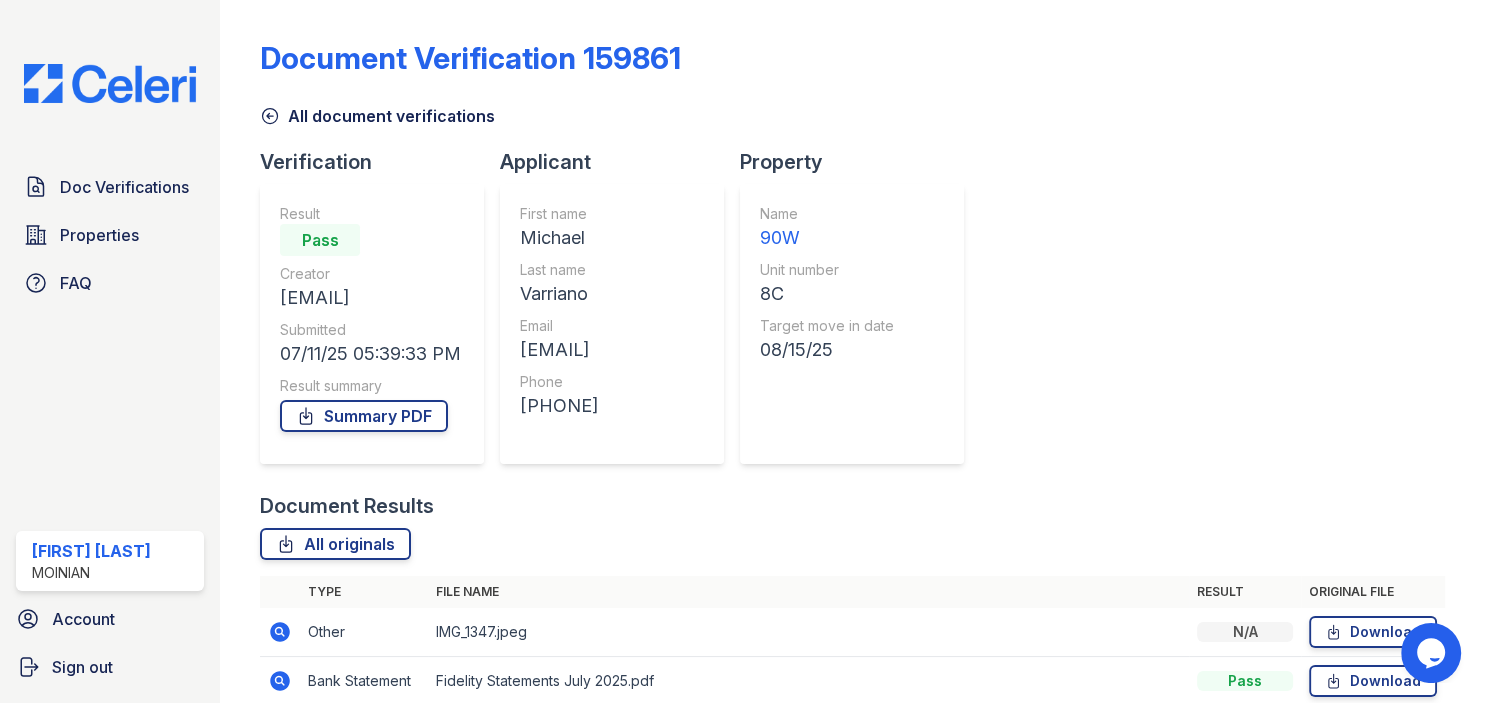 click 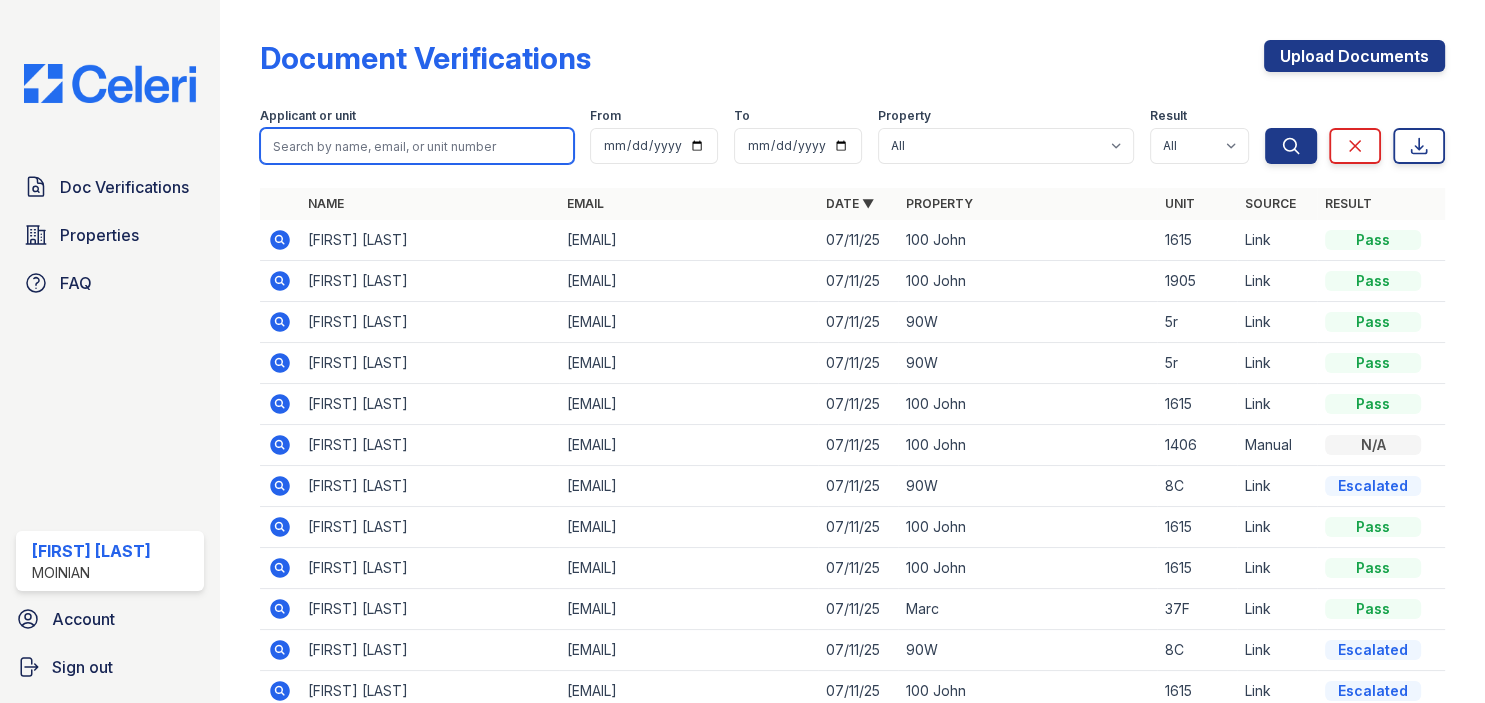 click at bounding box center (417, 146) 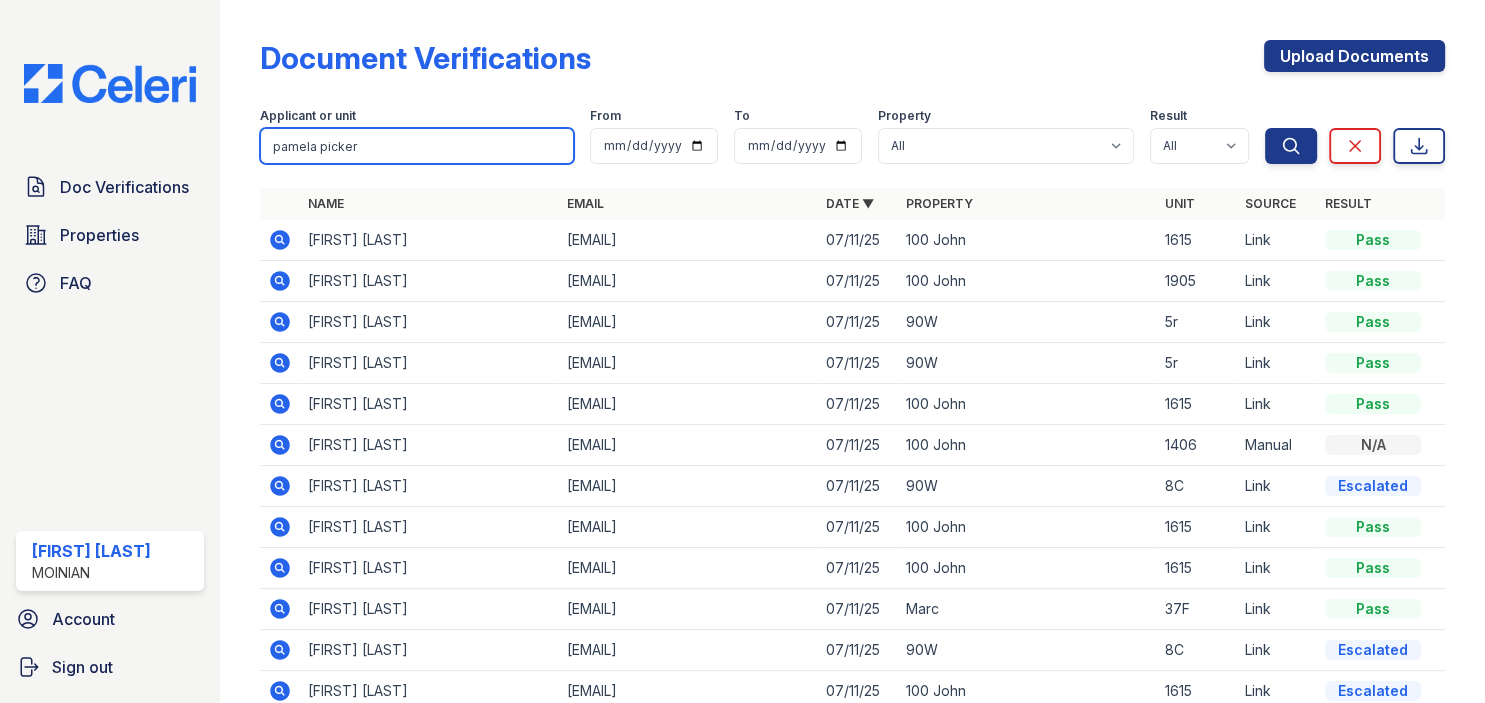 type on "pamela picker" 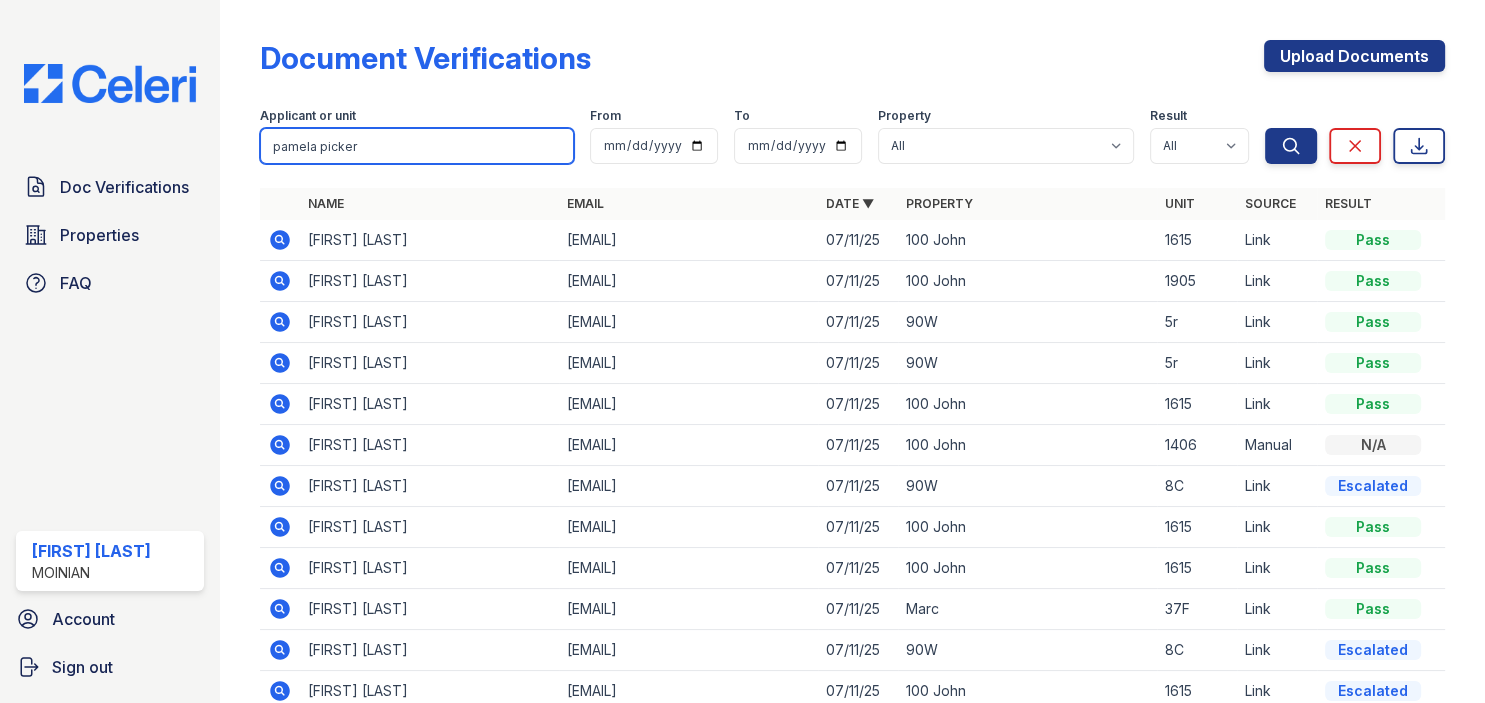 click on "Search" at bounding box center [1291, 146] 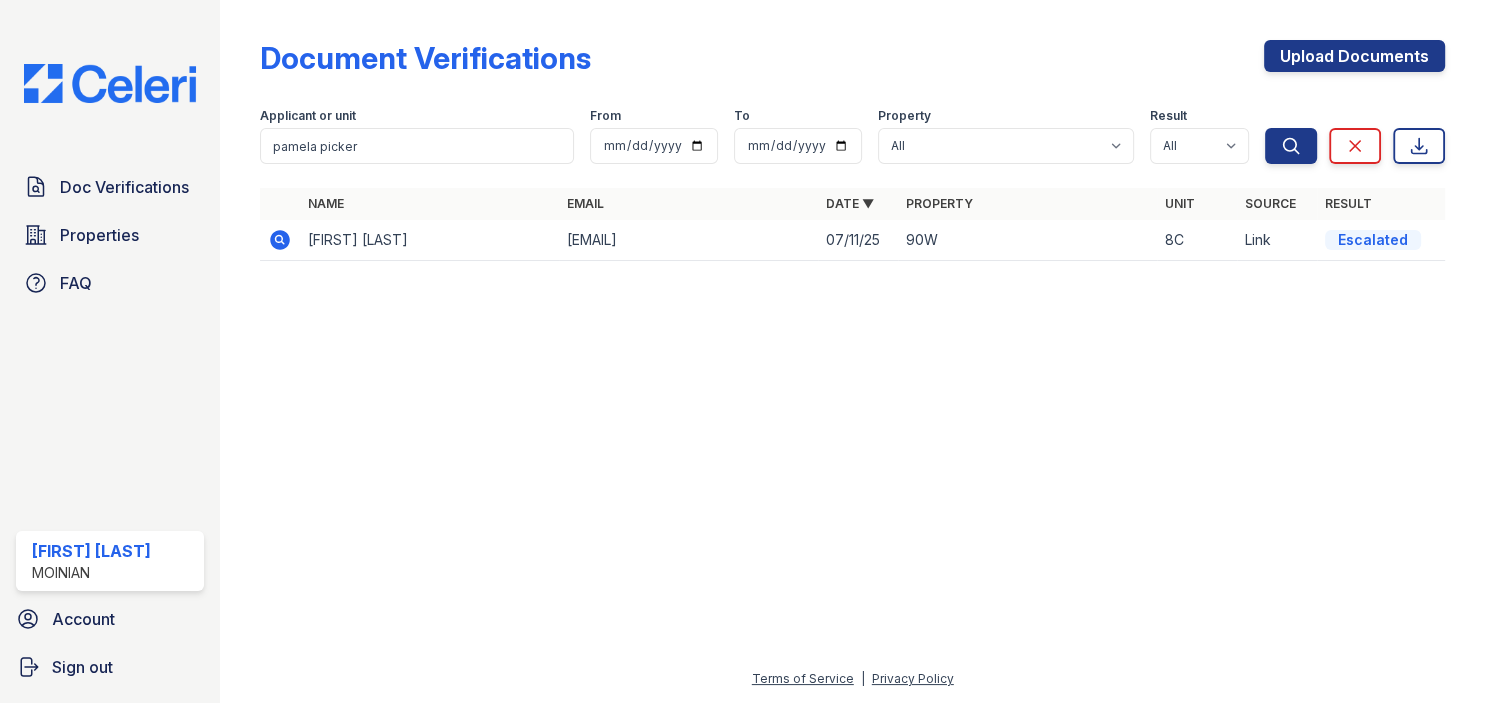 click 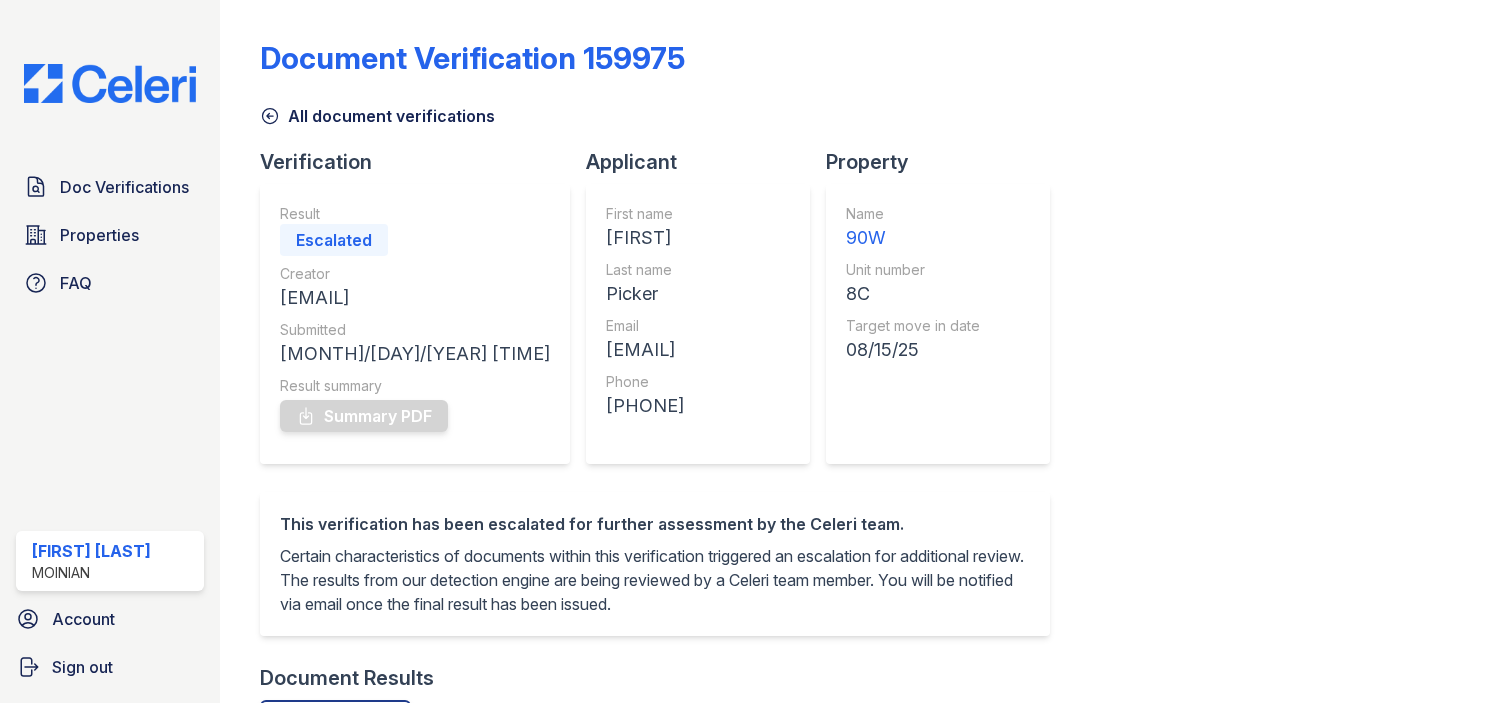 scroll, scrollTop: 0, scrollLeft: 0, axis: both 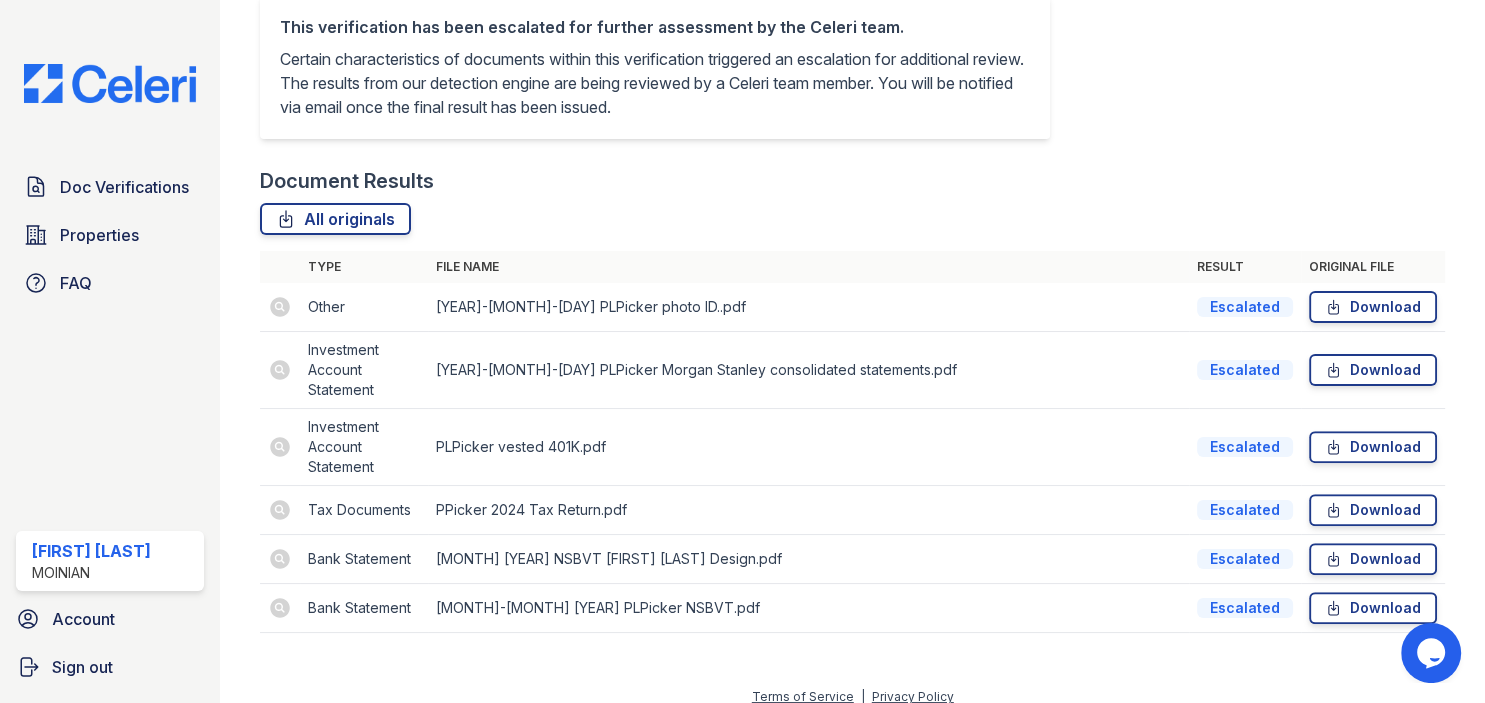 click at bounding box center [280, 307] 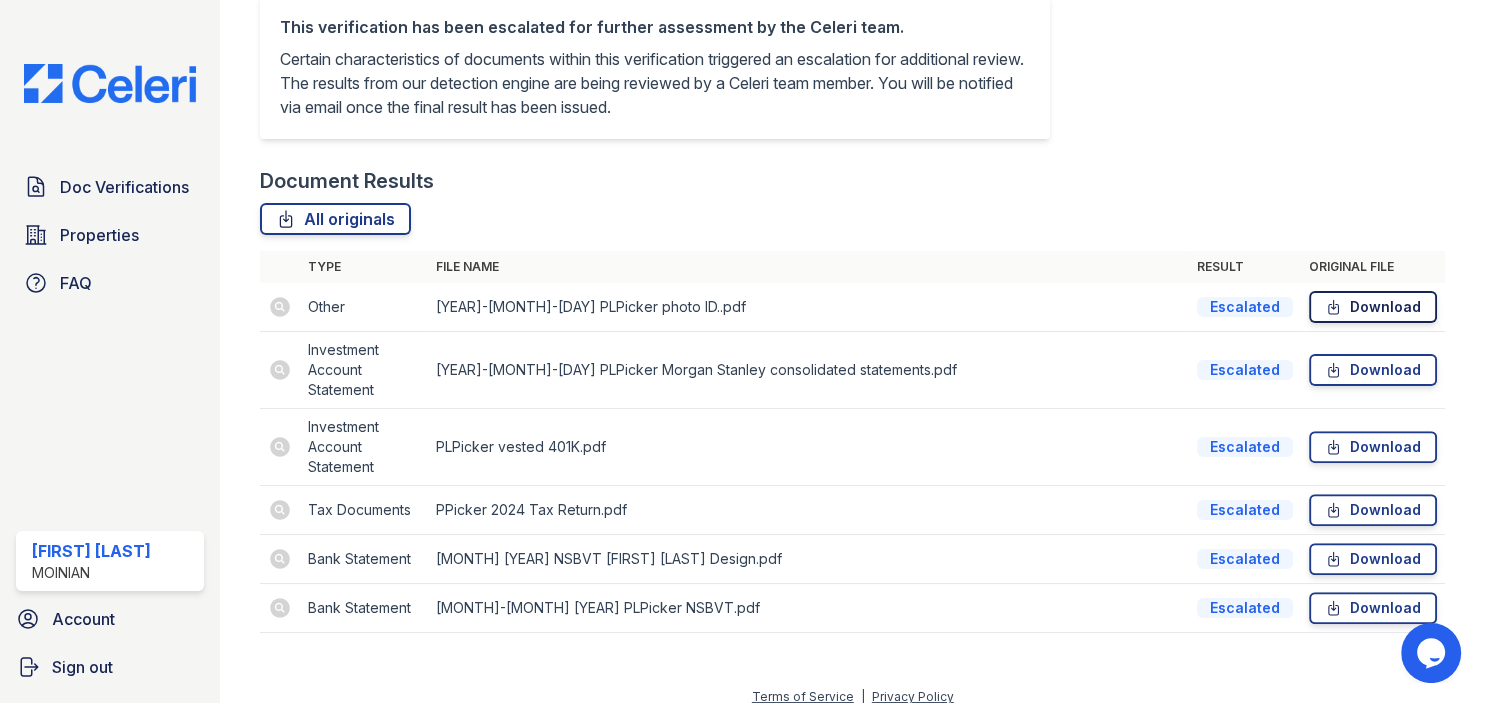 click on "Download" at bounding box center (1373, 307) 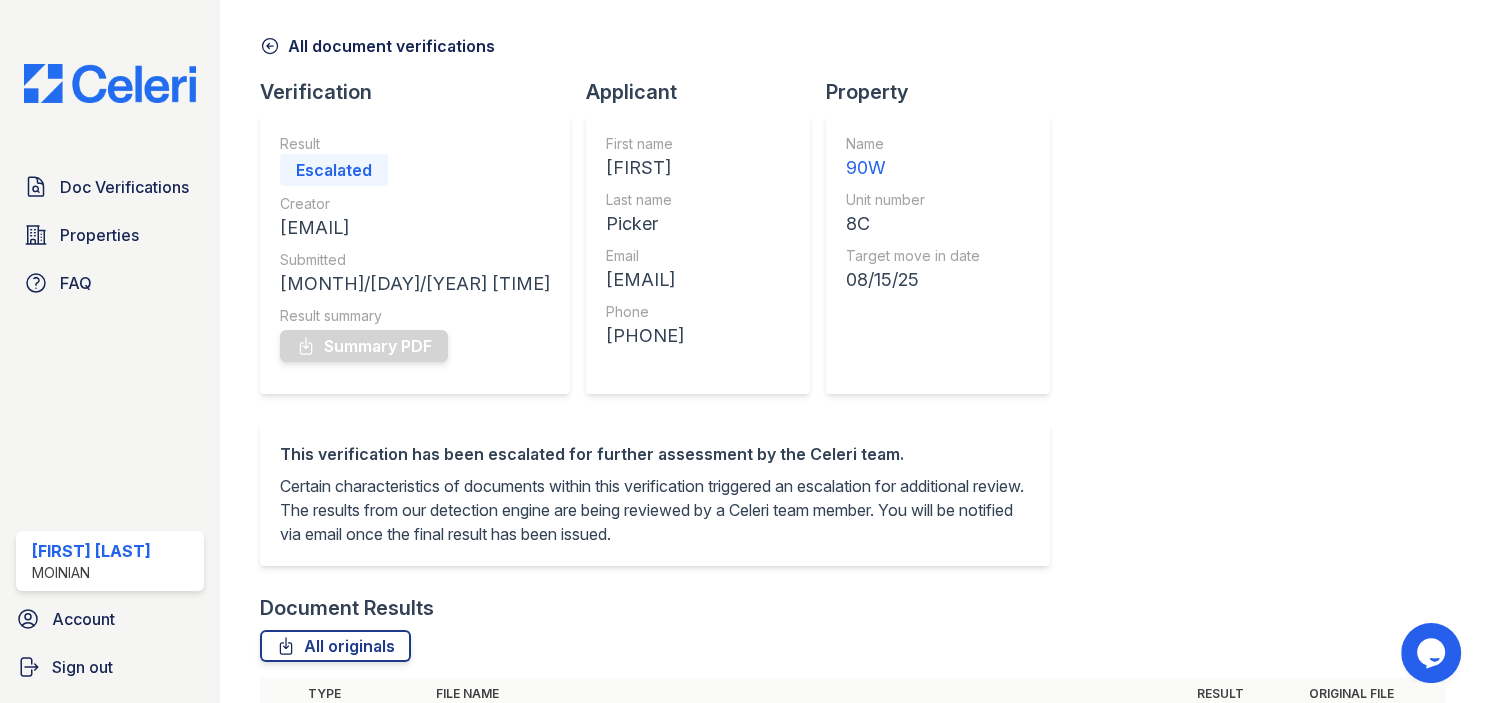 scroll, scrollTop: 58, scrollLeft: 0, axis: vertical 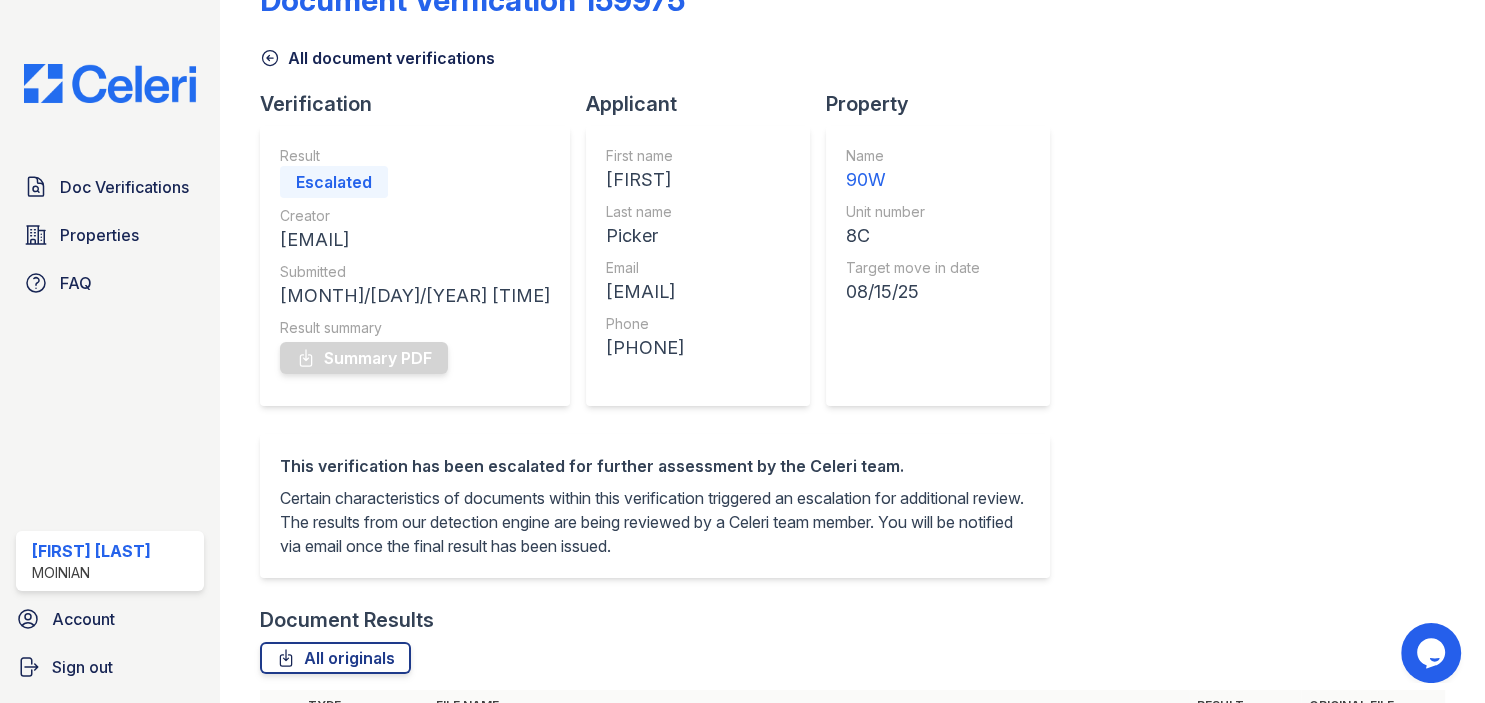 click 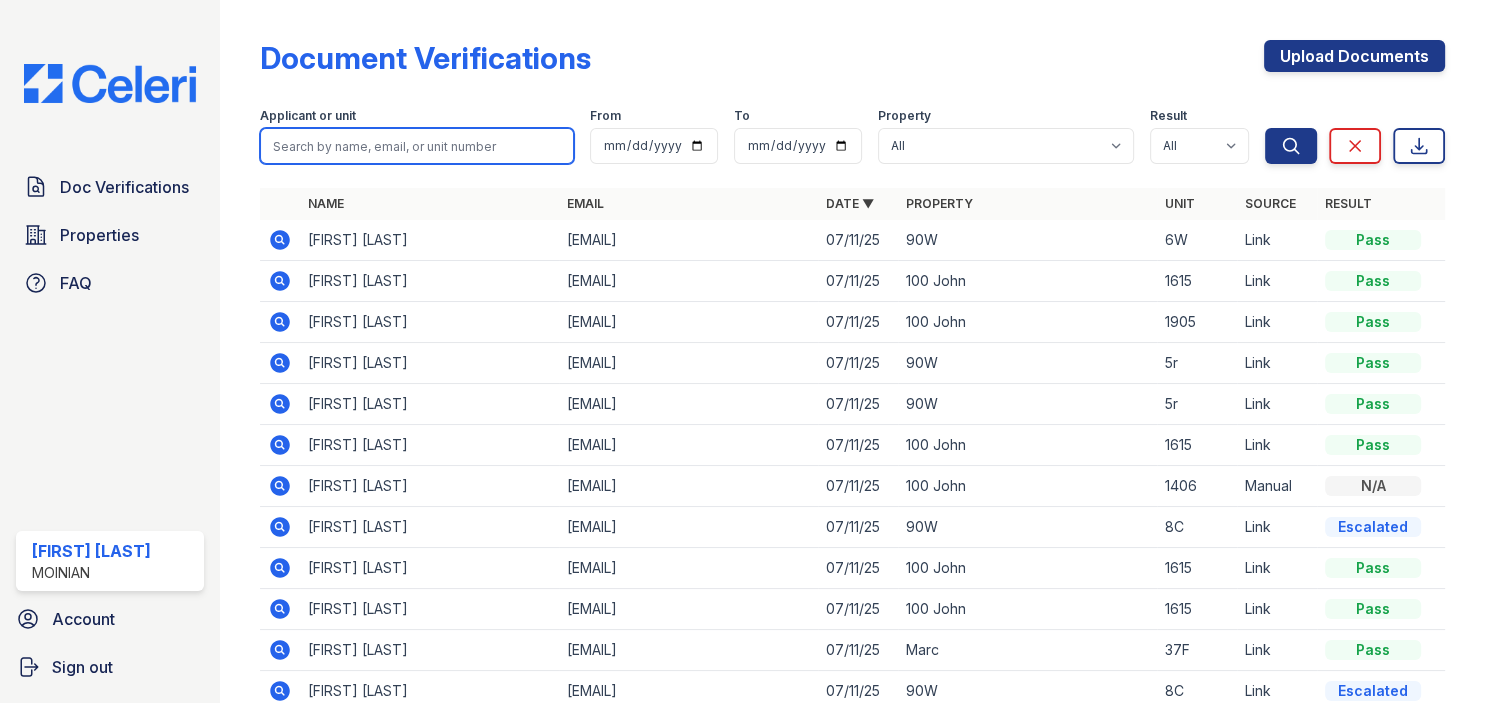 click at bounding box center [417, 146] 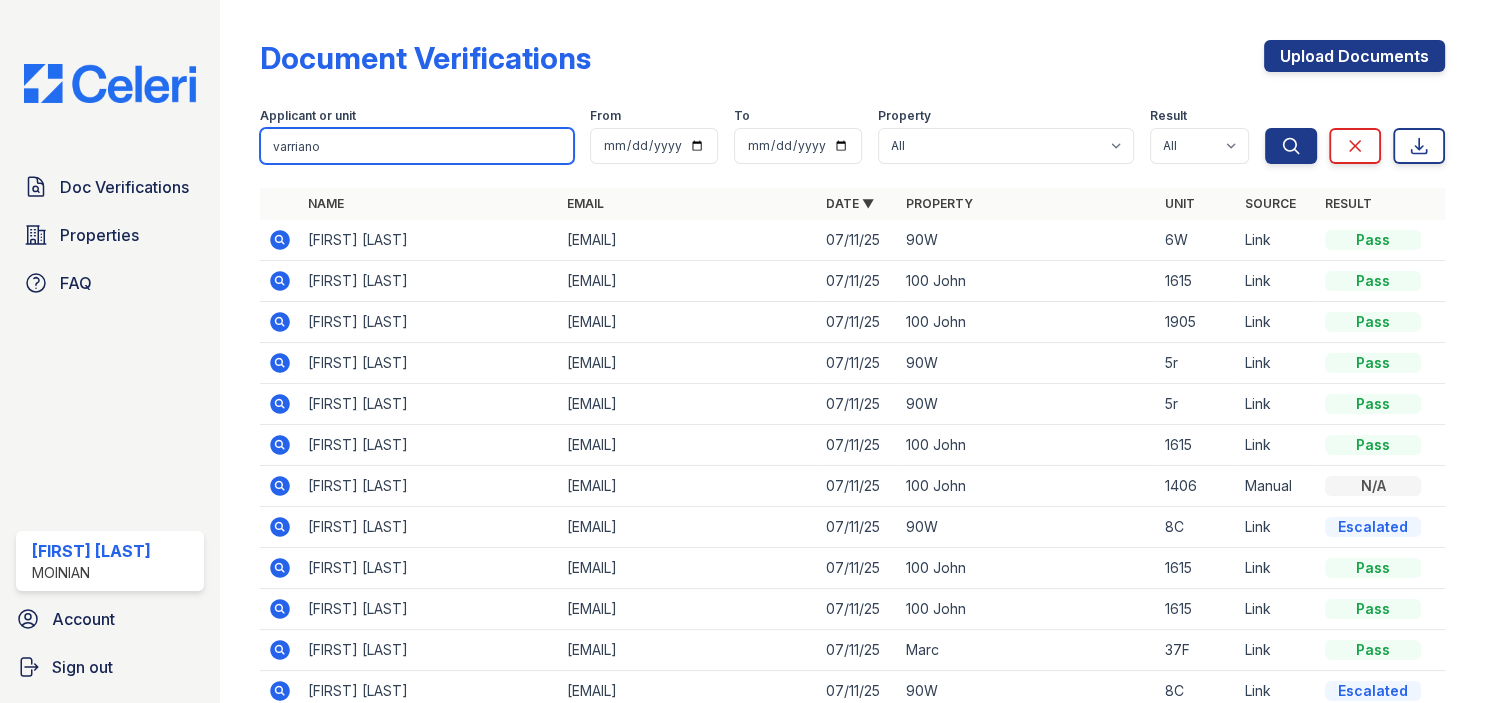 type on "varriano" 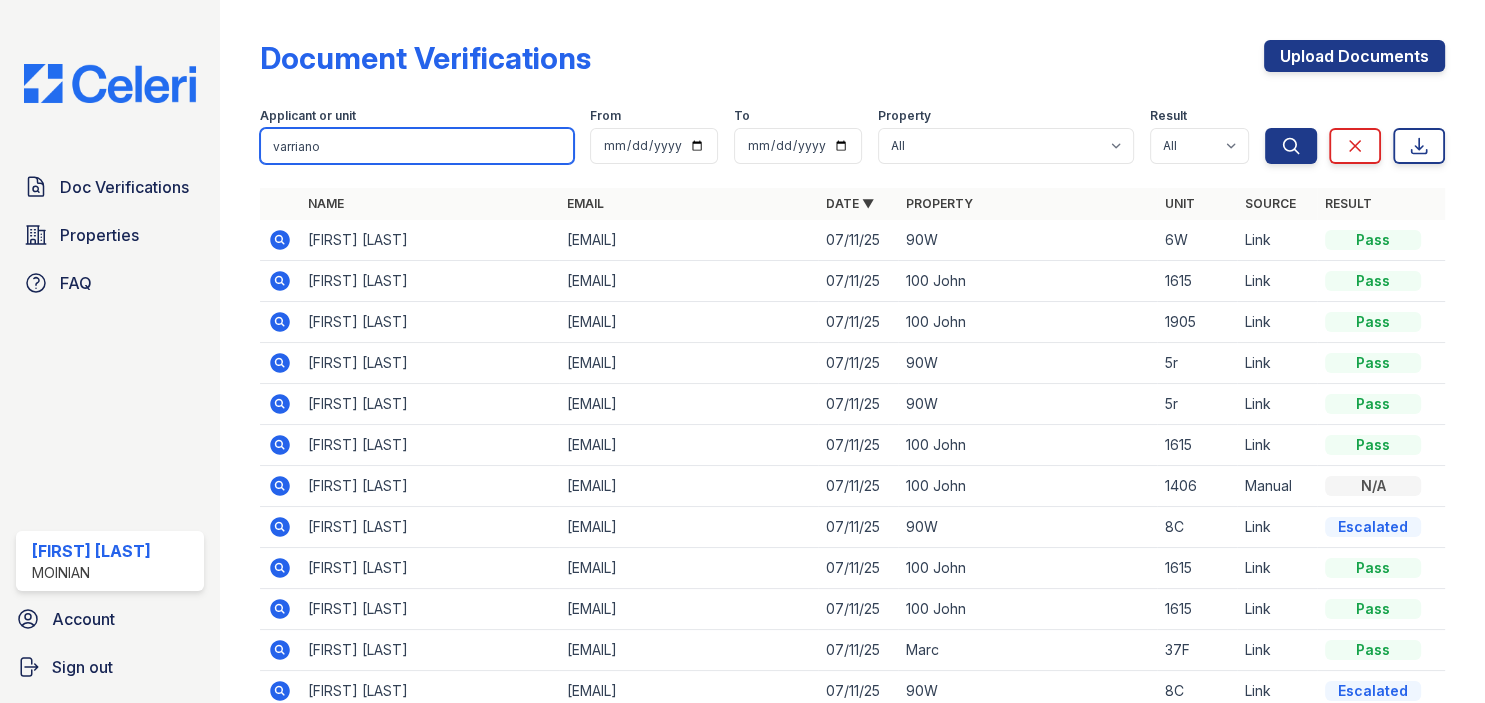 click on "Search" at bounding box center [1291, 146] 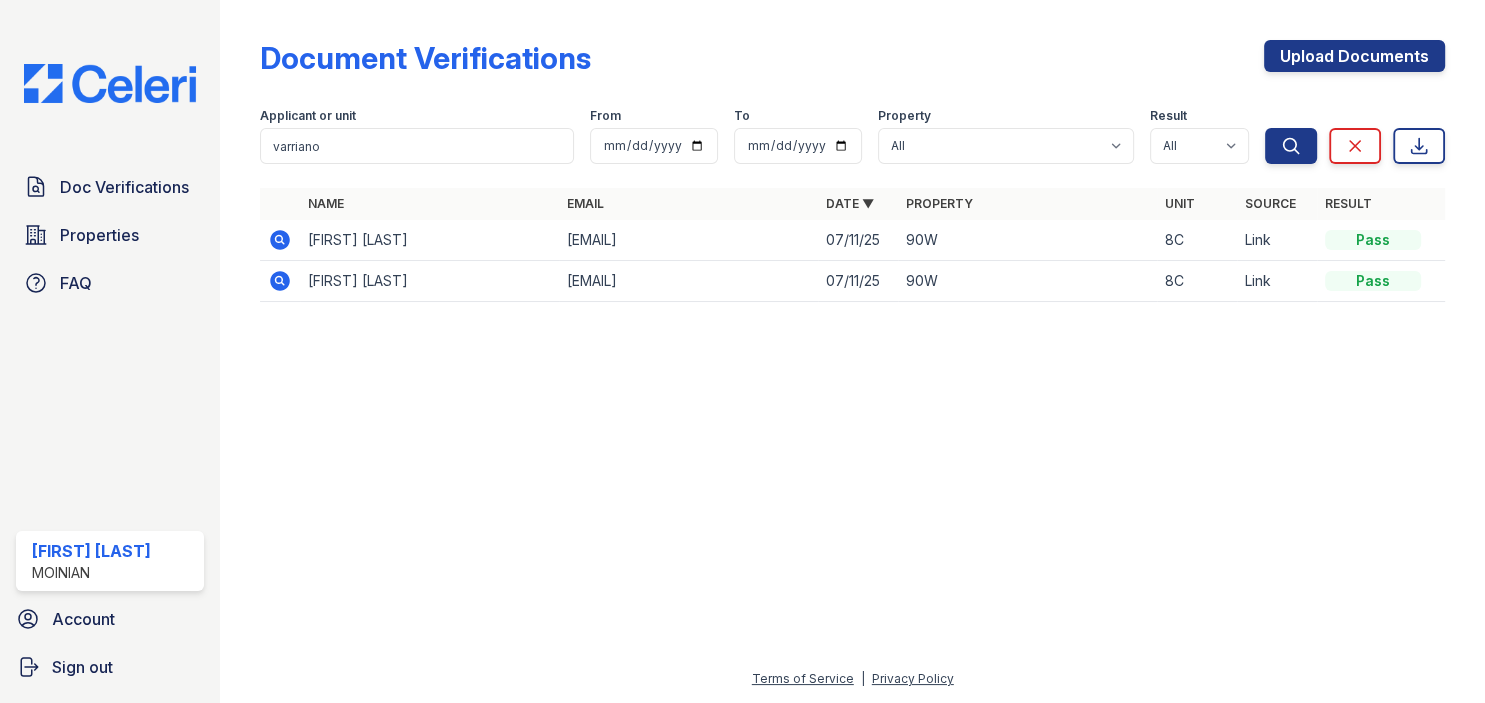 click 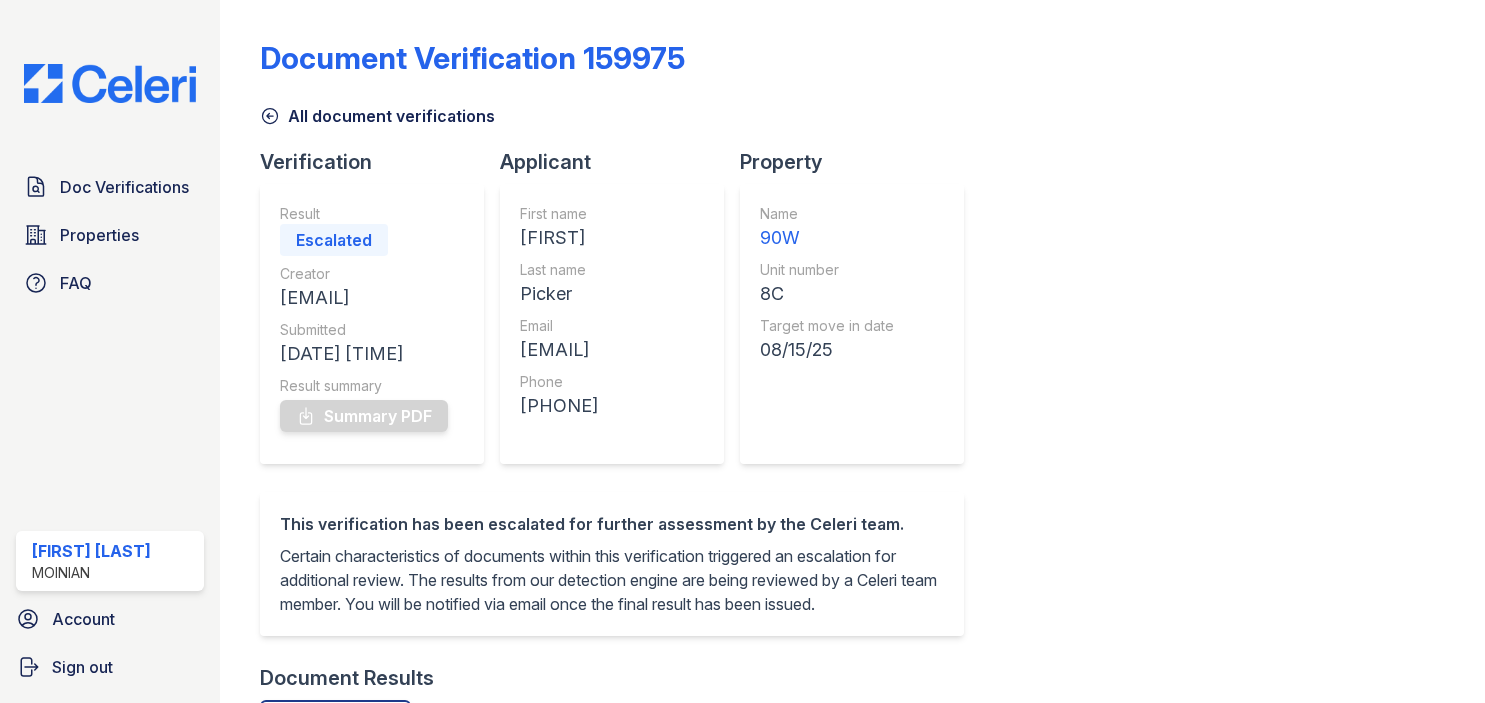 scroll, scrollTop: 0, scrollLeft: 0, axis: both 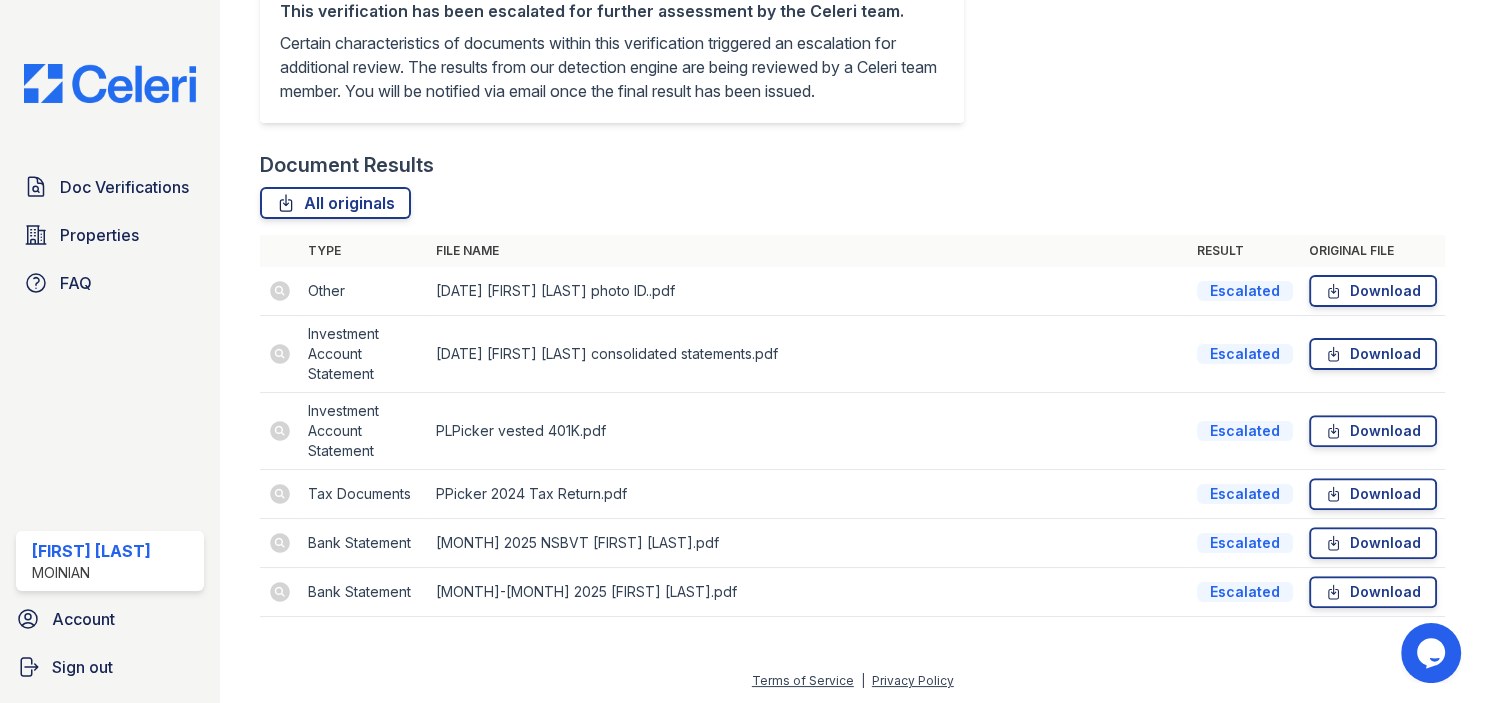 click at bounding box center (280, 543) 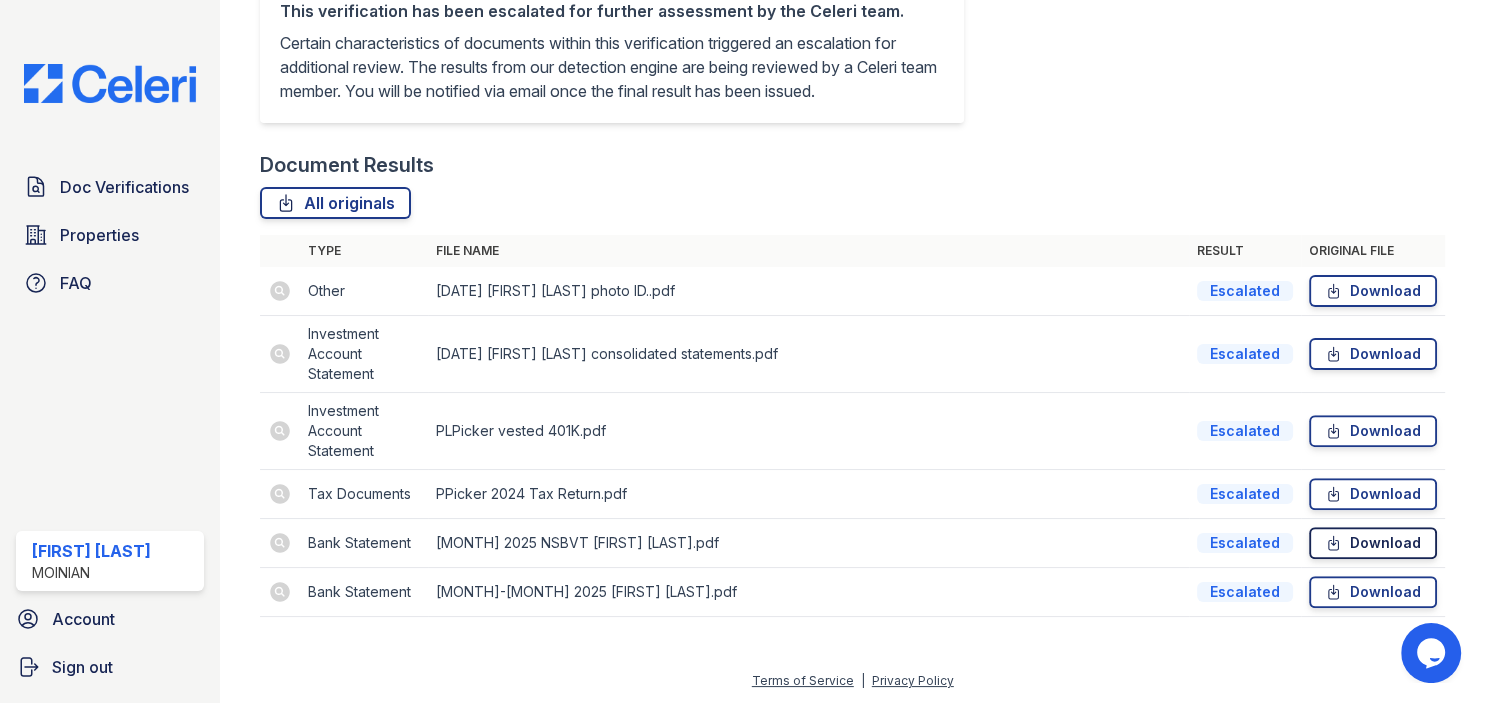 click on "Download" at bounding box center (1373, 543) 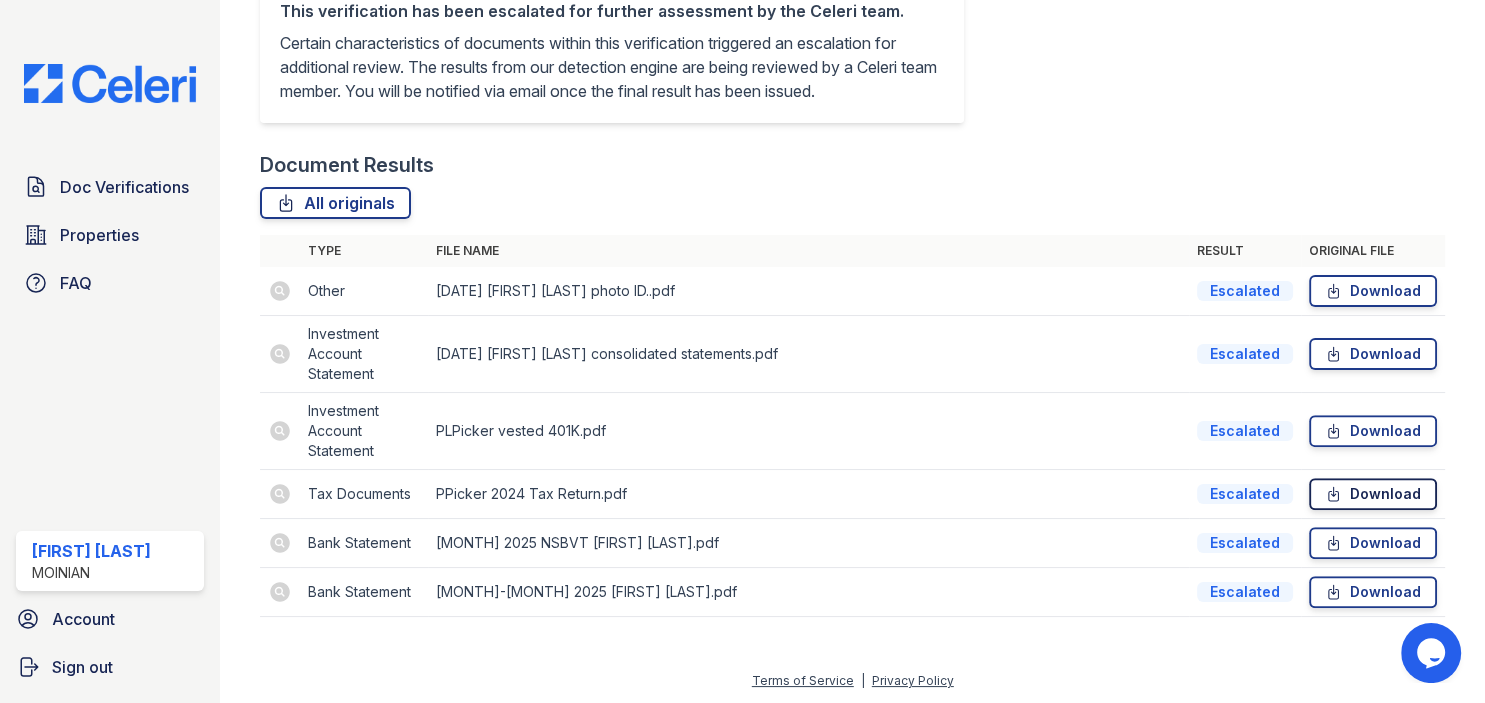 click 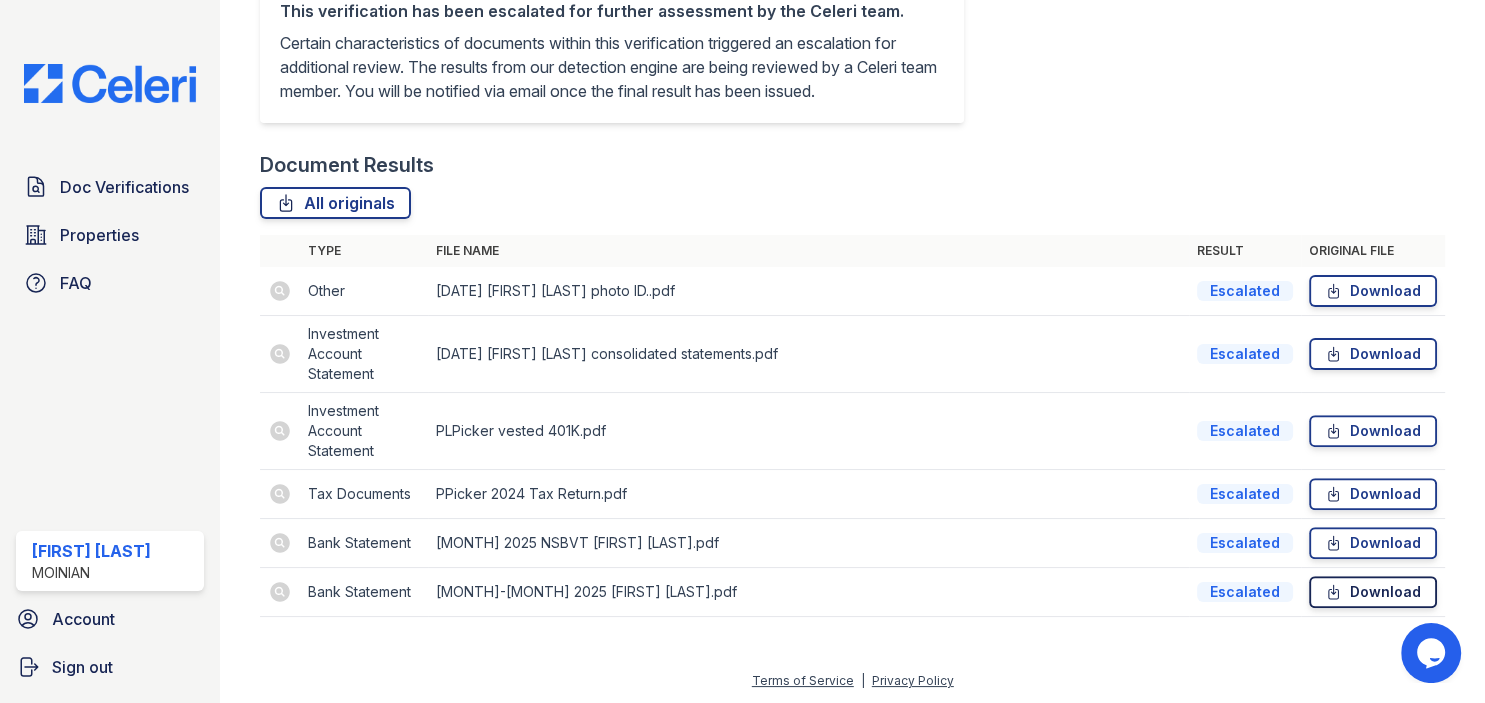 click on "Download" at bounding box center (1373, 592) 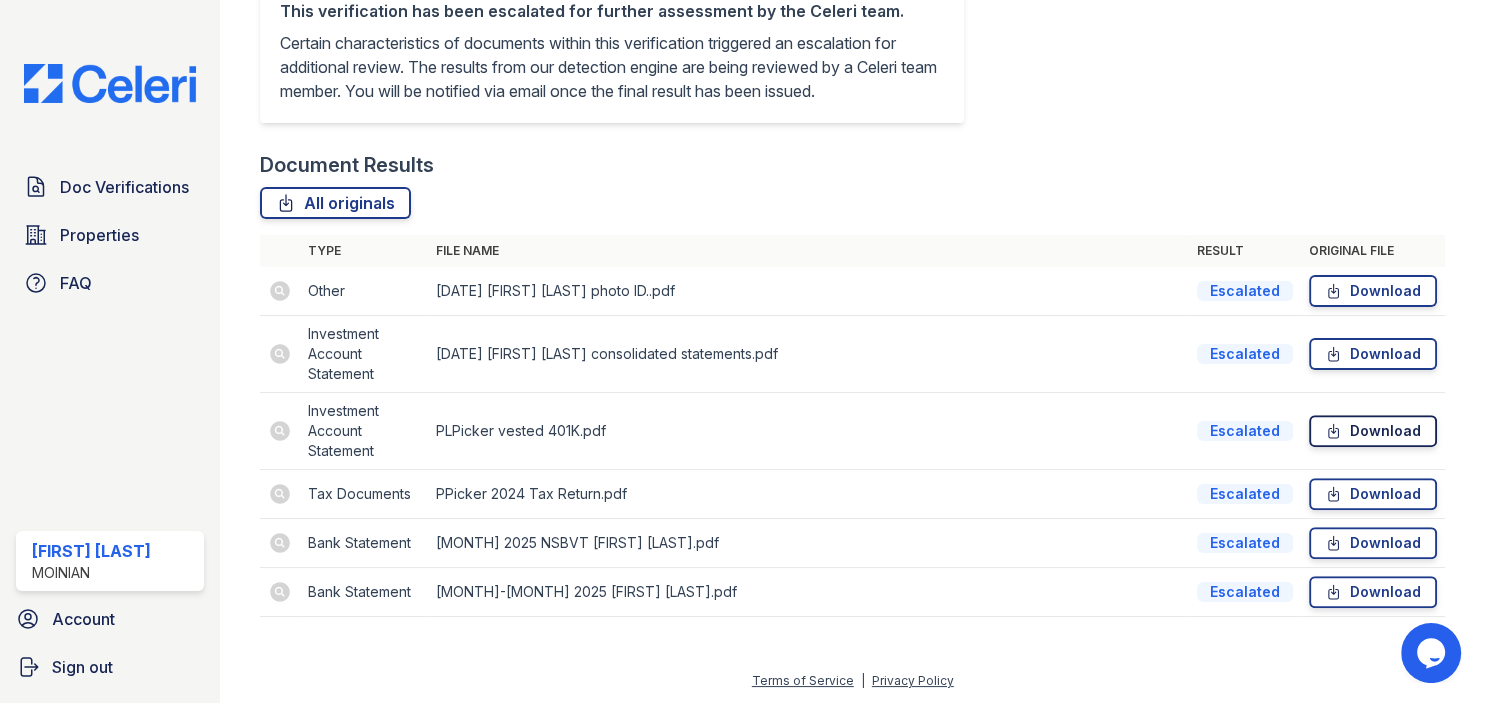 click on "Download" at bounding box center [1373, 431] 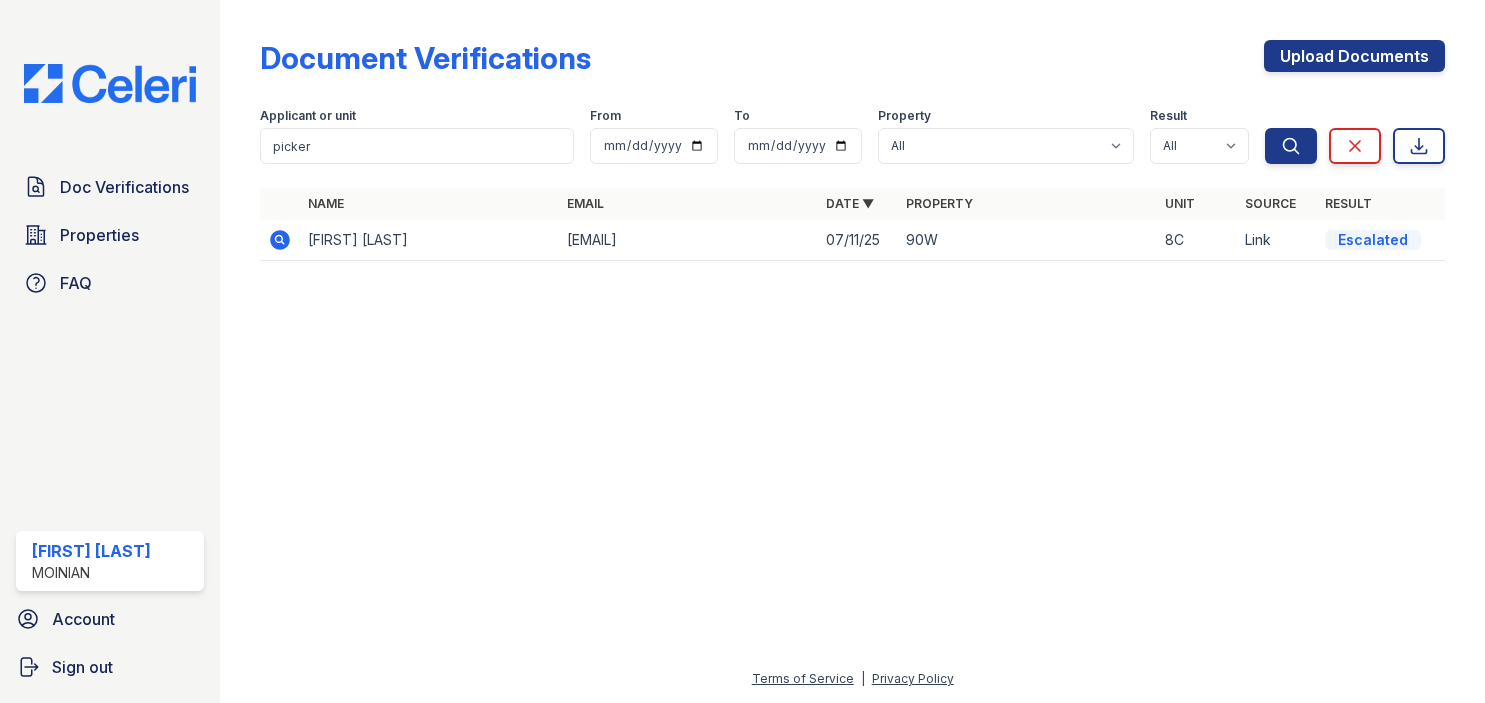 scroll, scrollTop: 0, scrollLeft: 0, axis: both 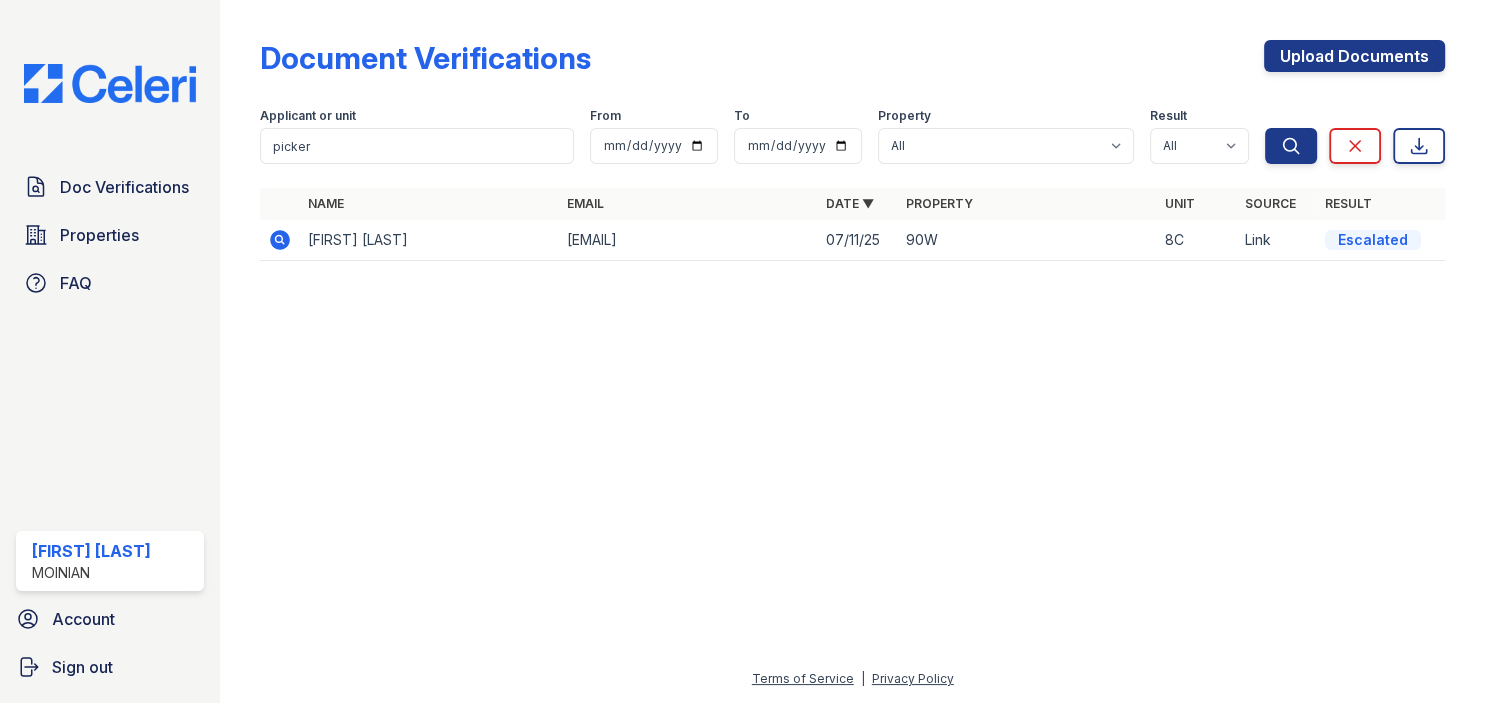 click on "[FIRST] [LAST]" at bounding box center [429, 240] 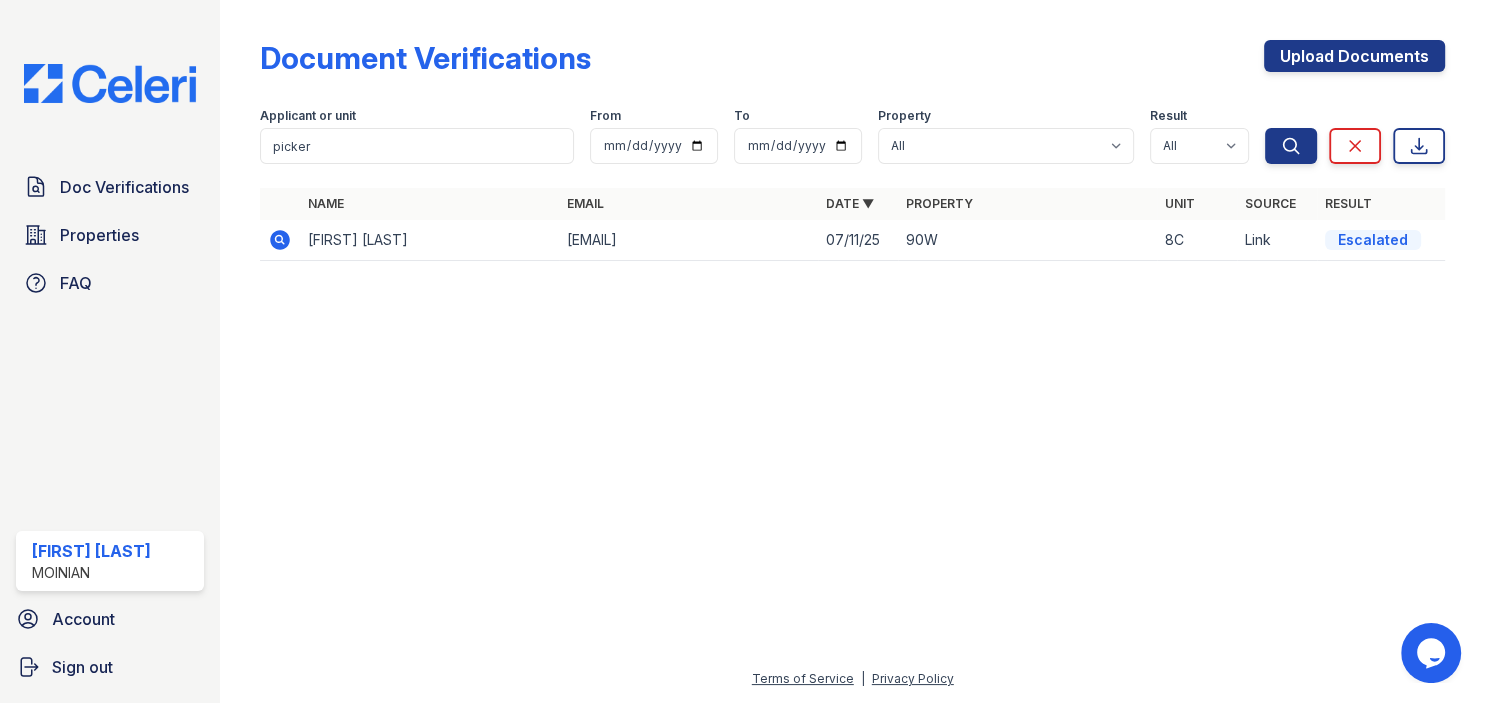 scroll, scrollTop: 0, scrollLeft: 0, axis: both 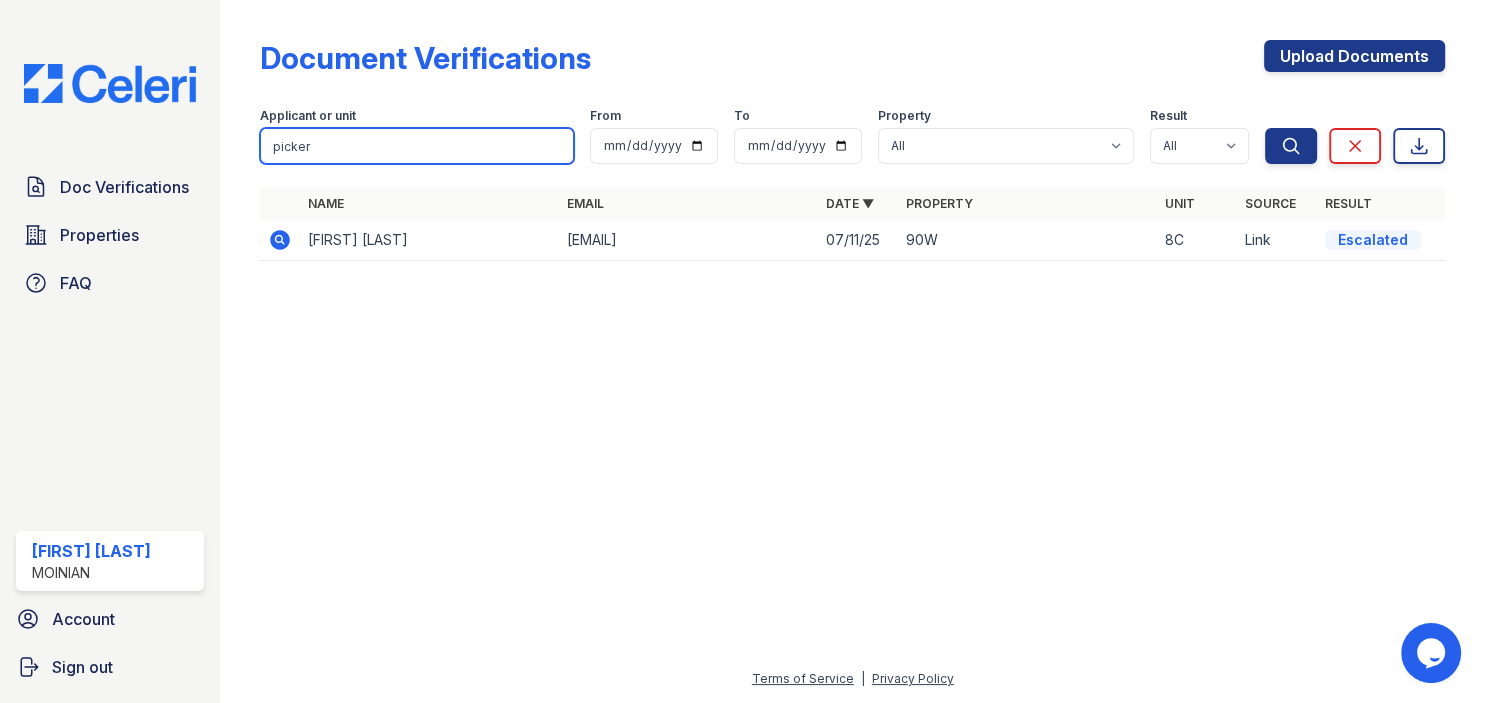 click on "picker" at bounding box center (417, 146) 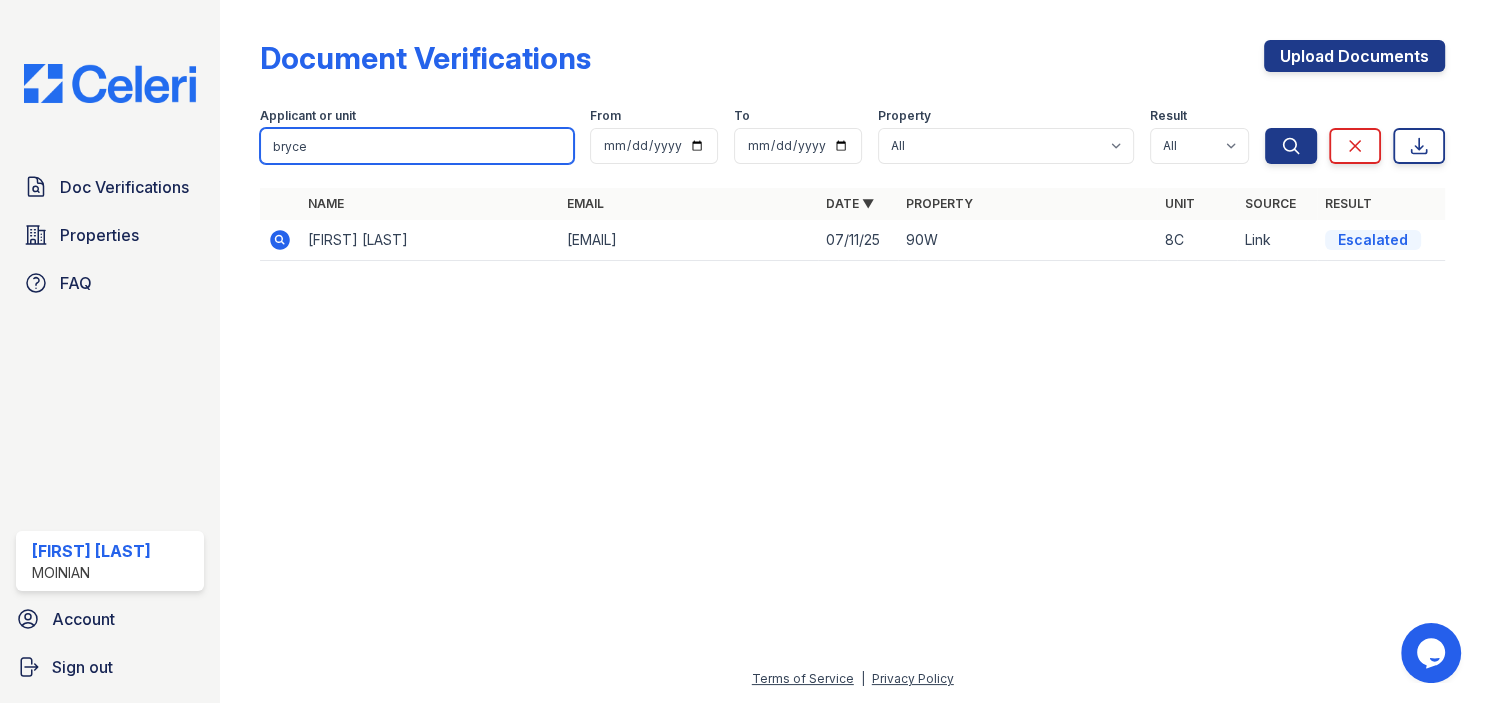 type on "bryce" 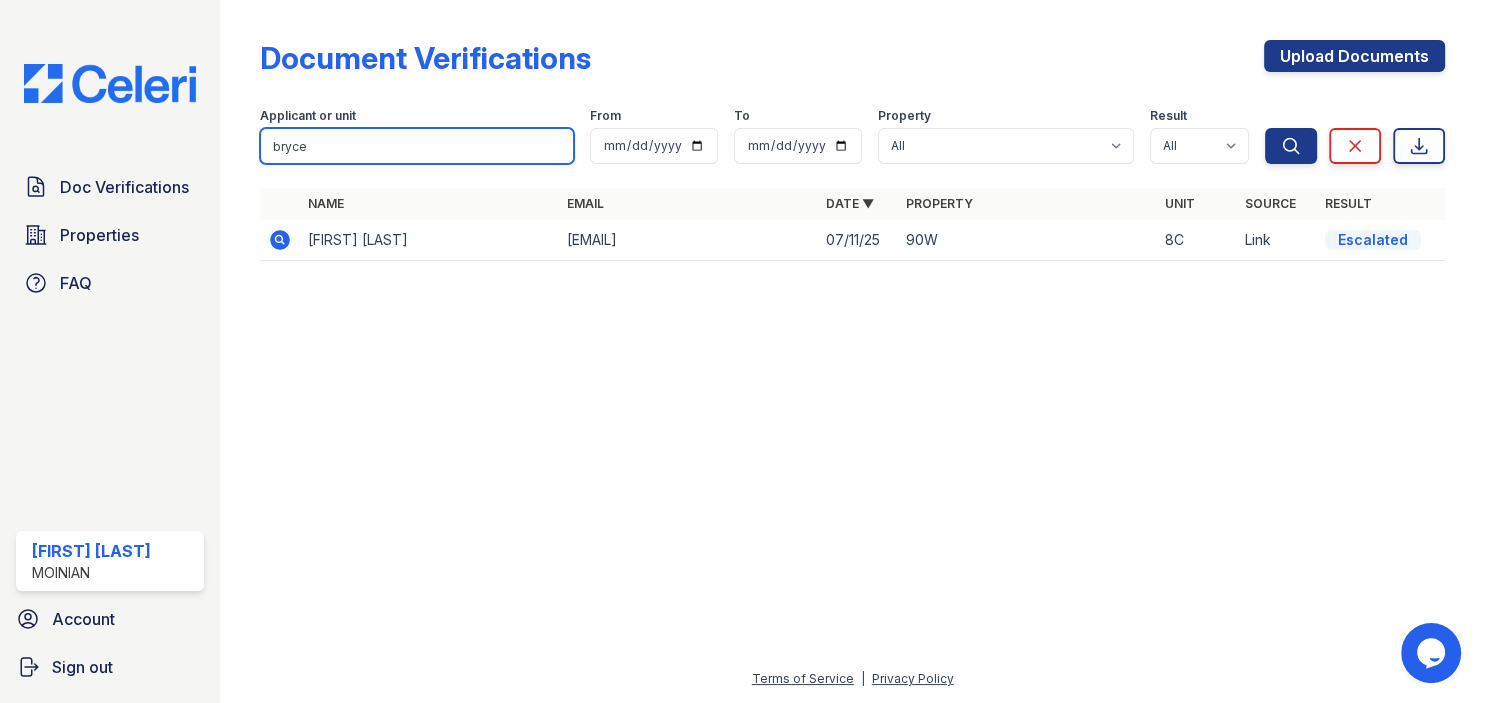 click on "Search" at bounding box center [1291, 146] 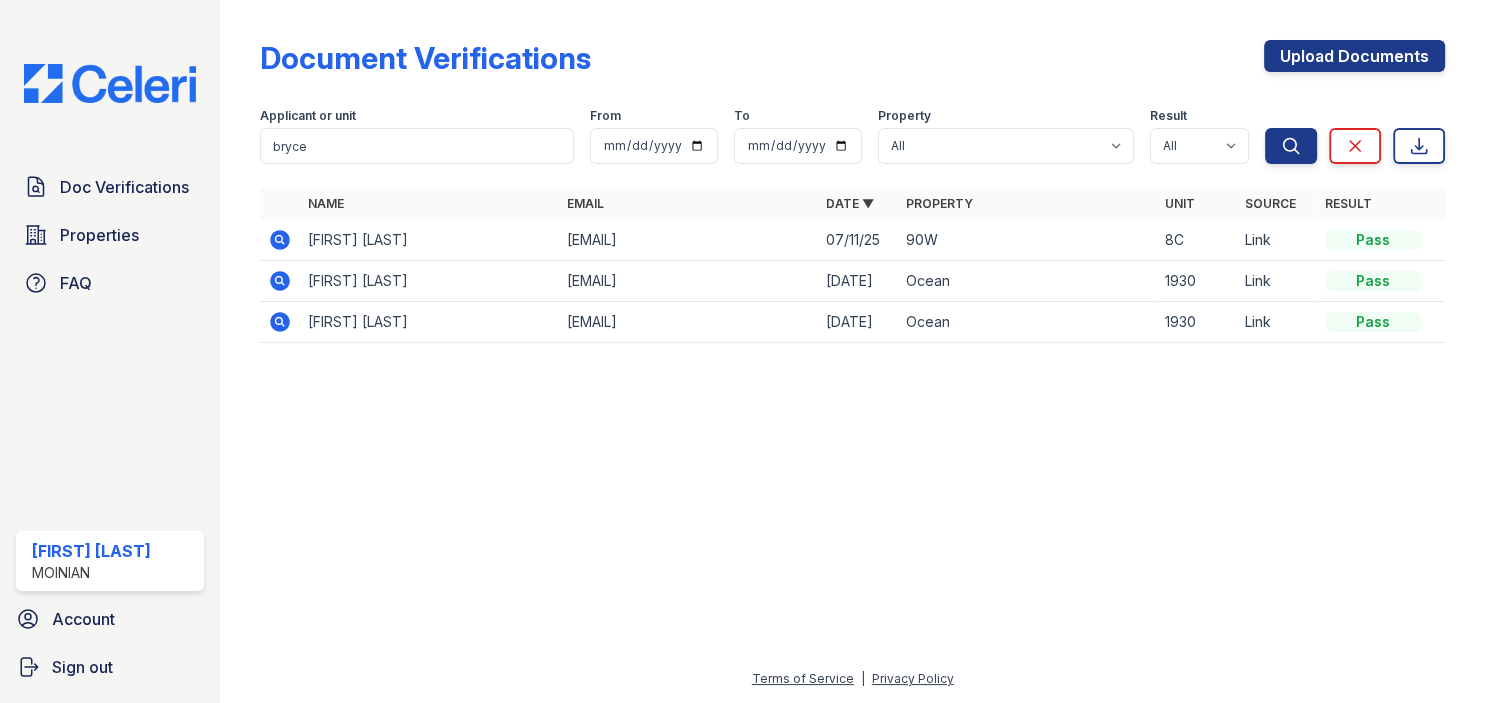 click 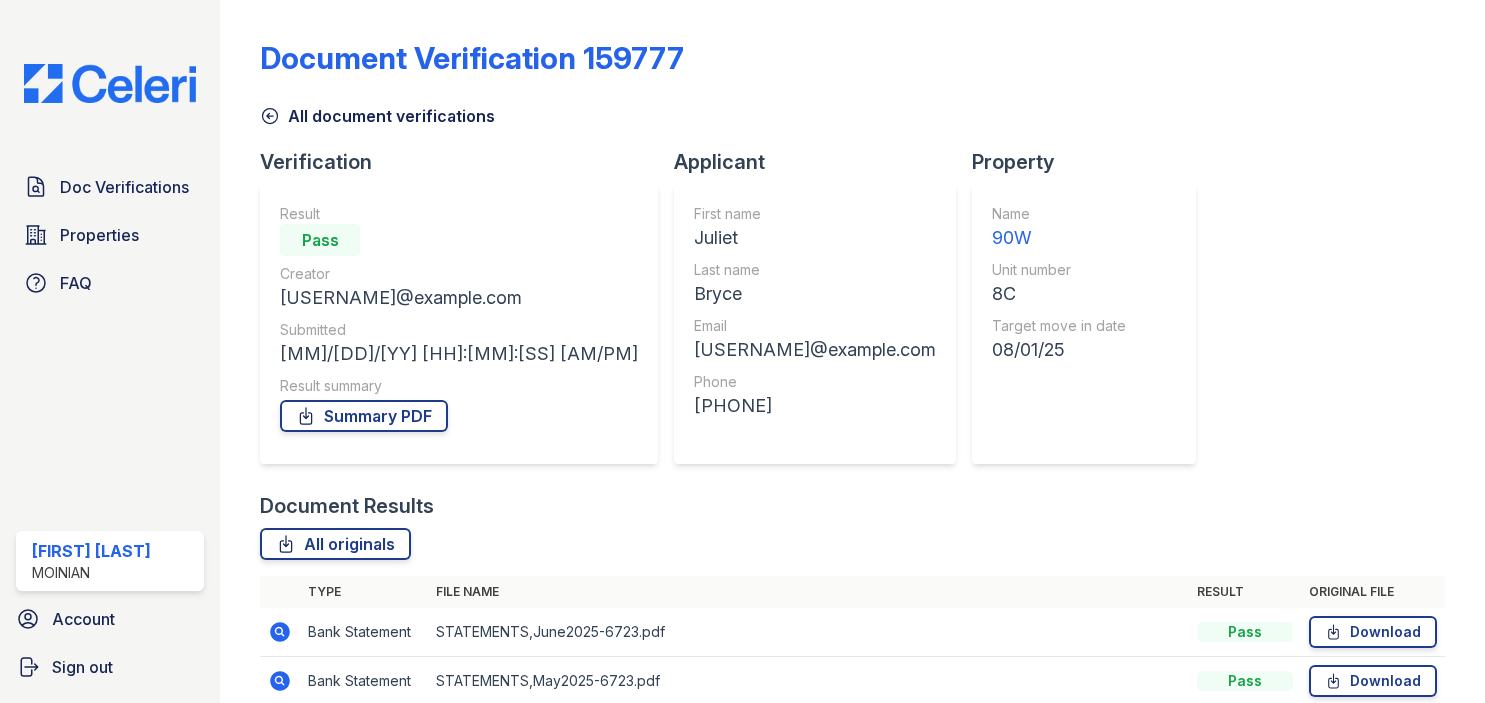 scroll, scrollTop: 0, scrollLeft: 0, axis: both 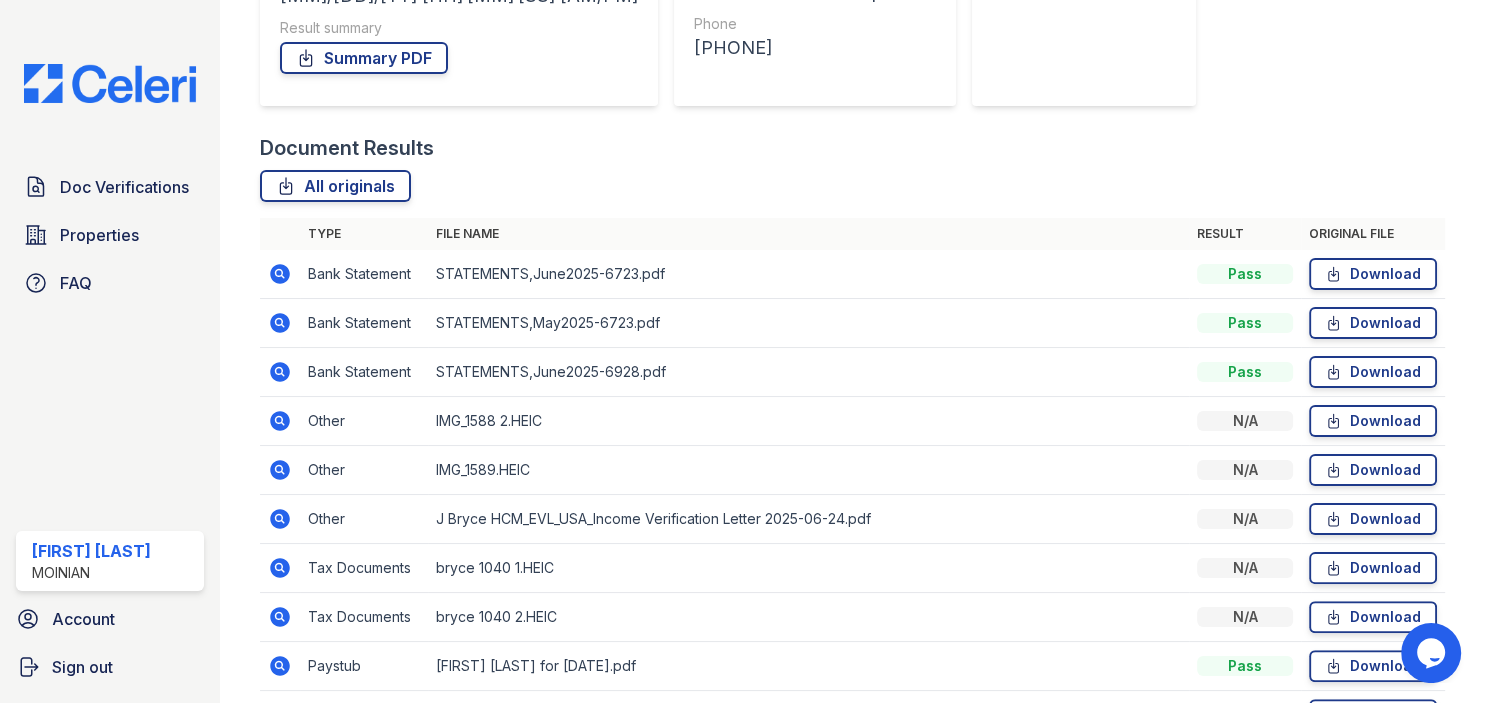 click 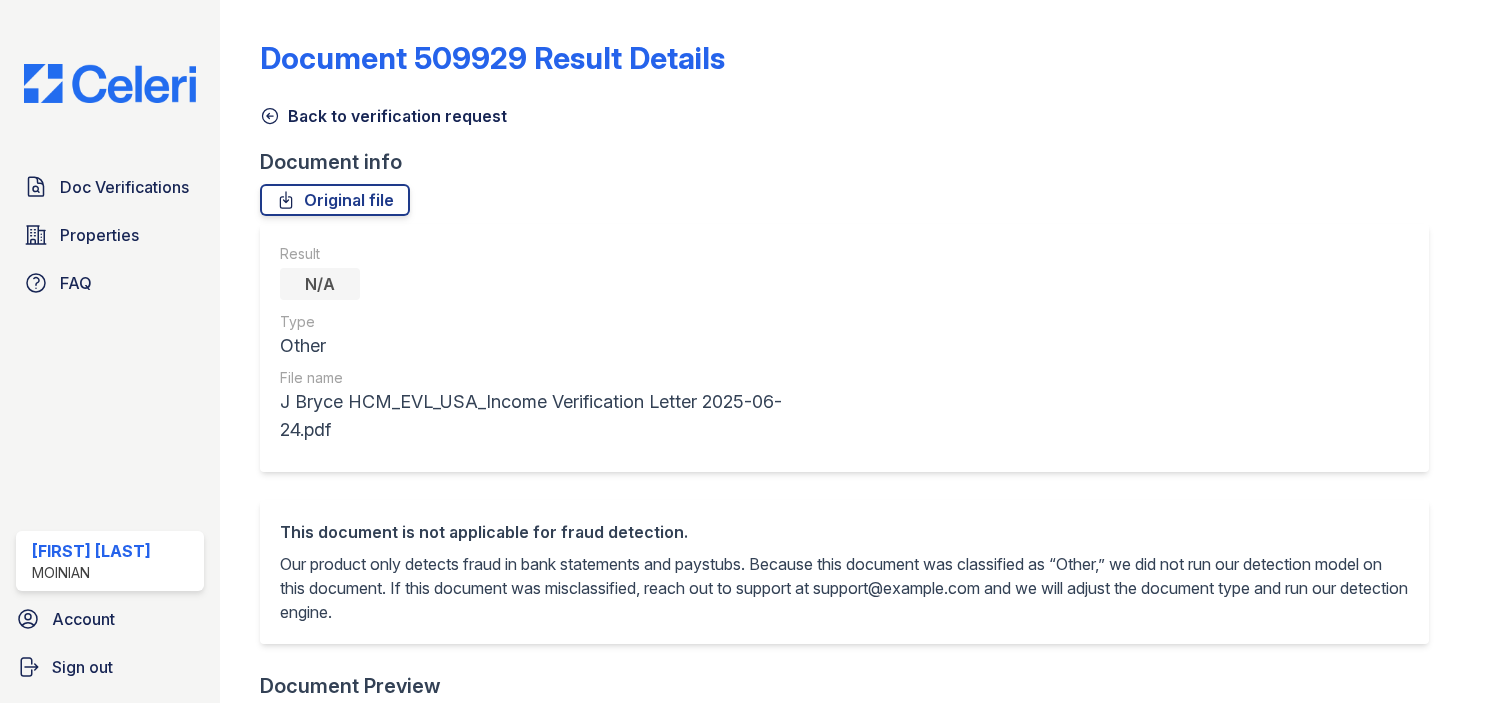 scroll, scrollTop: 0, scrollLeft: 0, axis: both 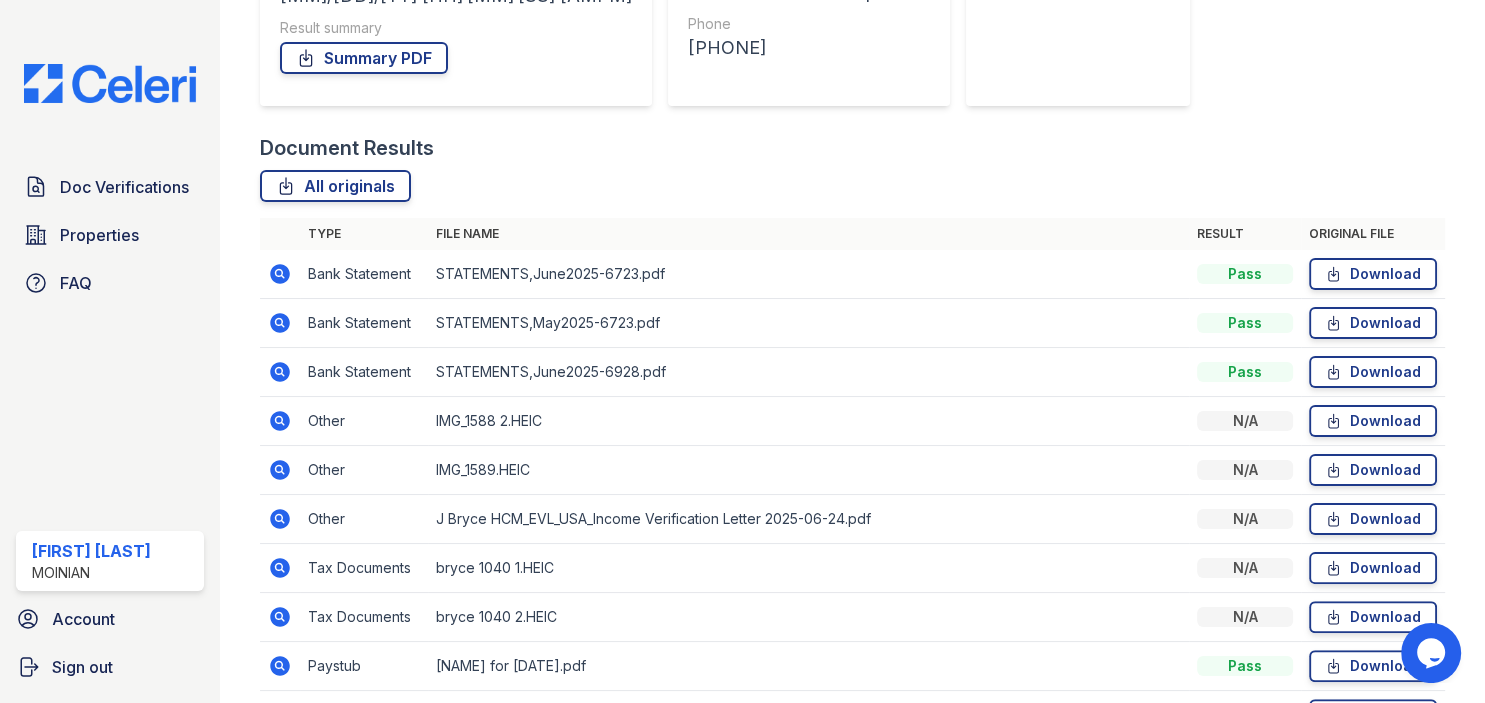 click 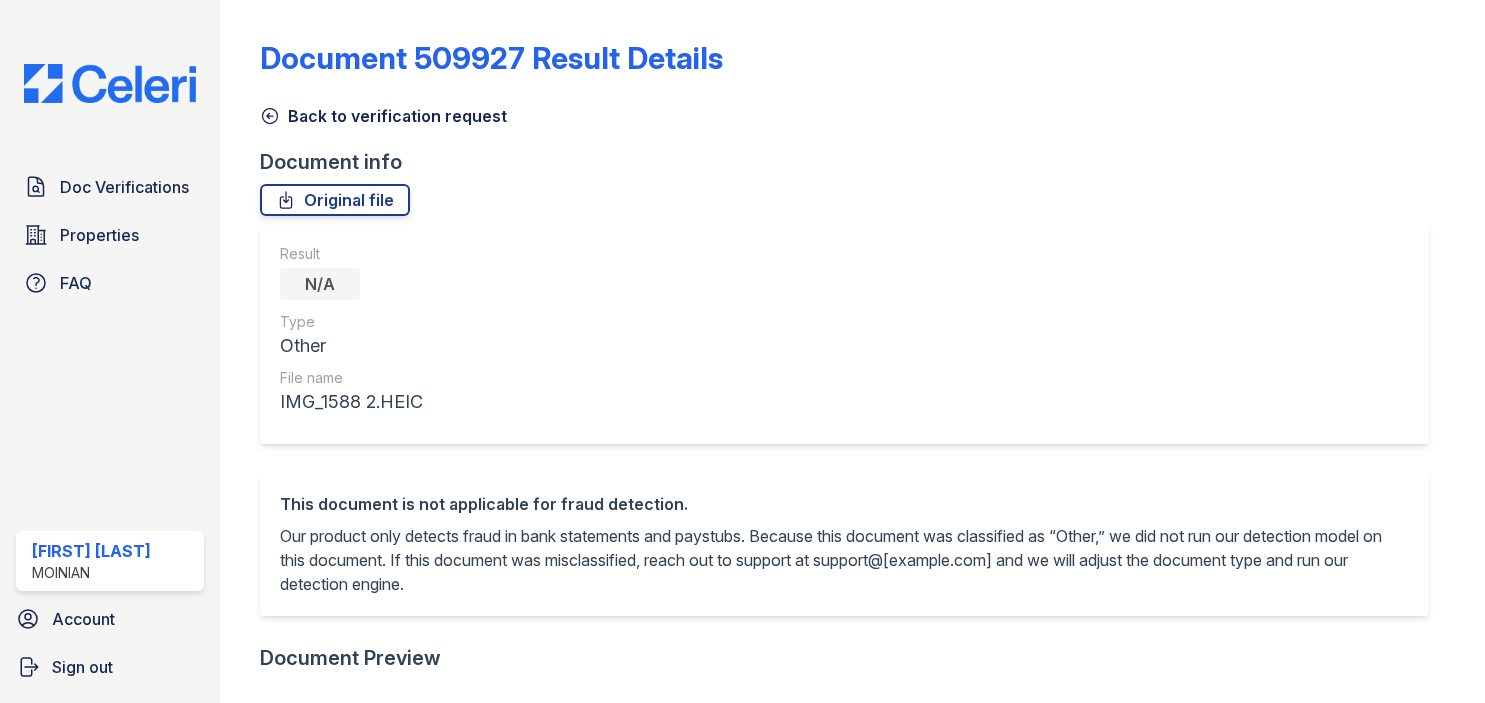 scroll, scrollTop: 0, scrollLeft: 0, axis: both 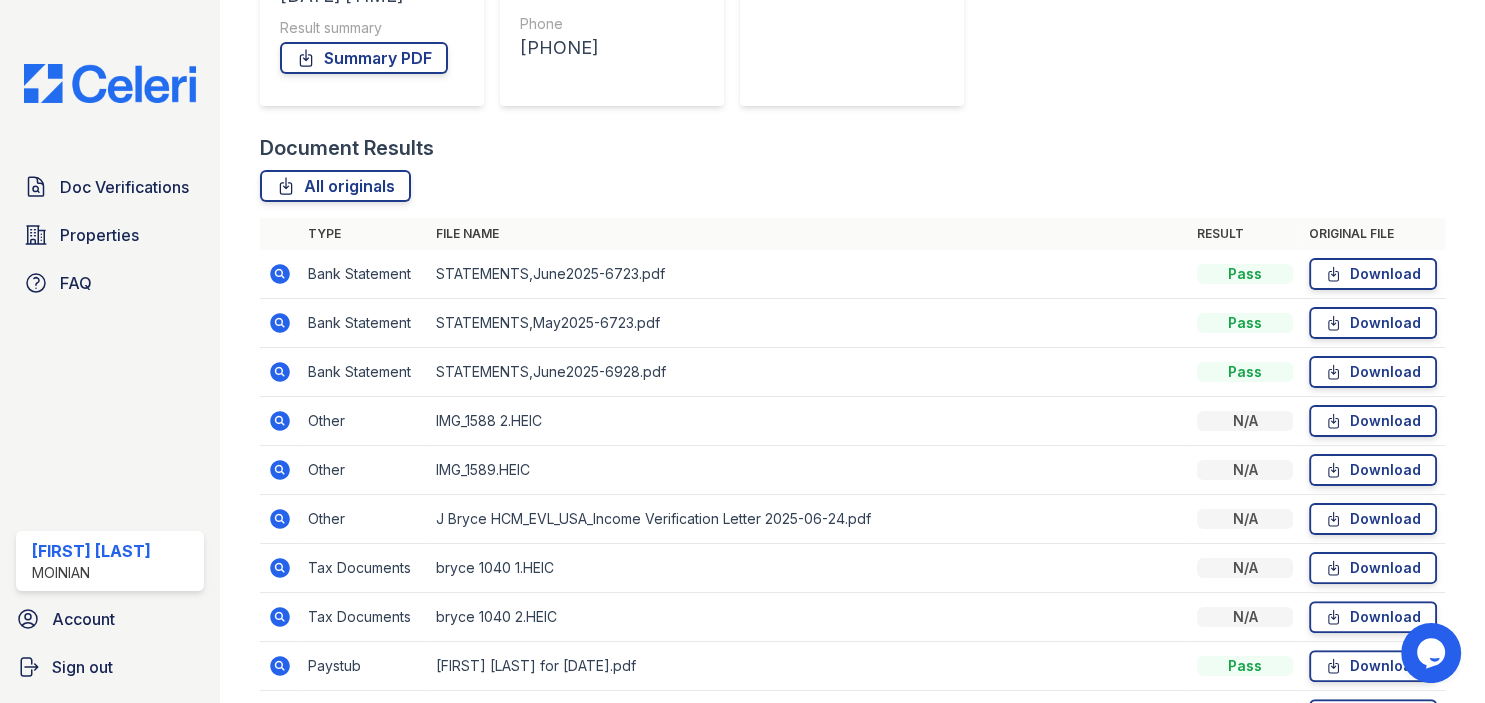 click 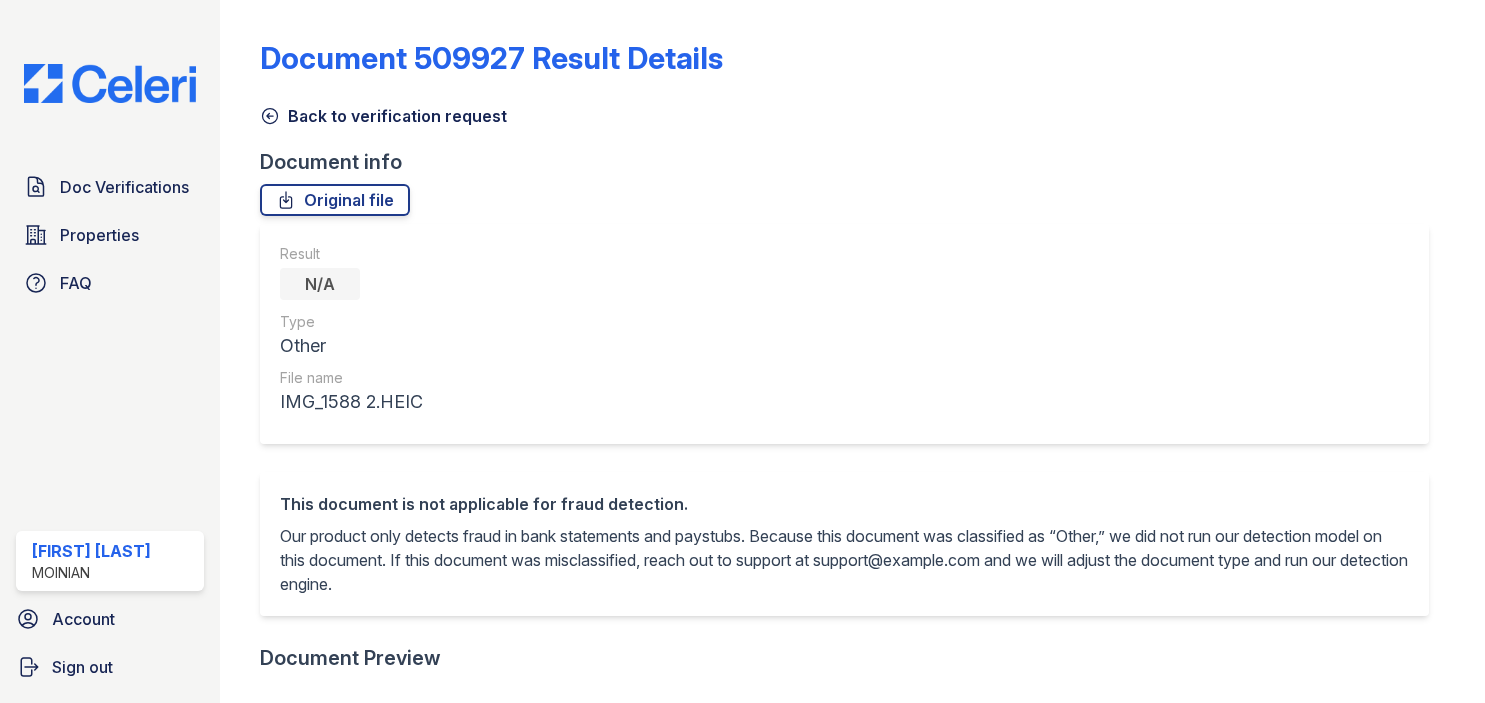 scroll, scrollTop: 0, scrollLeft: 0, axis: both 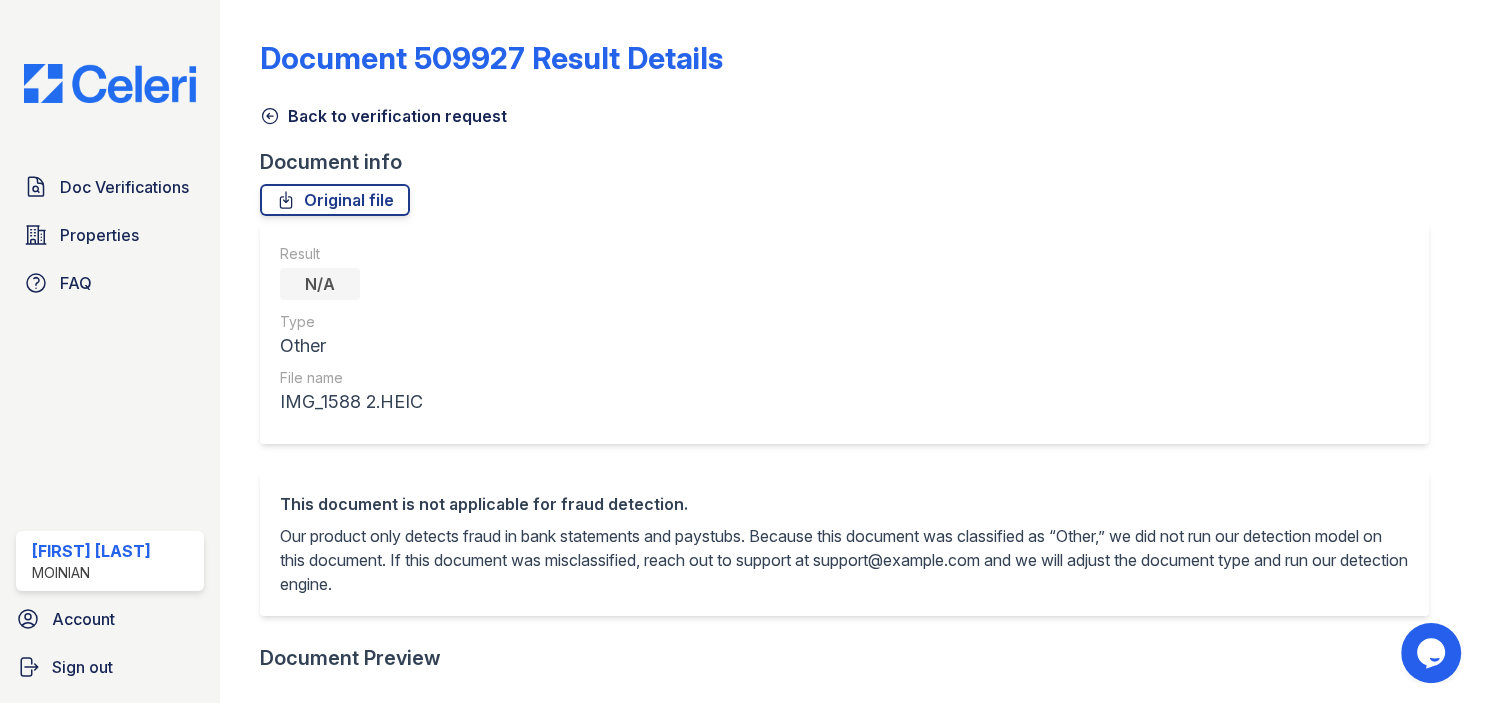 click on "This document is not applicable for fraud detection.
Our product only detects fraud in bank statements and paystubs. Because this document was classified as “Other,” we did not run our detection model on this document. If this document was misclassified, reach out to support at support@example.com and we will adjust the document type and run our detection engine." at bounding box center (844, 544) 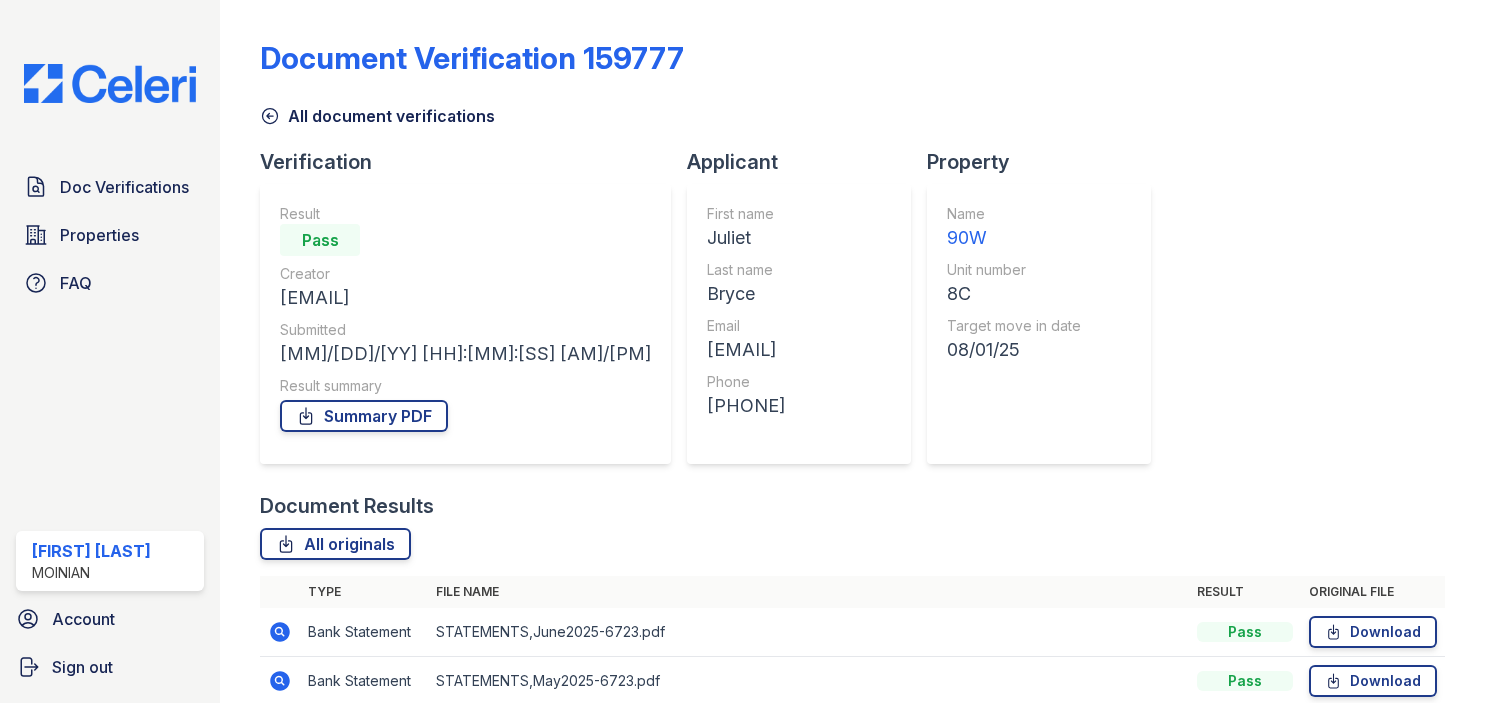 scroll, scrollTop: 0, scrollLeft: 0, axis: both 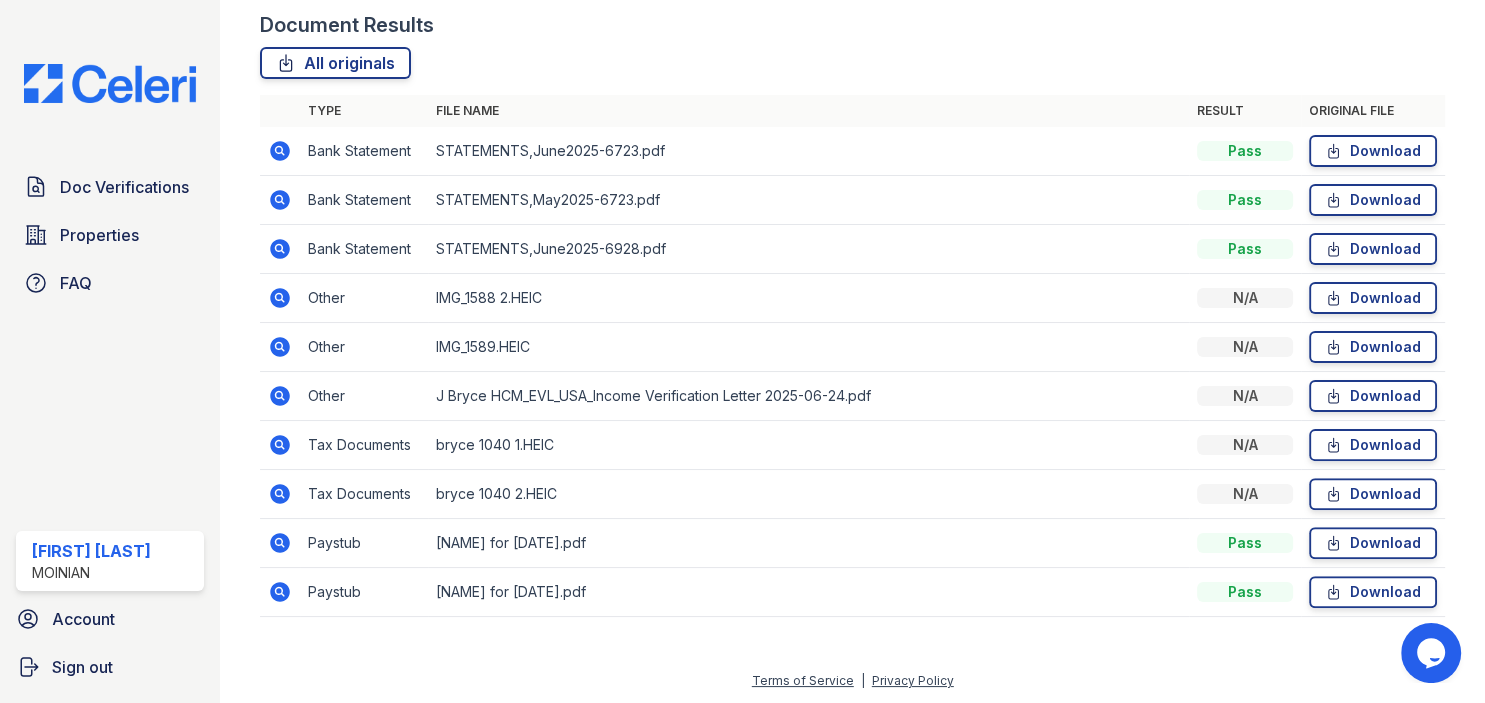 click 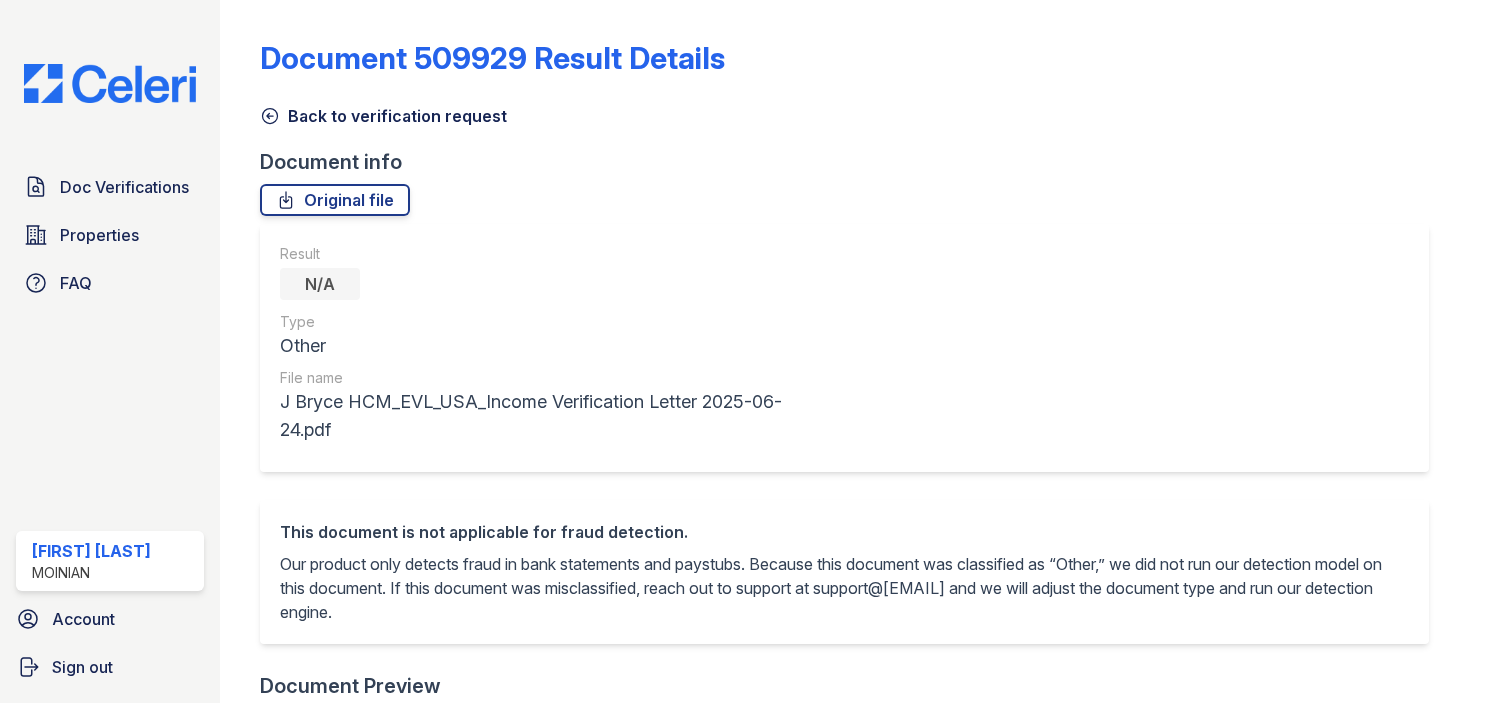 scroll, scrollTop: 0, scrollLeft: 0, axis: both 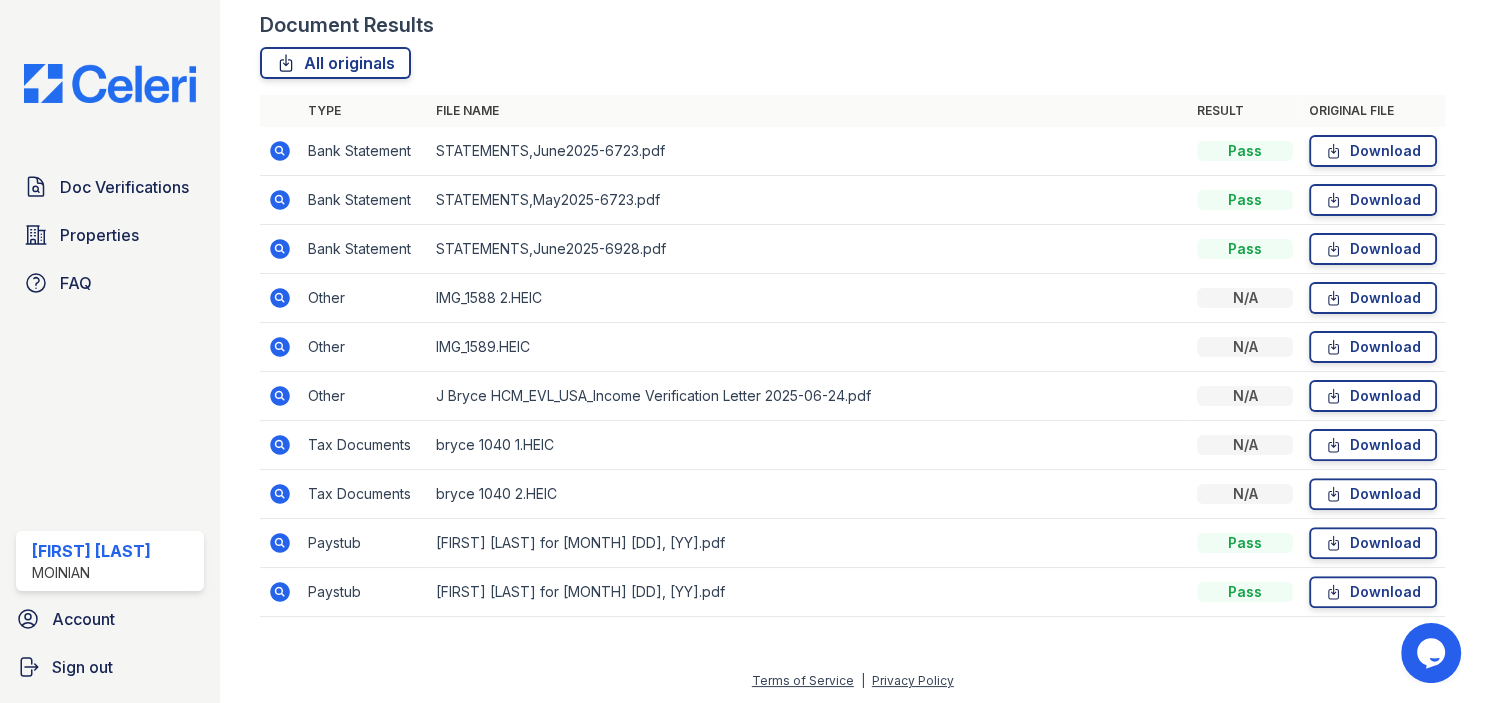 click 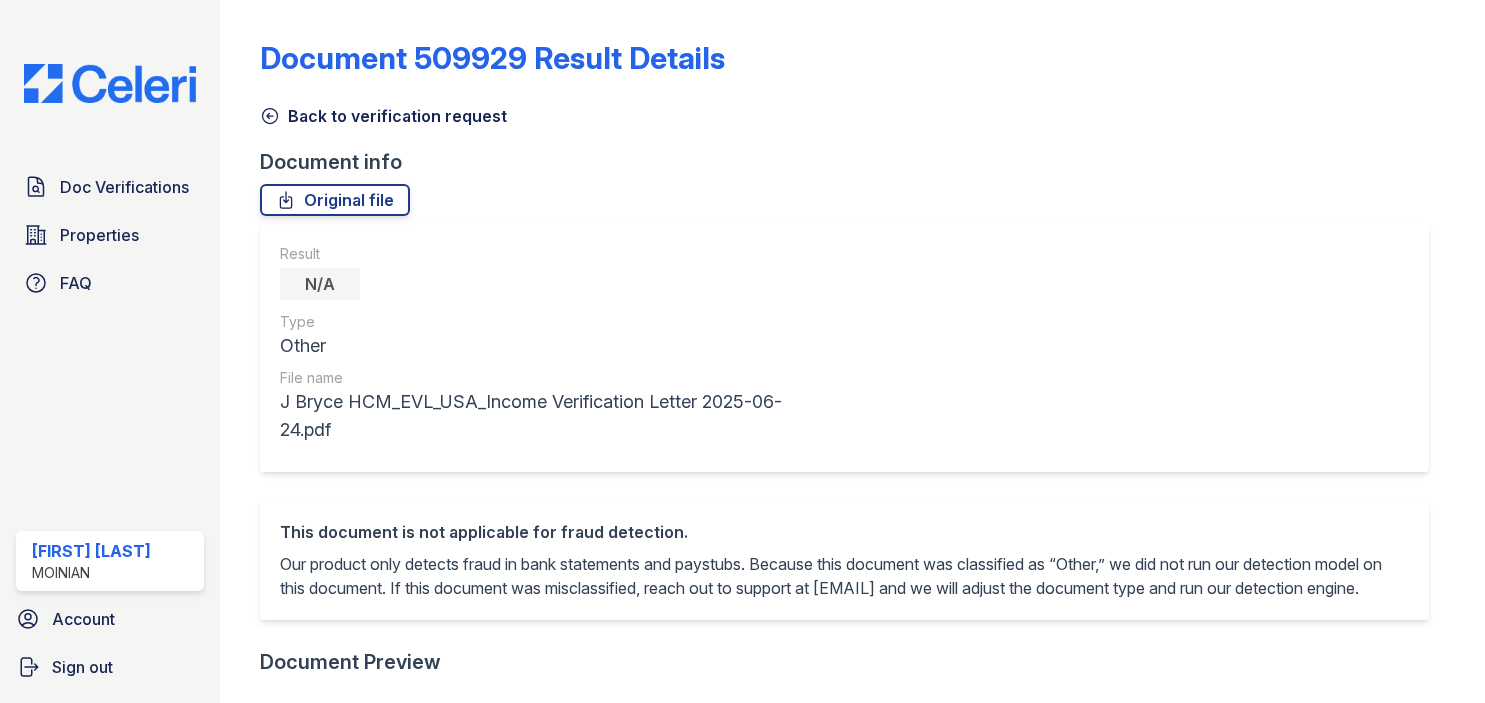 scroll, scrollTop: 0, scrollLeft: 0, axis: both 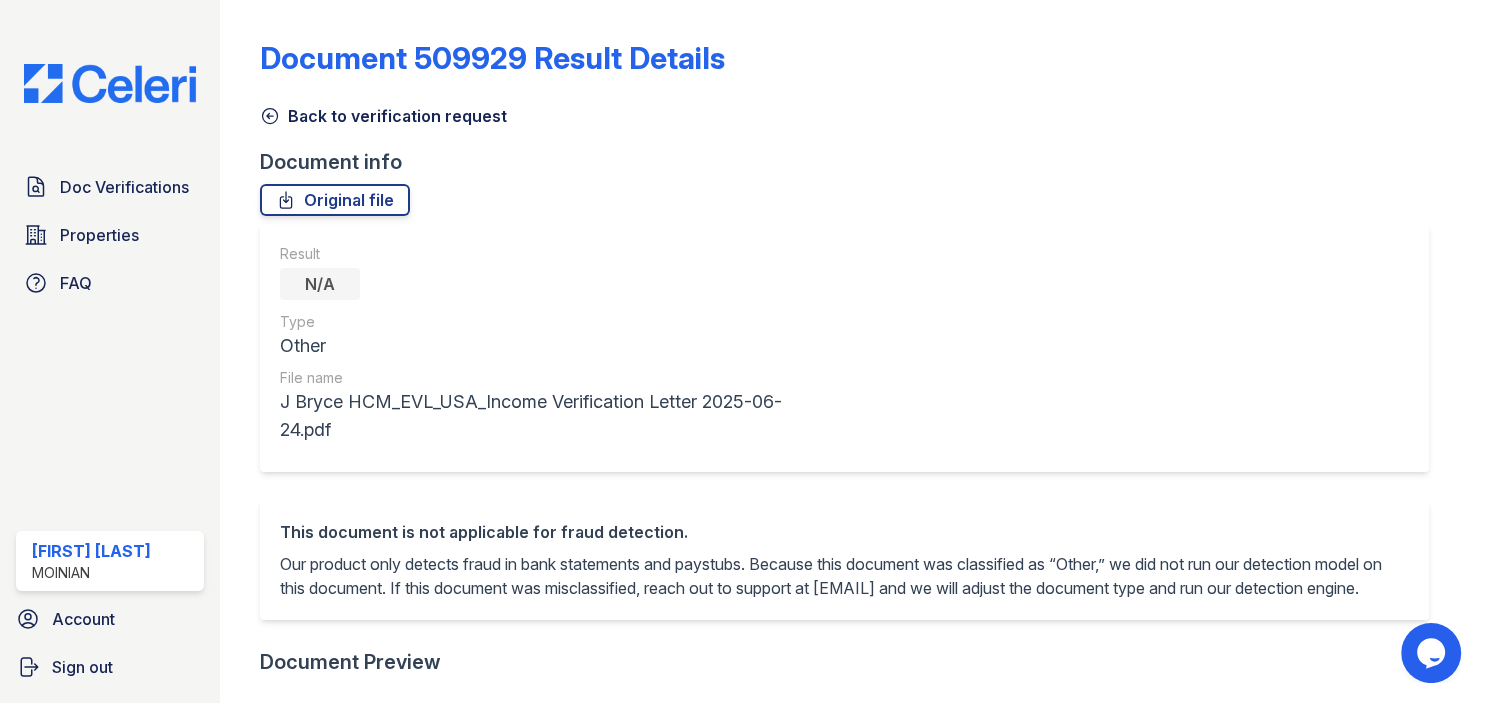 click on "Back to verification request" at bounding box center (852, 110) 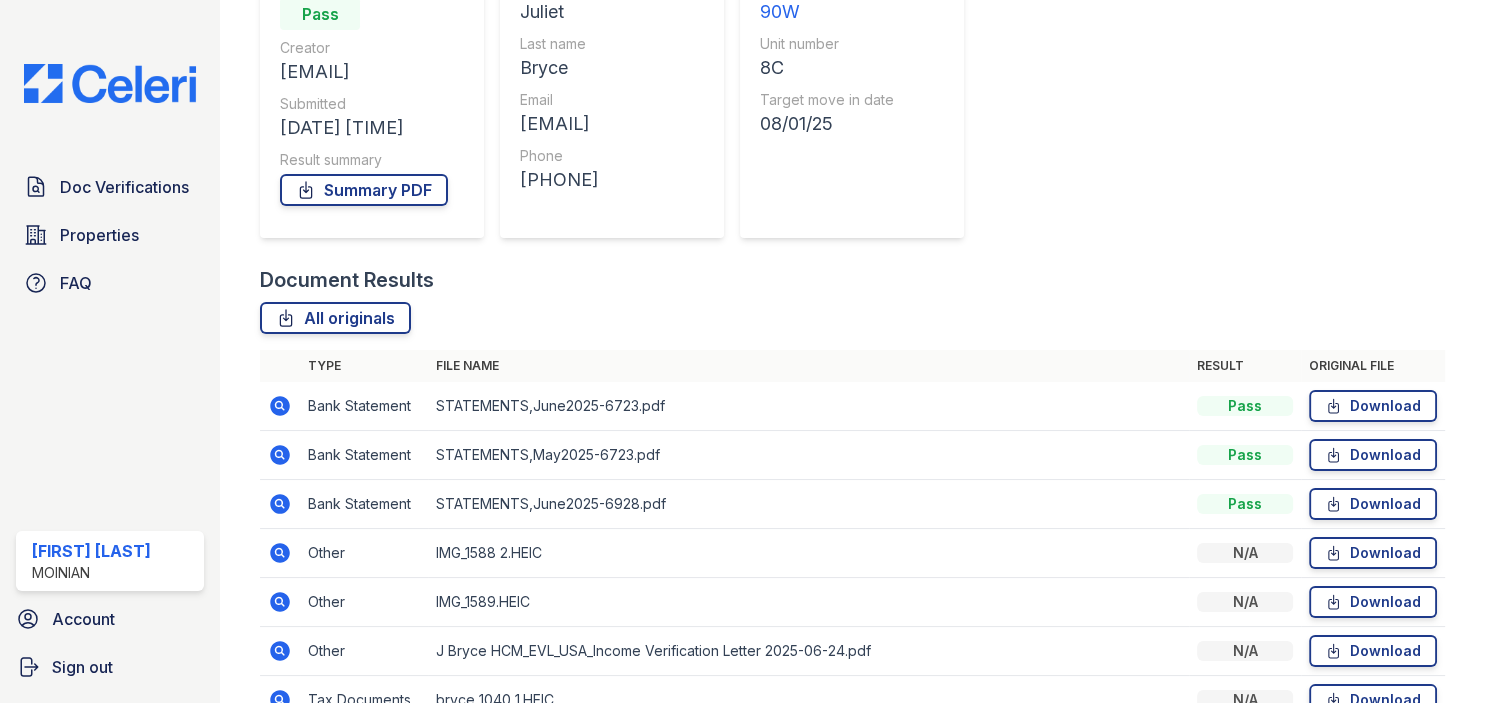 scroll, scrollTop: 0, scrollLeft: 0, axis: both 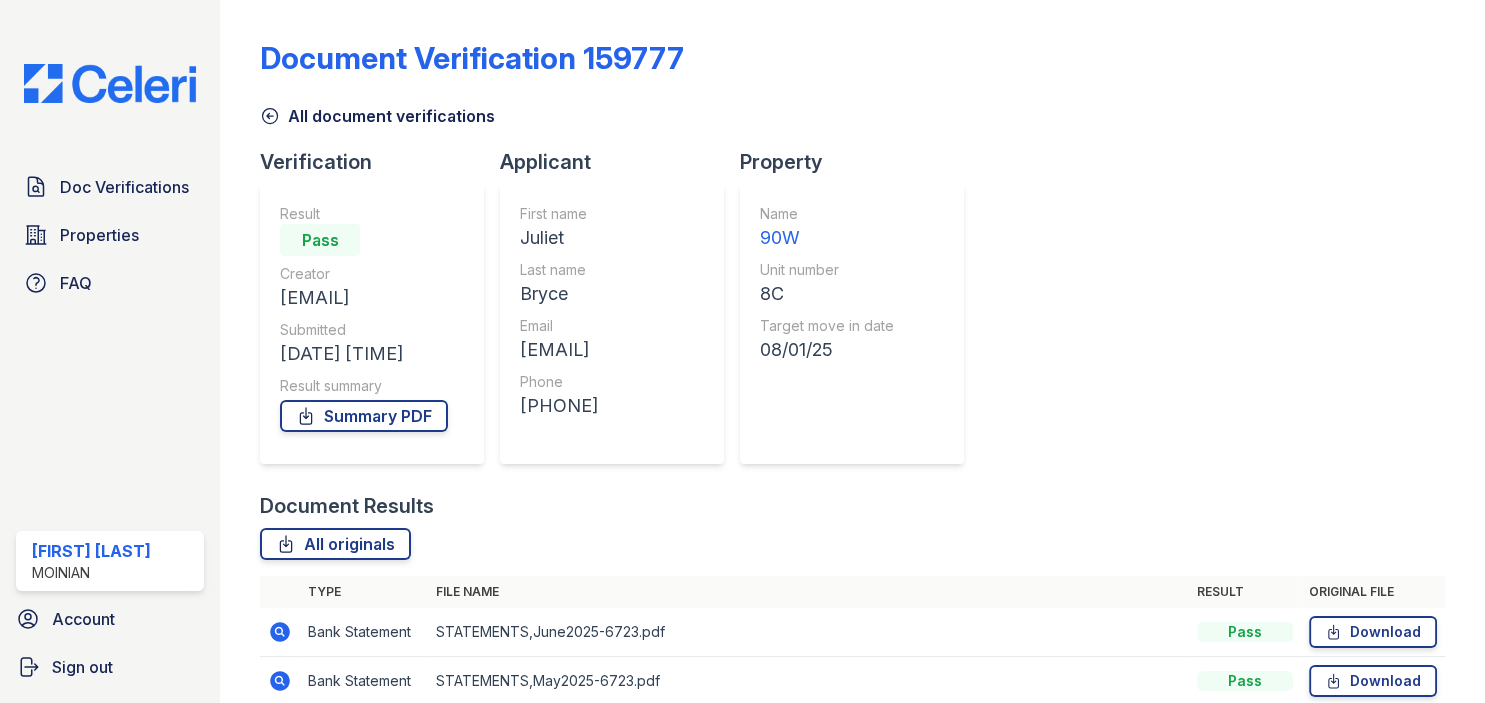 click 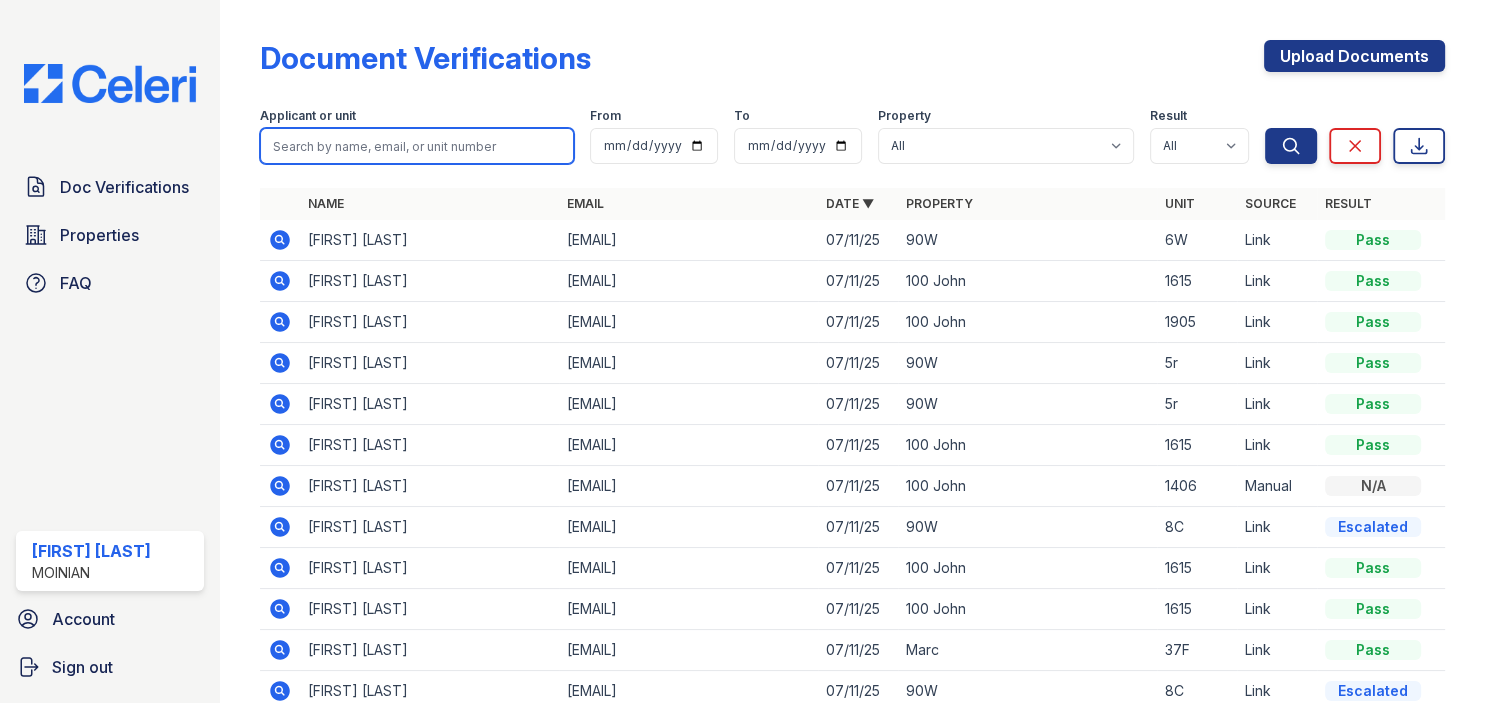 click at bounding box center [417, 146] 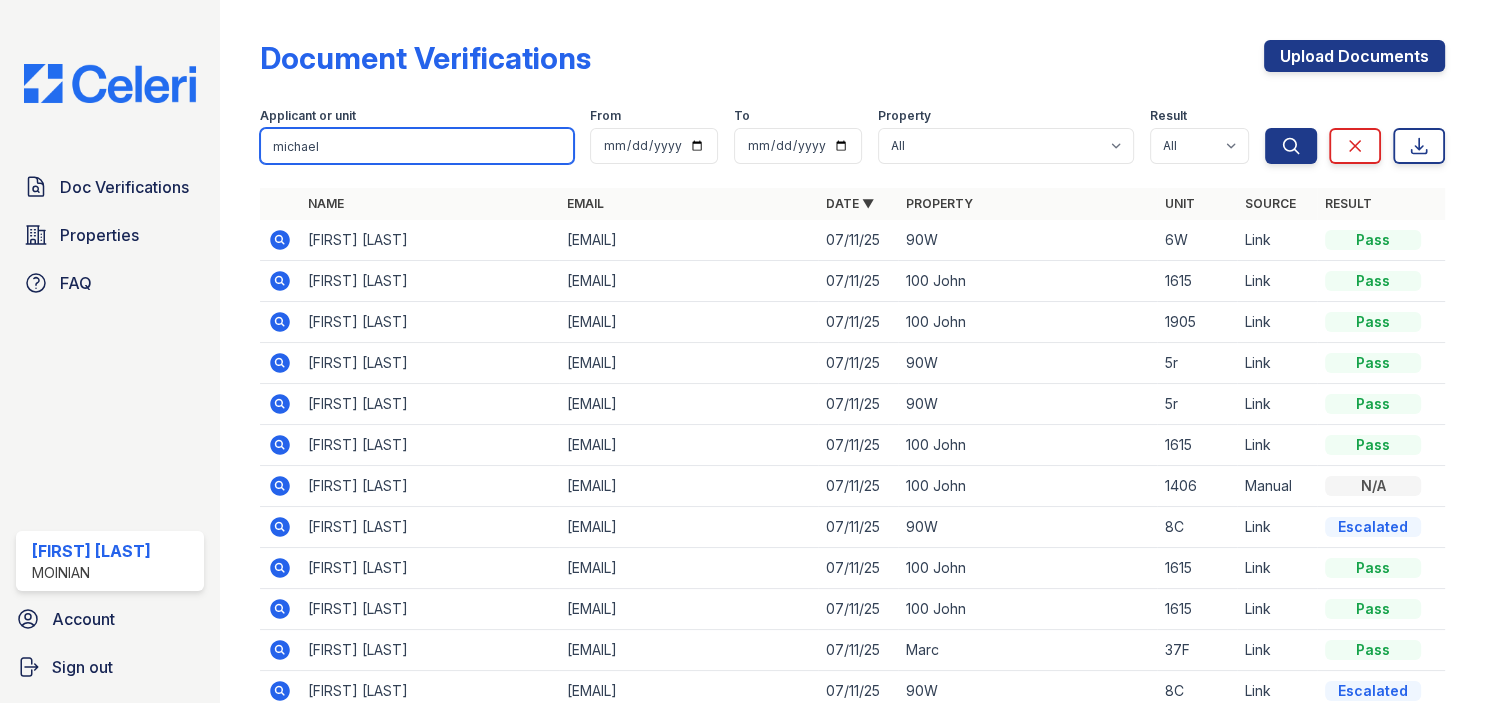 type on "michael" 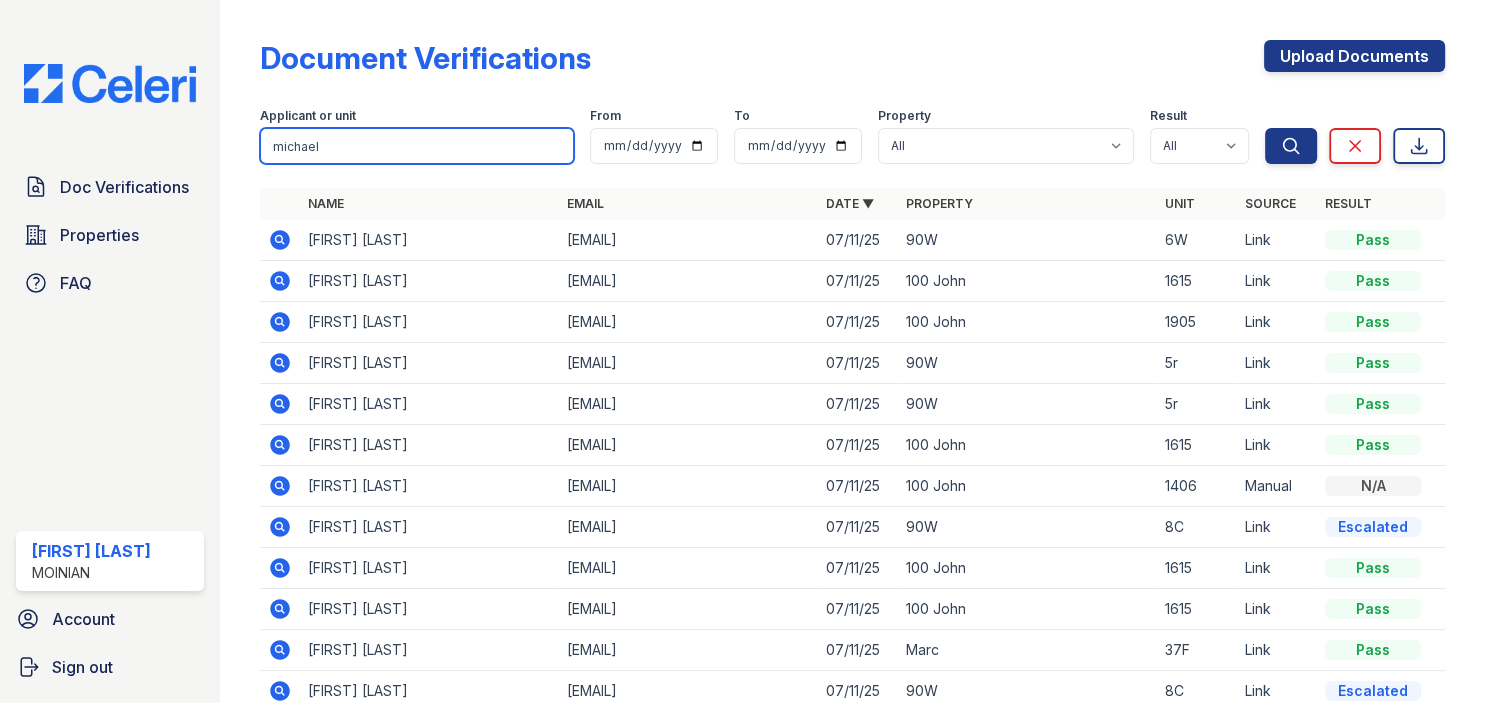 click on "Search" at bounding box center [1291, 146] 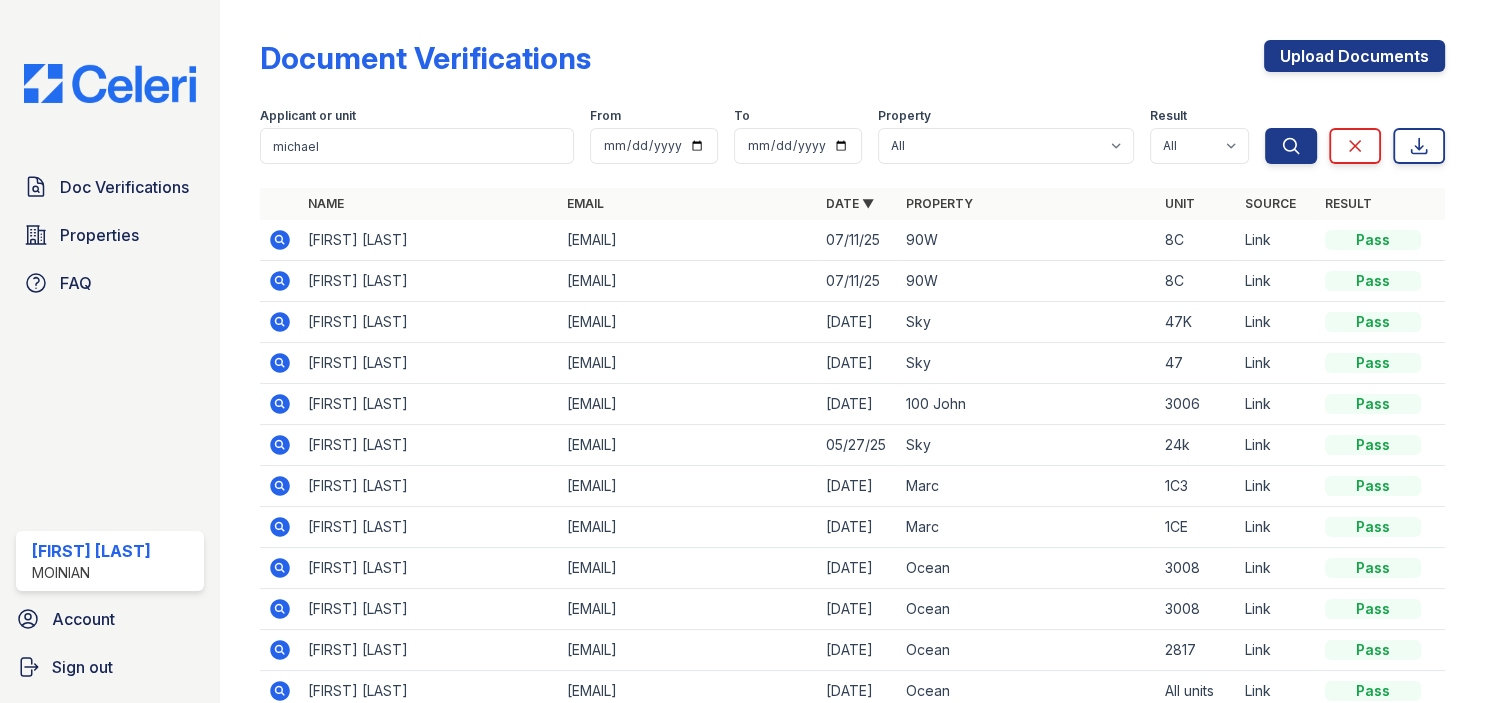 click 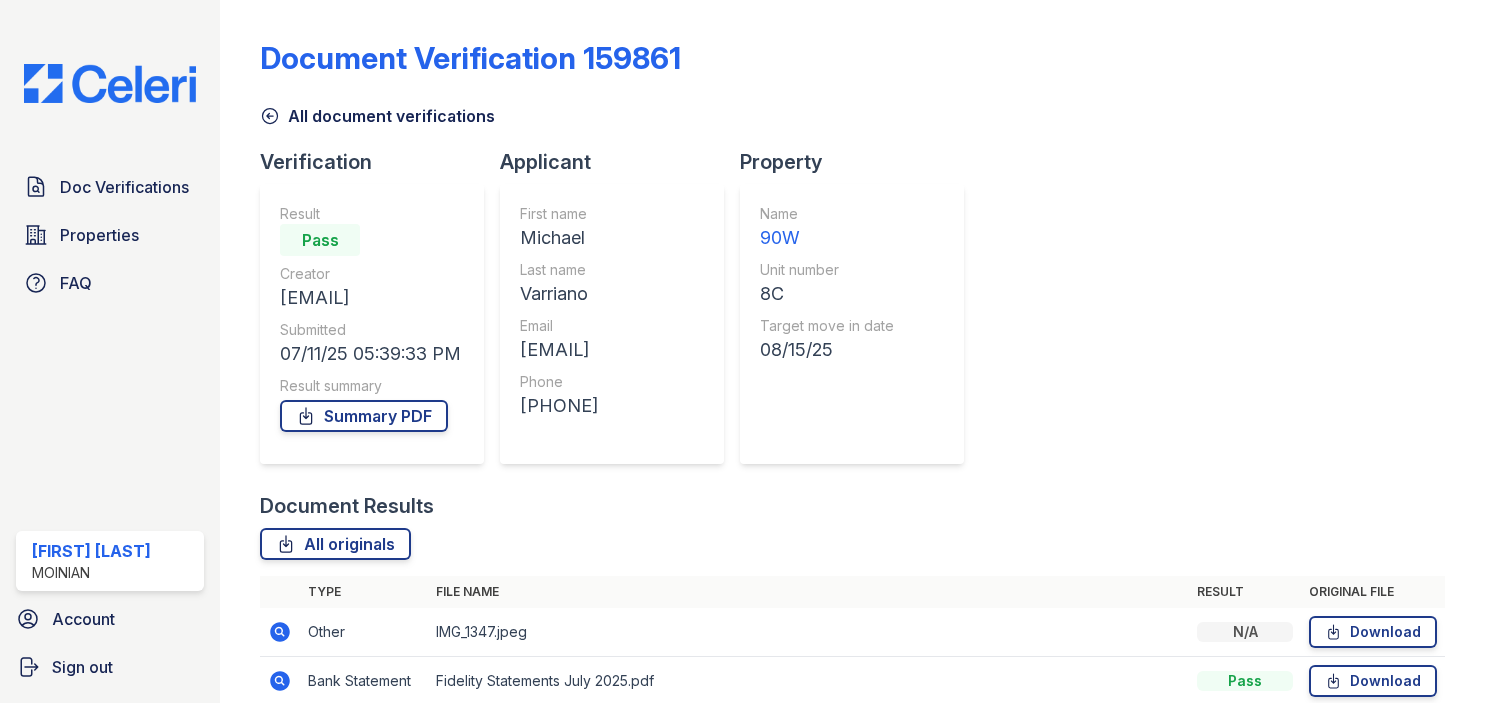 scroll, scrollTop: 0, scrollLeft: 0, axis: both 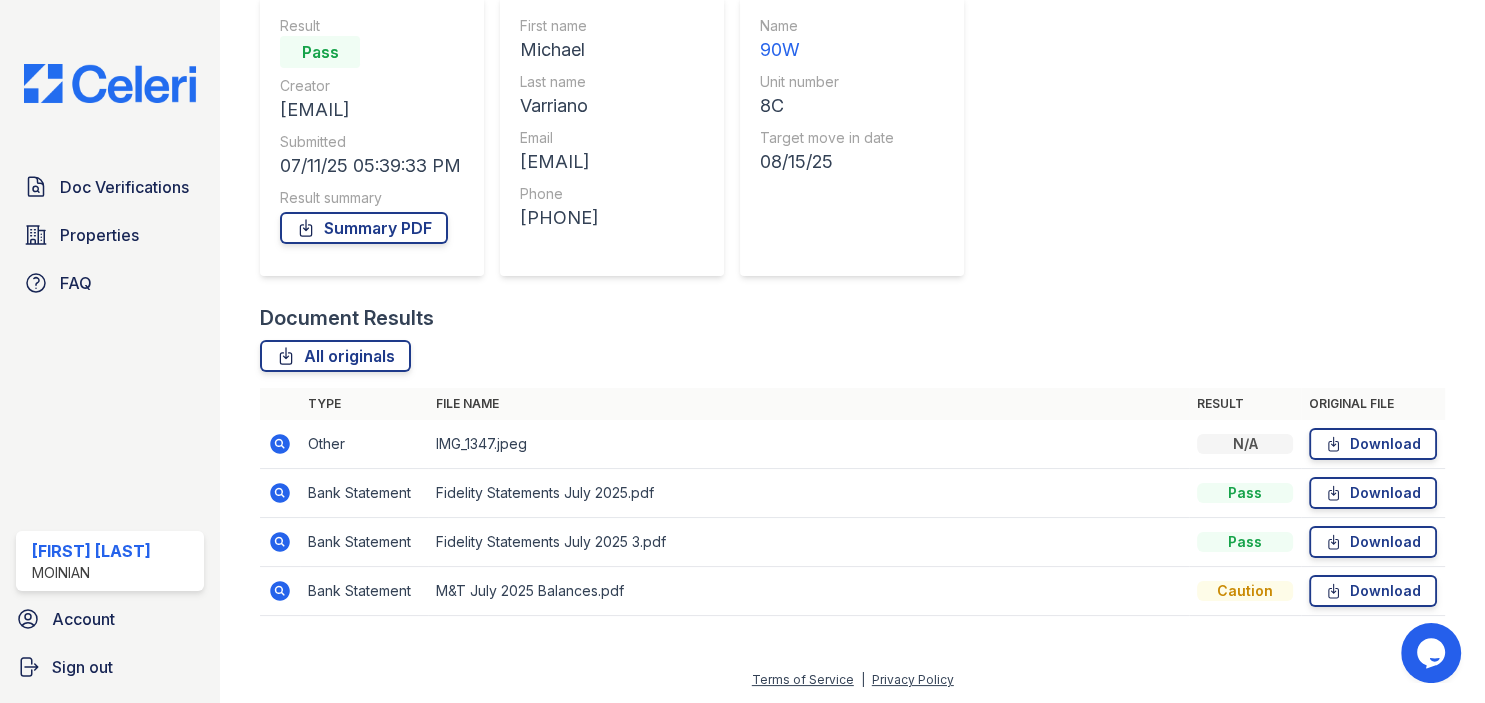 click 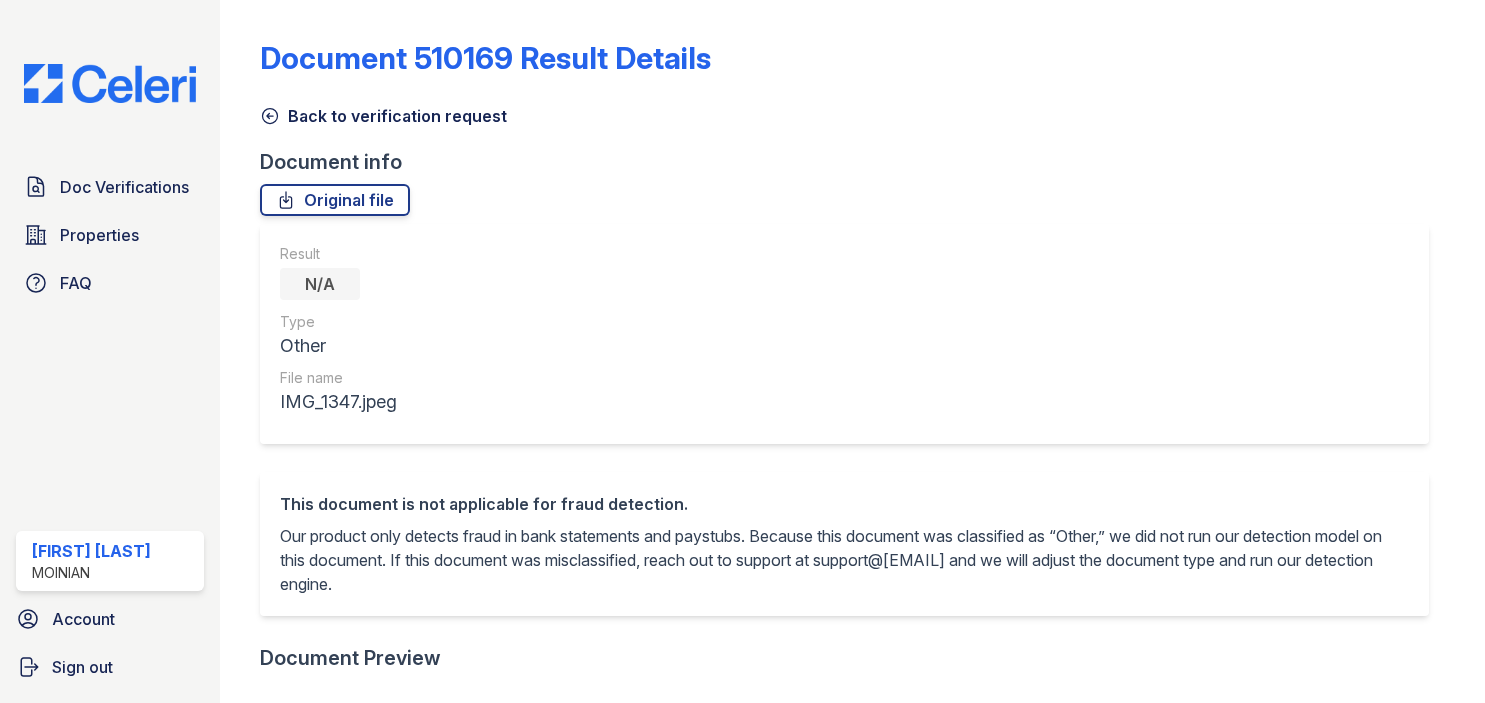 scroll, scrollTop: 0, scrollLeft: 0, axis: both 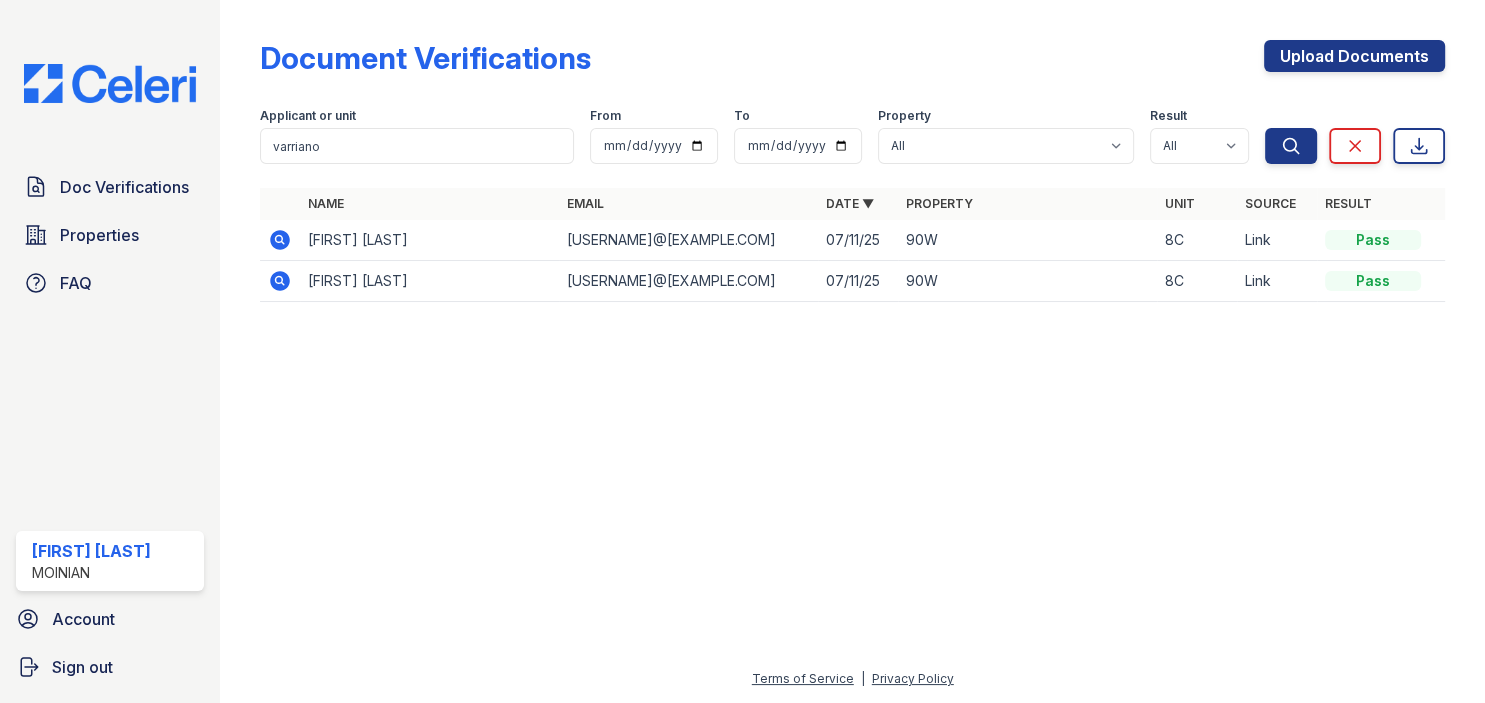 click 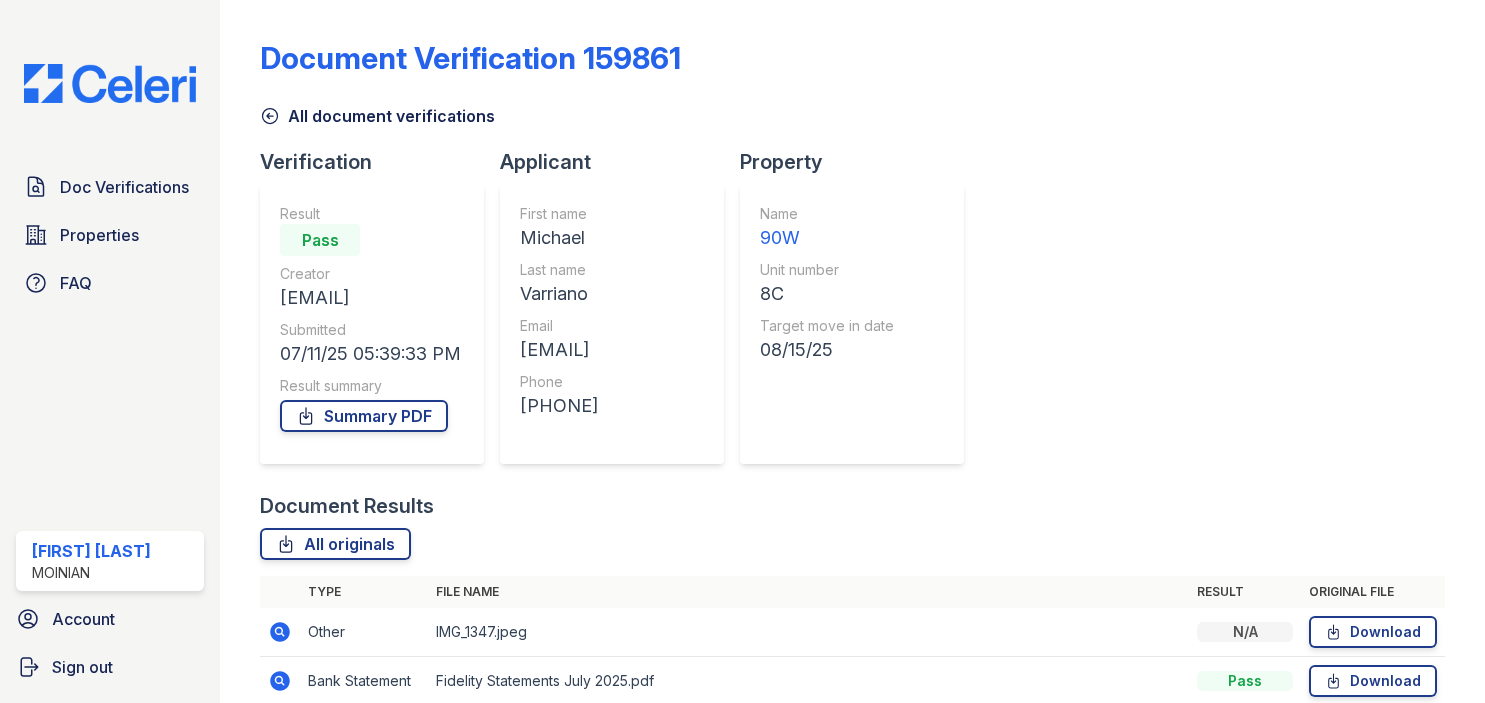 scroll, scrollTop: 0, scrollLeft: 0, axis: both 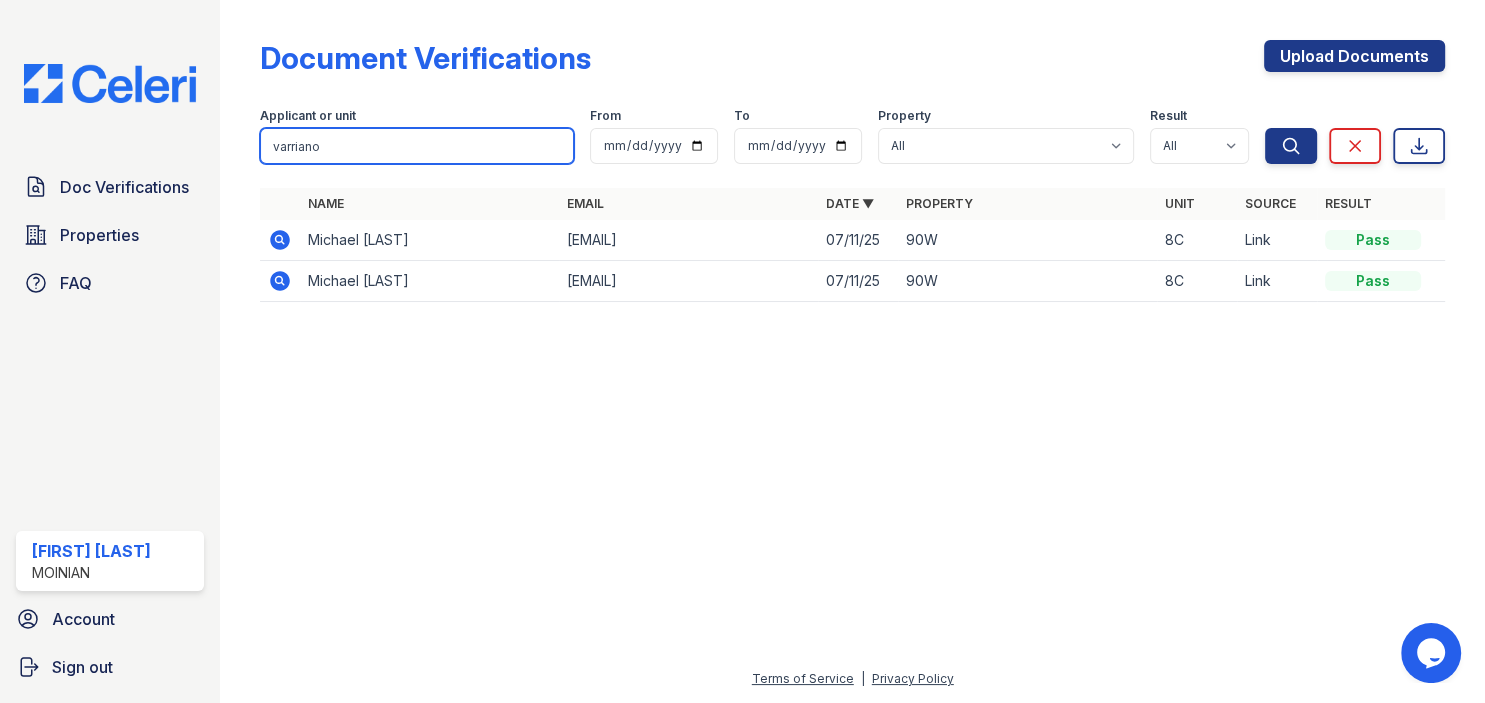 click on "varriano" at bounding box center (417, 146) 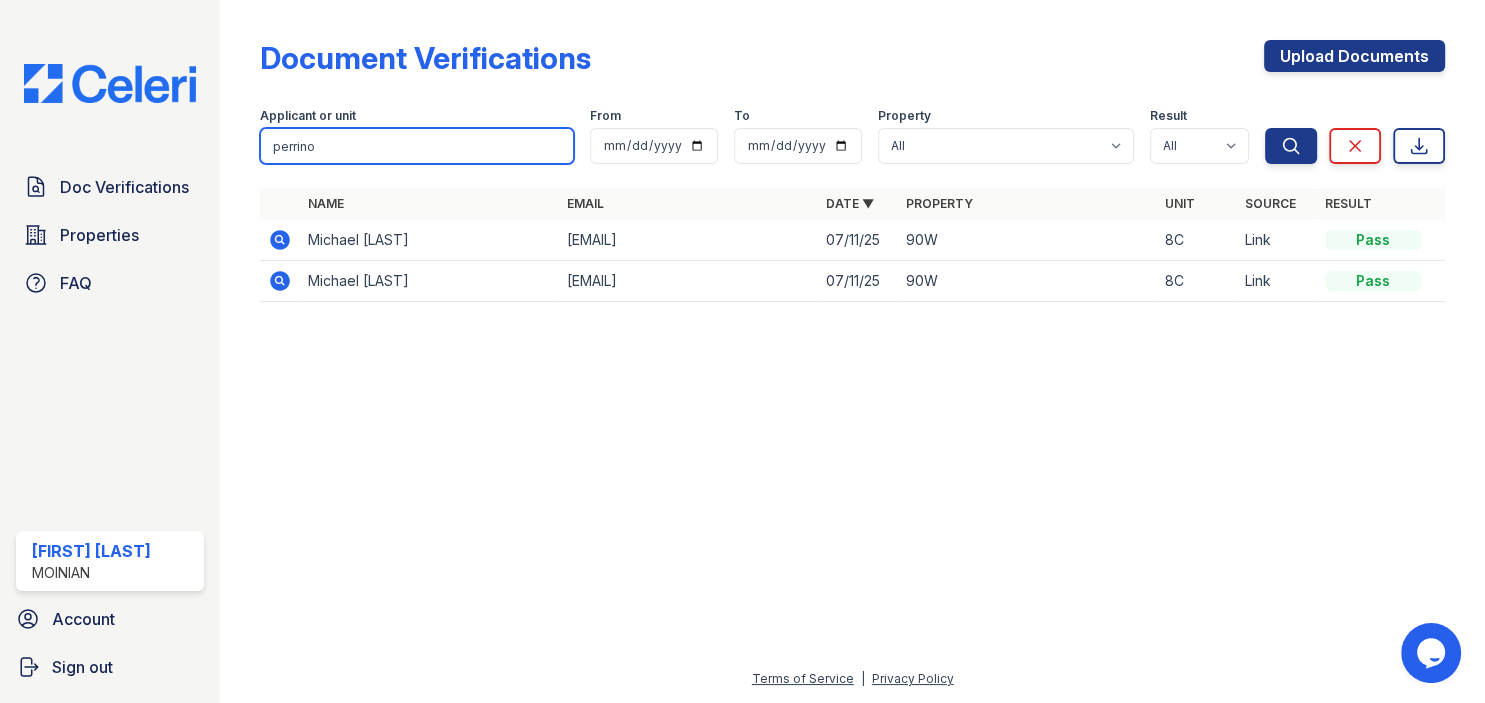 type on "perrino" 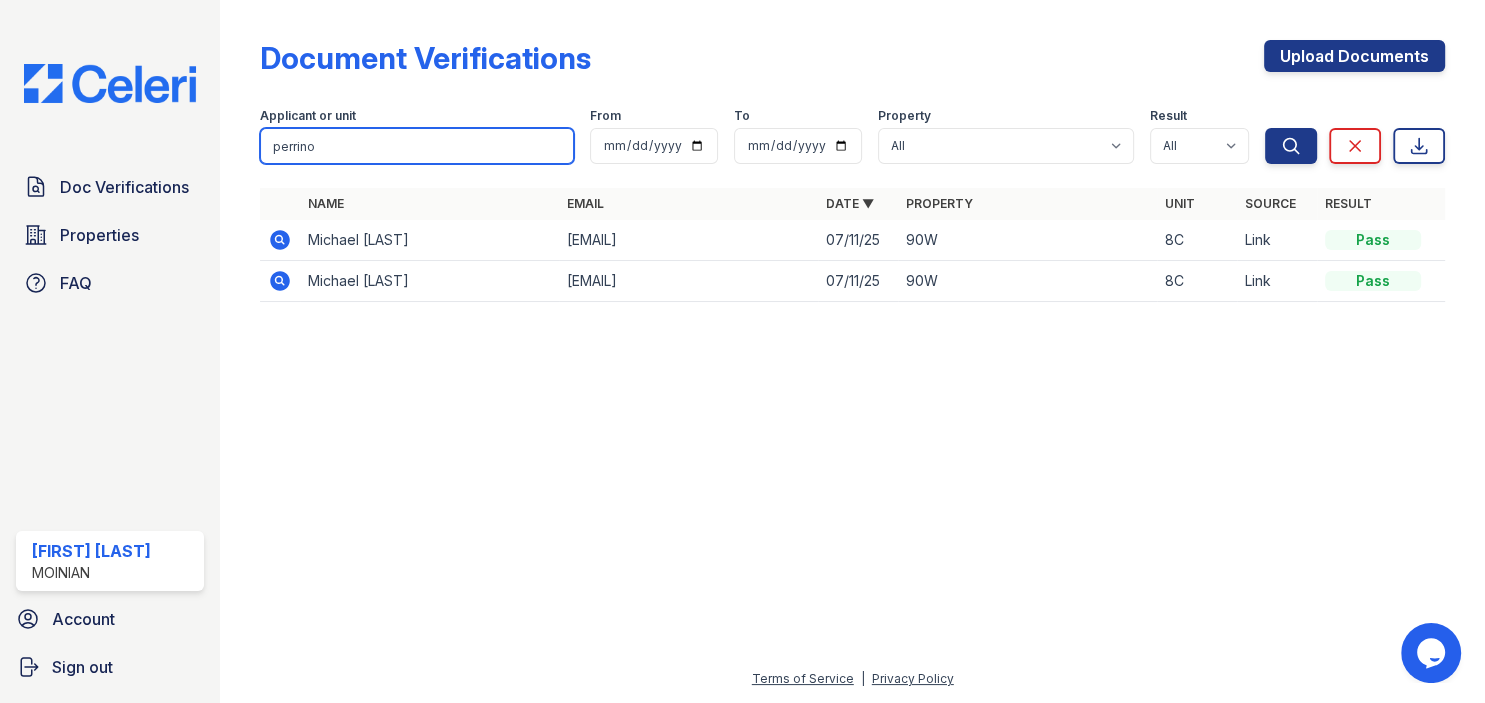 click on "Search" at bounding box center [1291, 146] 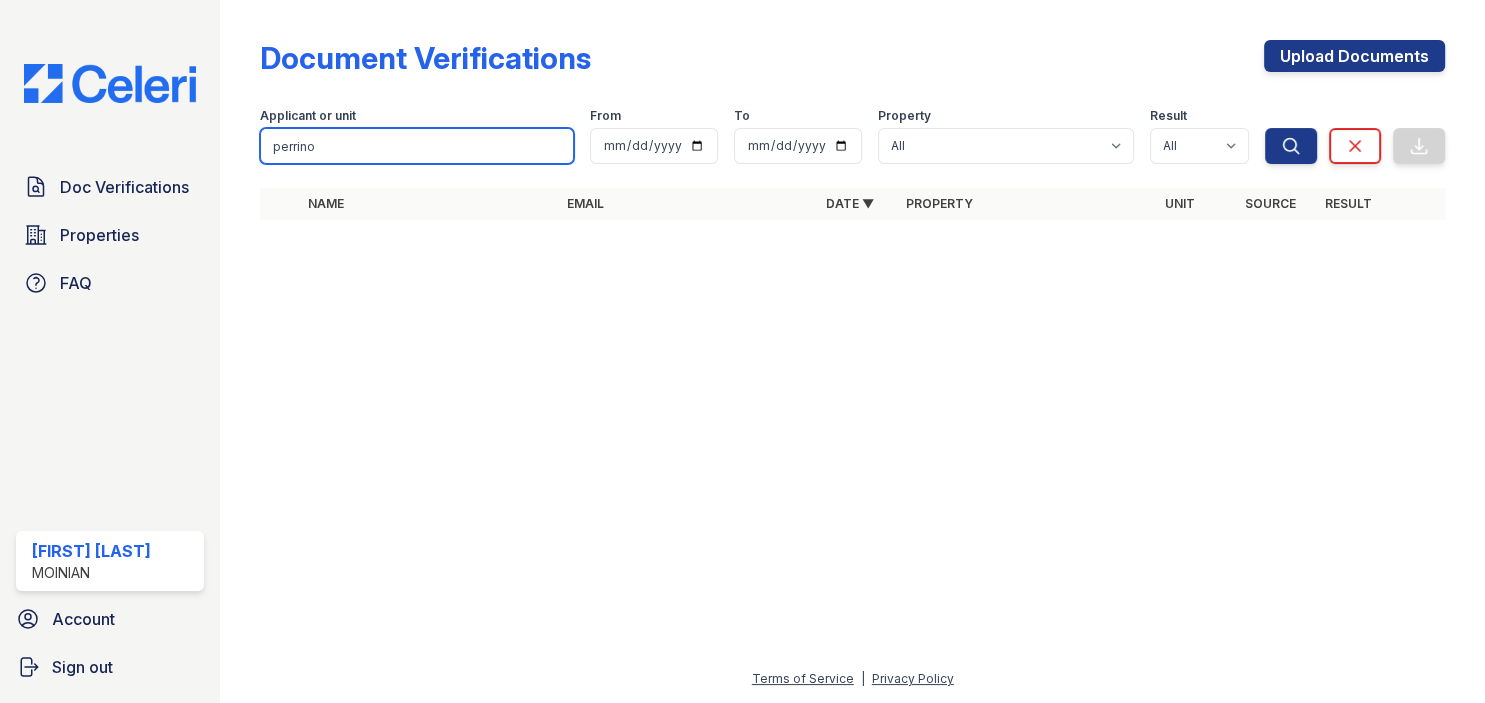 click on "perrino" at bounding box center (417, 146) 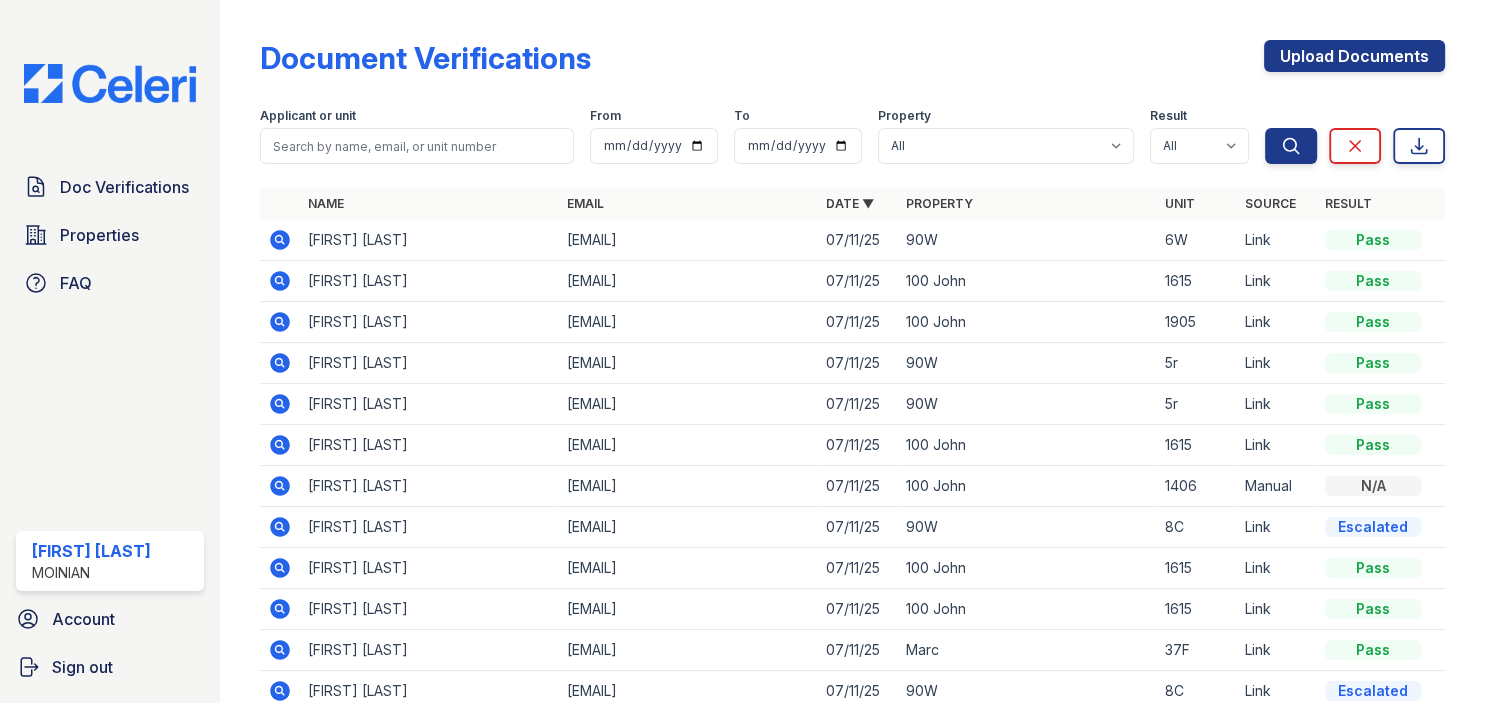 scroll, scrollTop: 118, scrollLeft: 0, axis: vertical 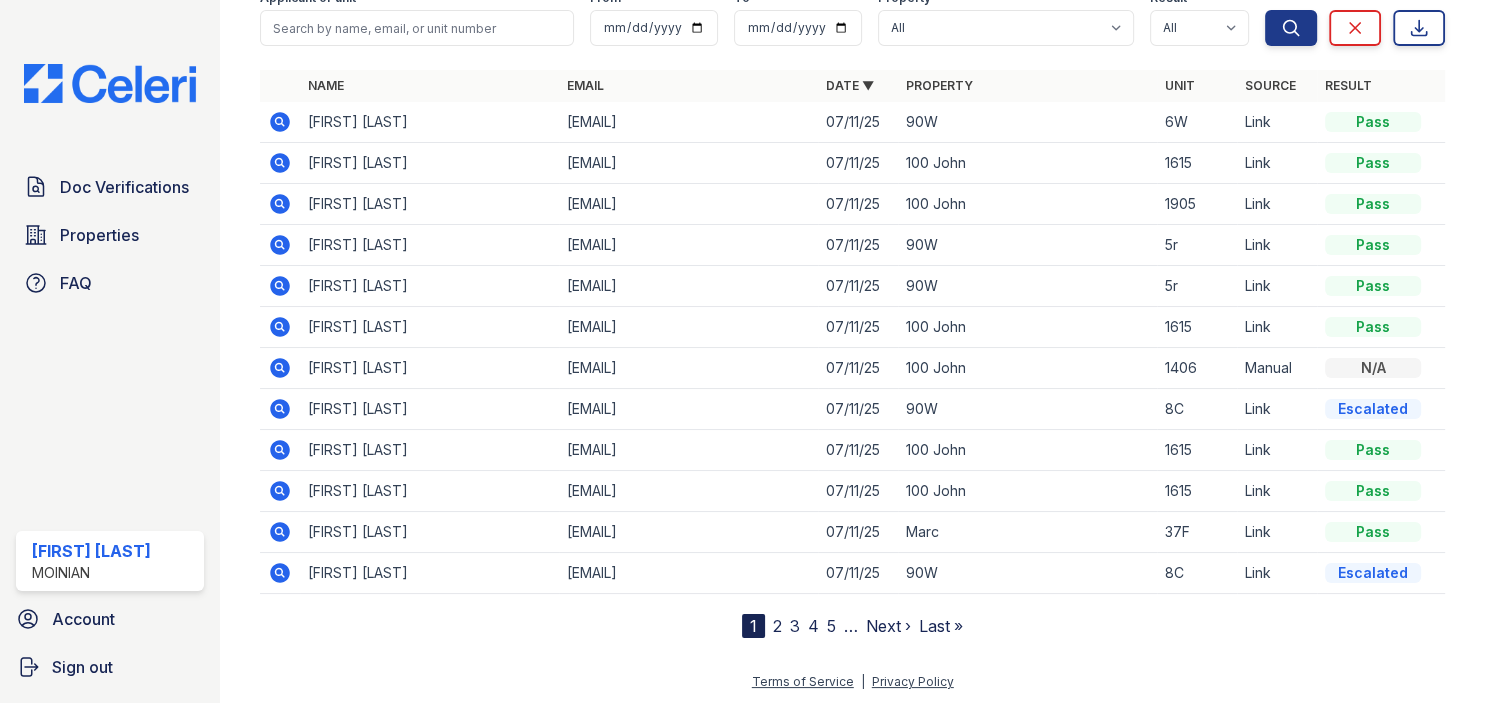 click 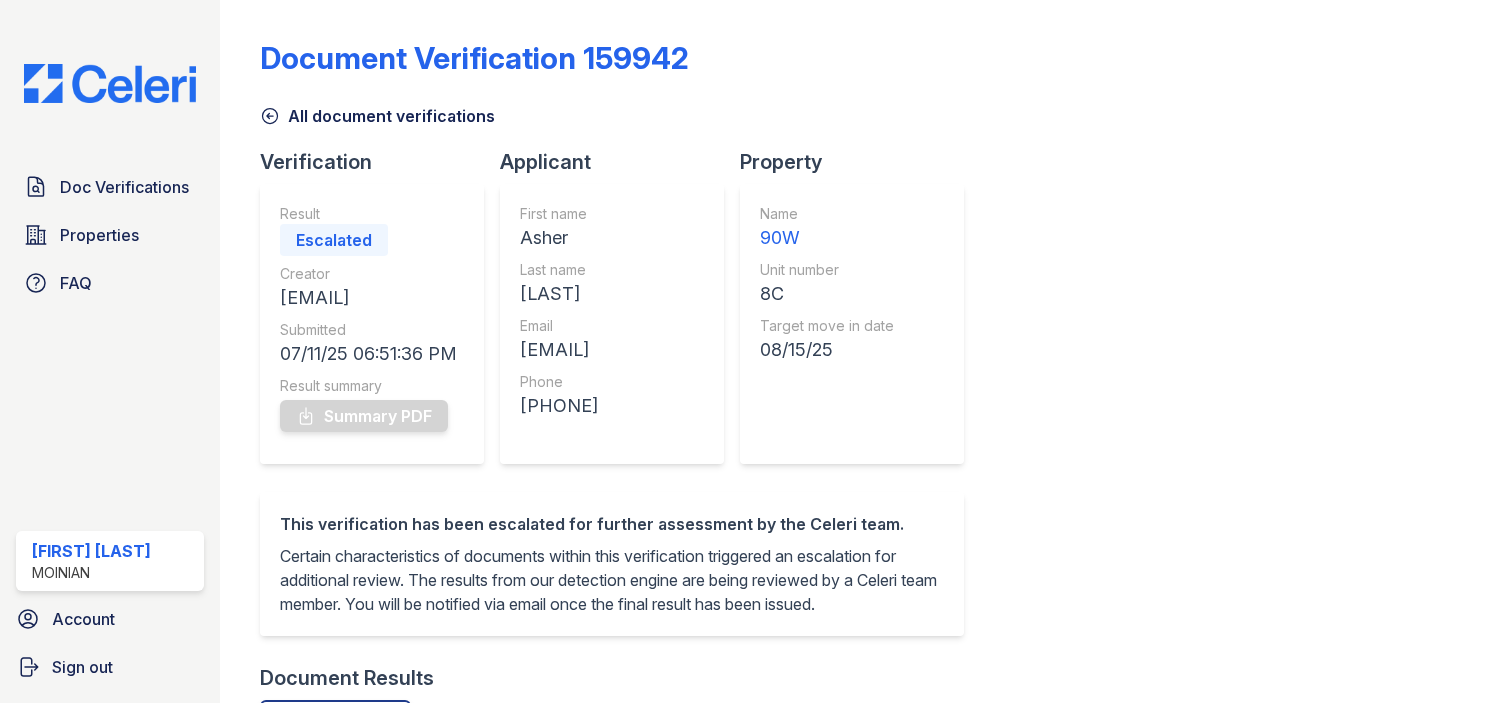 scroll, scrollTop: 0, scrollLeft: 0, axis: both 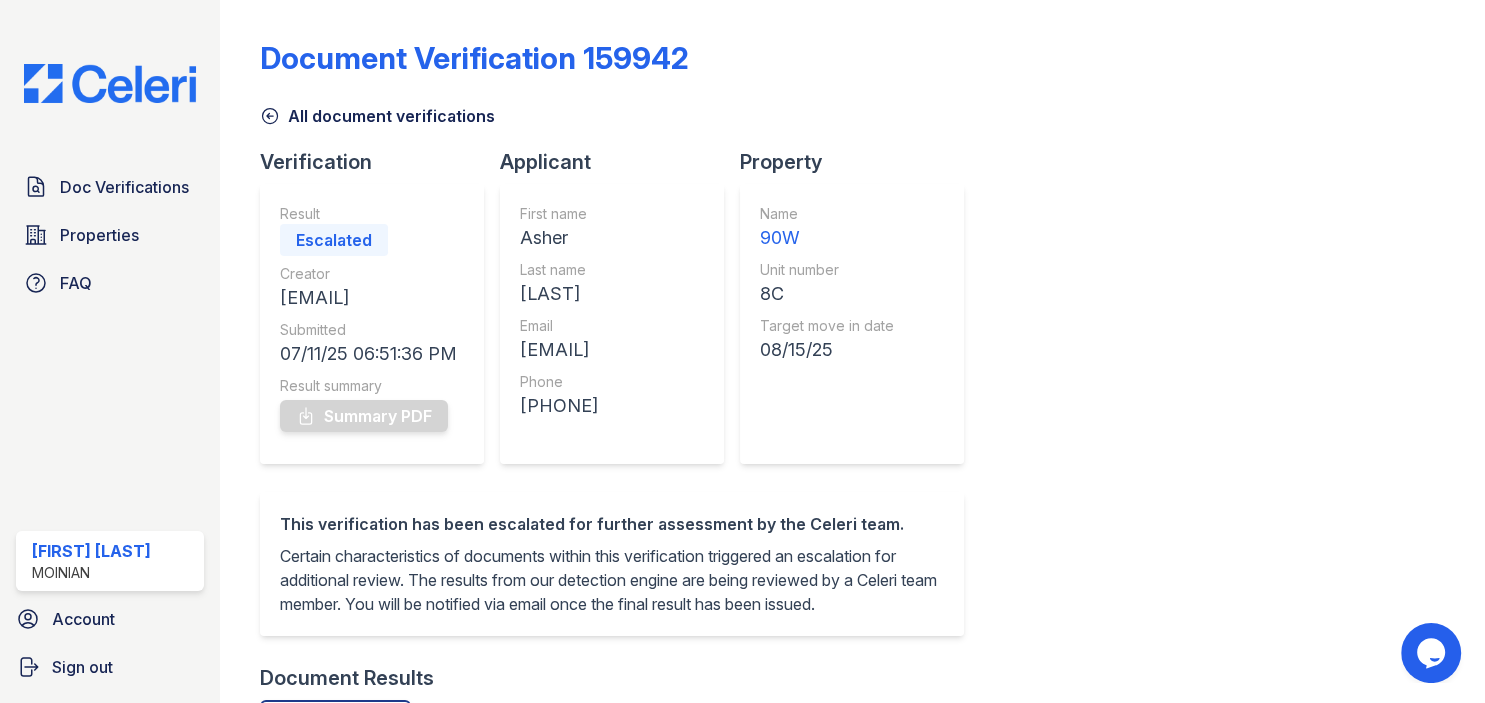 click 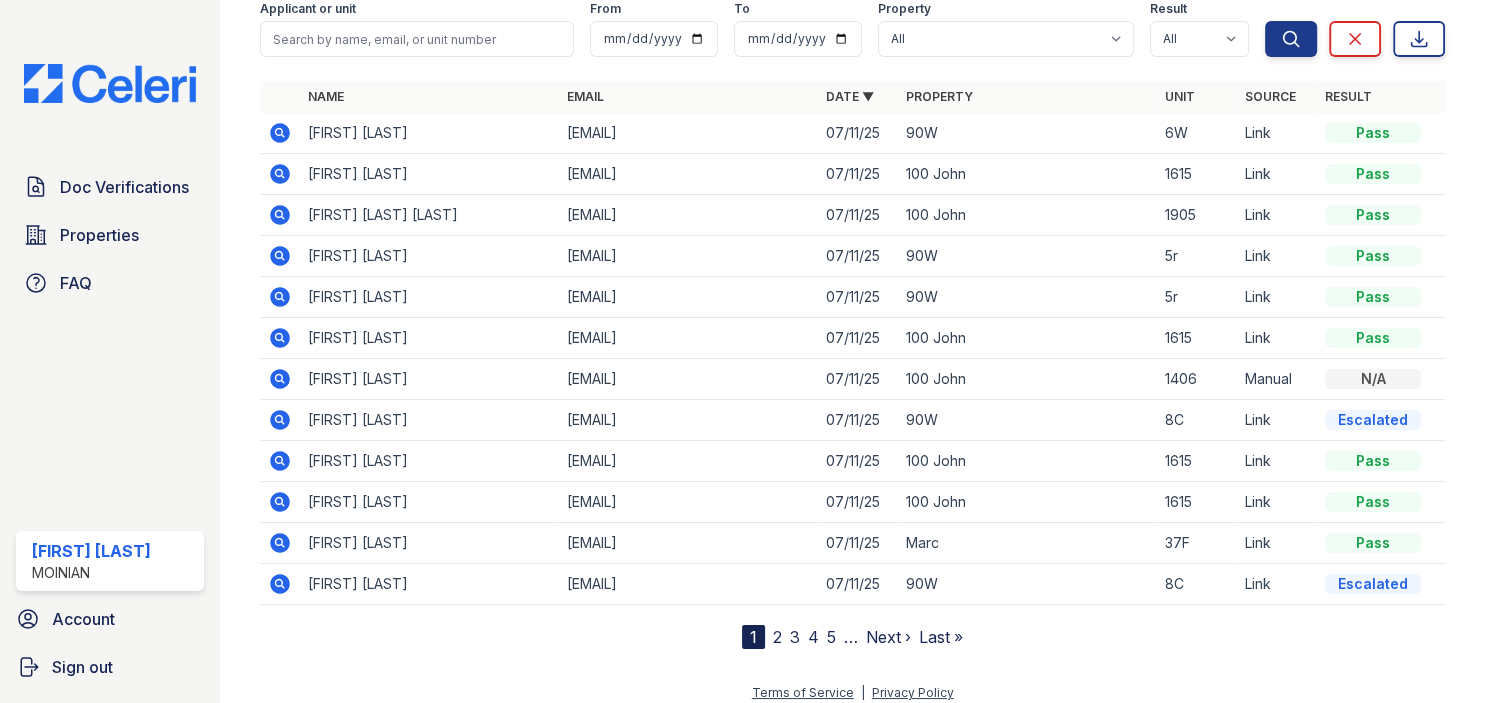 scroll, scrollTop: 108, scrollLeft: 0, axis: vertical 